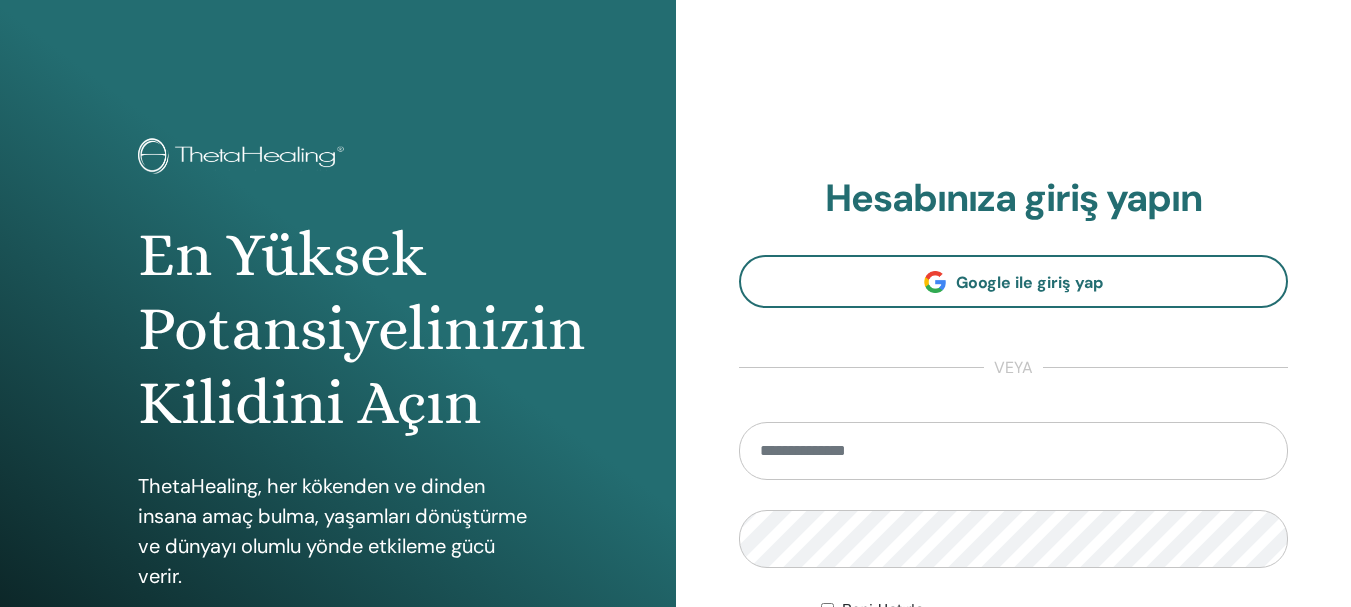scroll, scrollTop: 100, scrollLeft: 0, axis: vertical 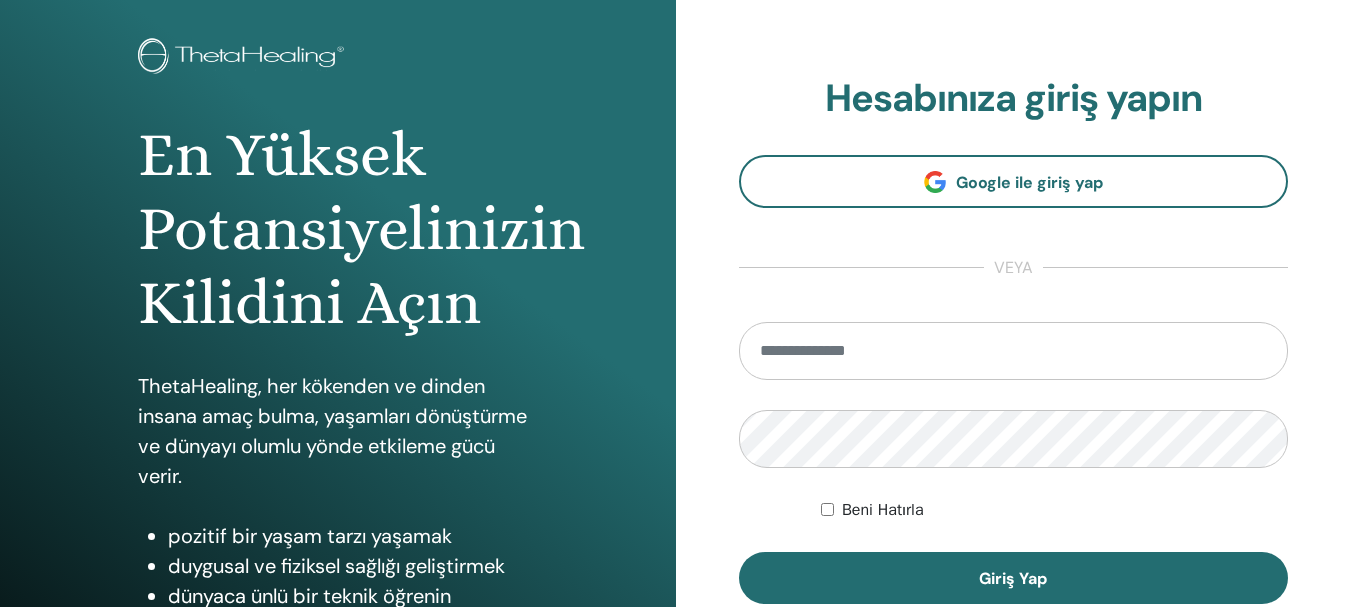 click at bounding box center [1014, 351] 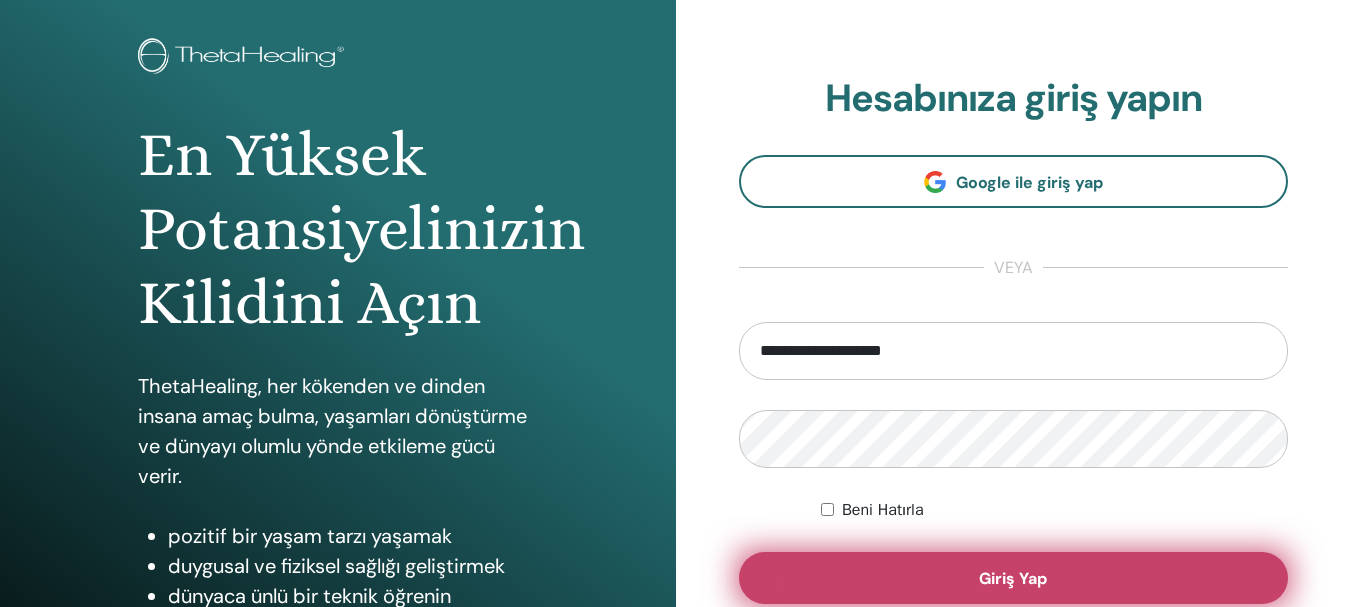 click on "Giriş Yap" at bounding box center [1014, 578] 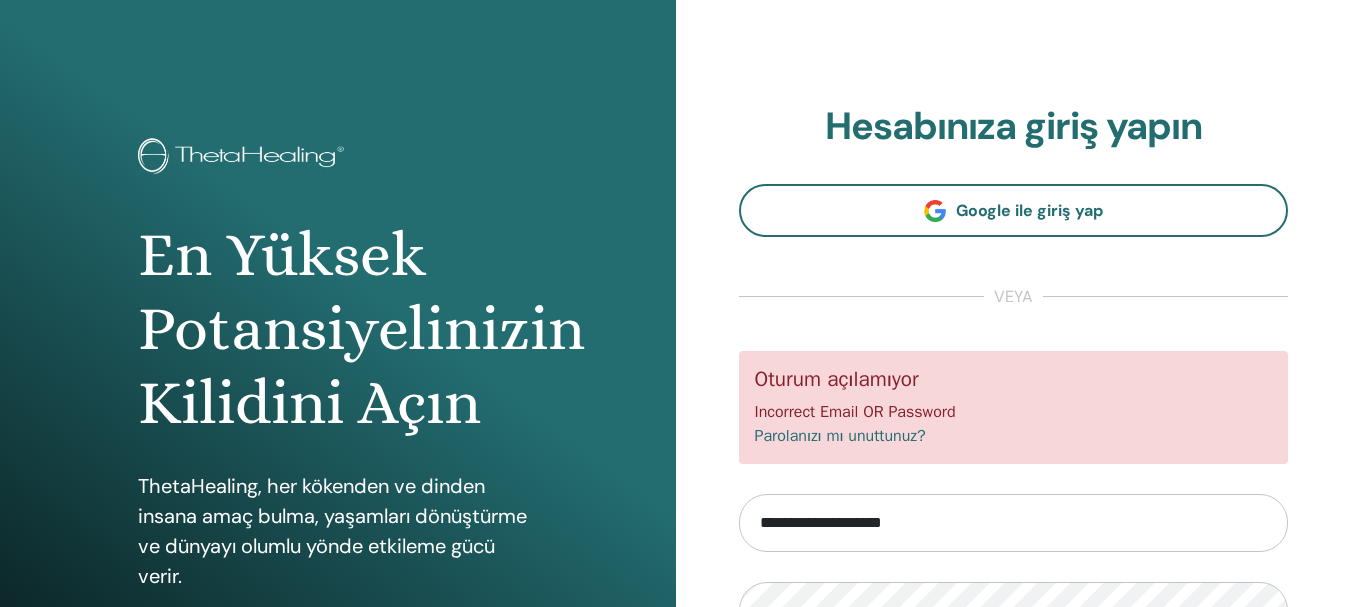 scroll, scrollTop: 300, scrollLeft: 0, axis: vertical 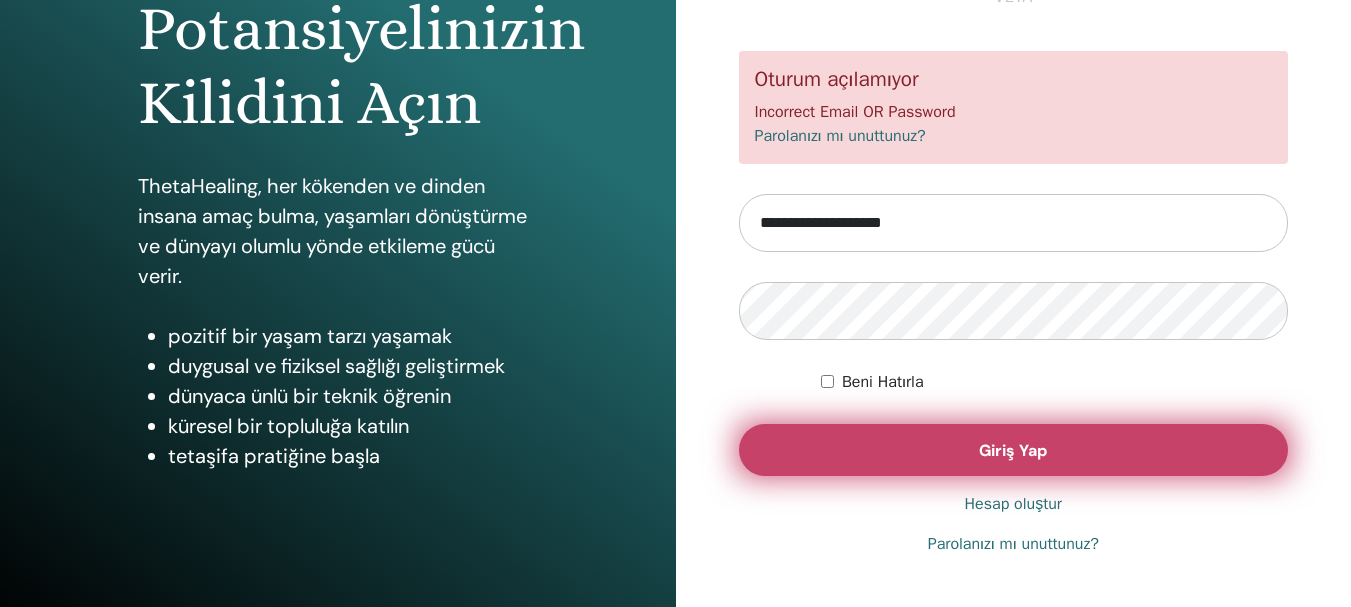 click on "Giriş Yap" at bounding box center [1014, 450] 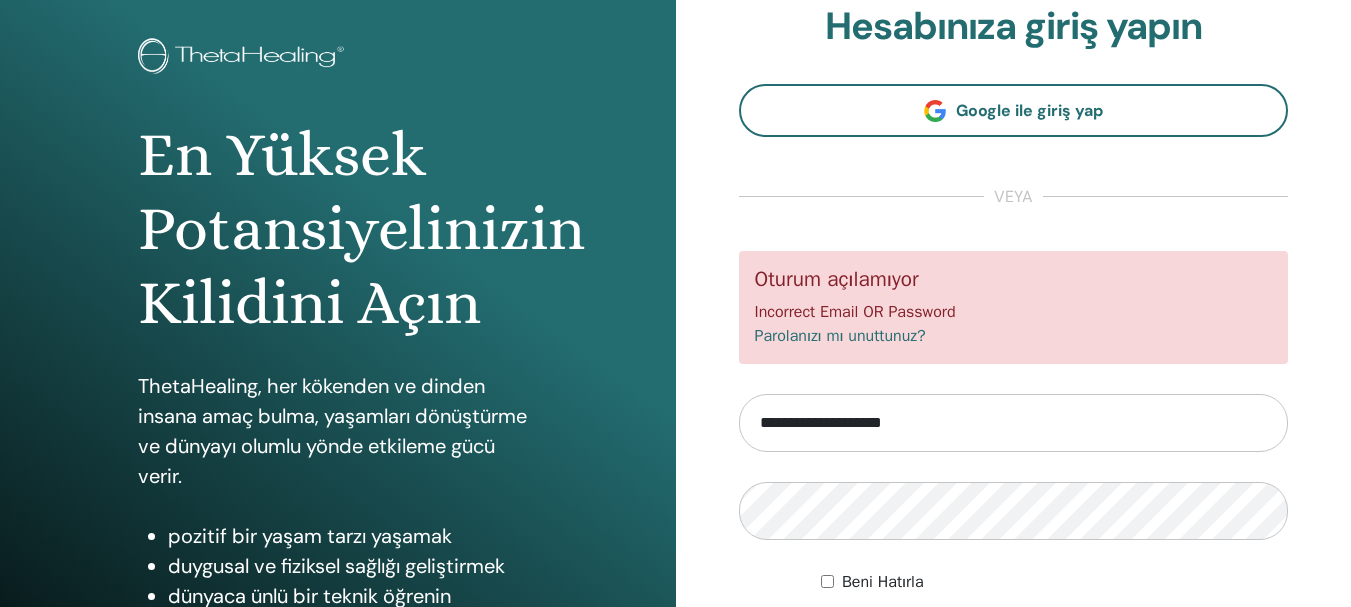 scroll, scrollTop: 200, scrollLeft: 0, axis: vertical 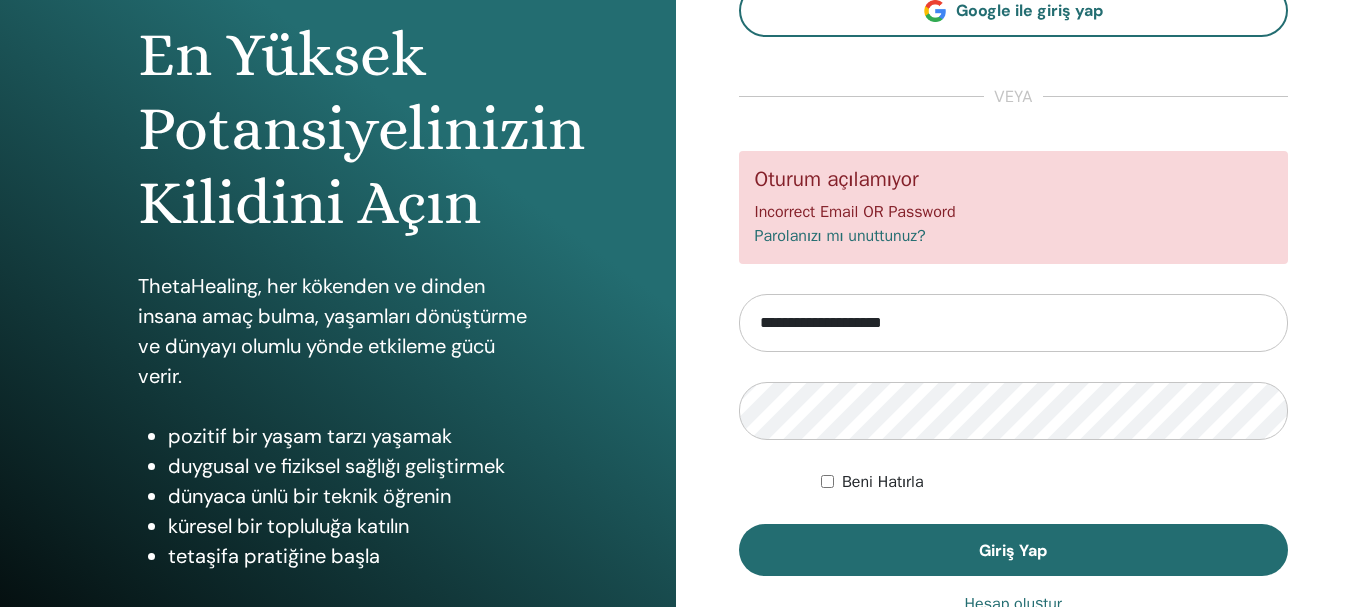 click on "**********" at bounding box center [1014, 323] 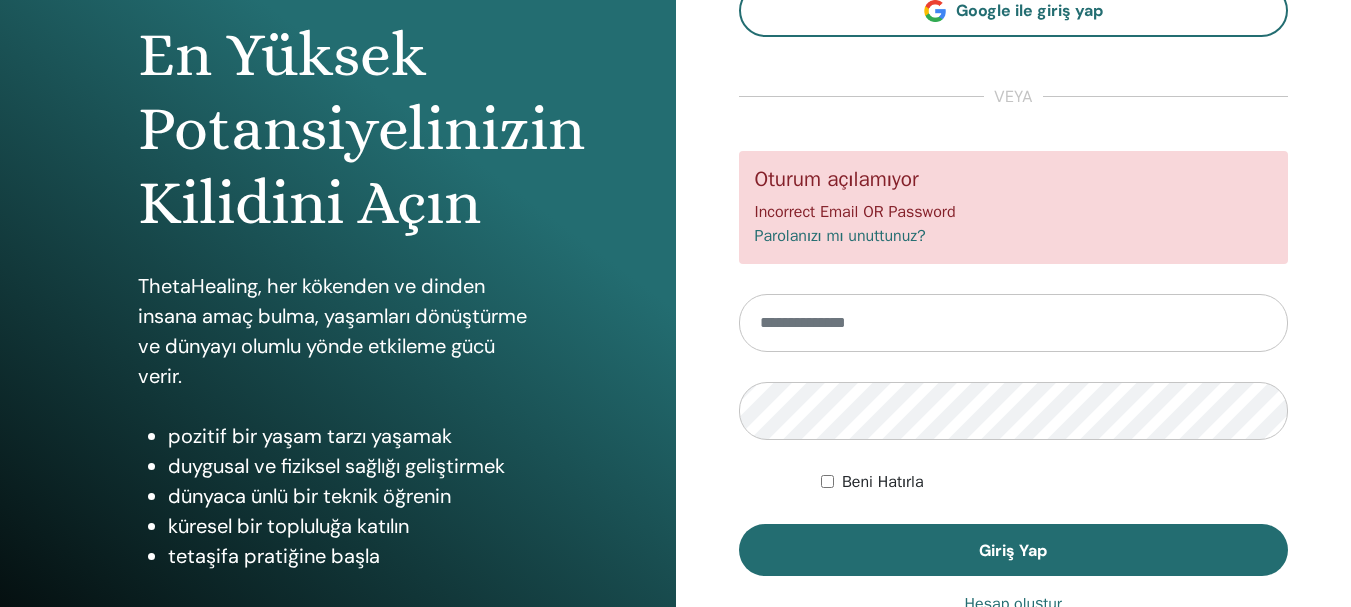 click at bounding box center (1014, 323) 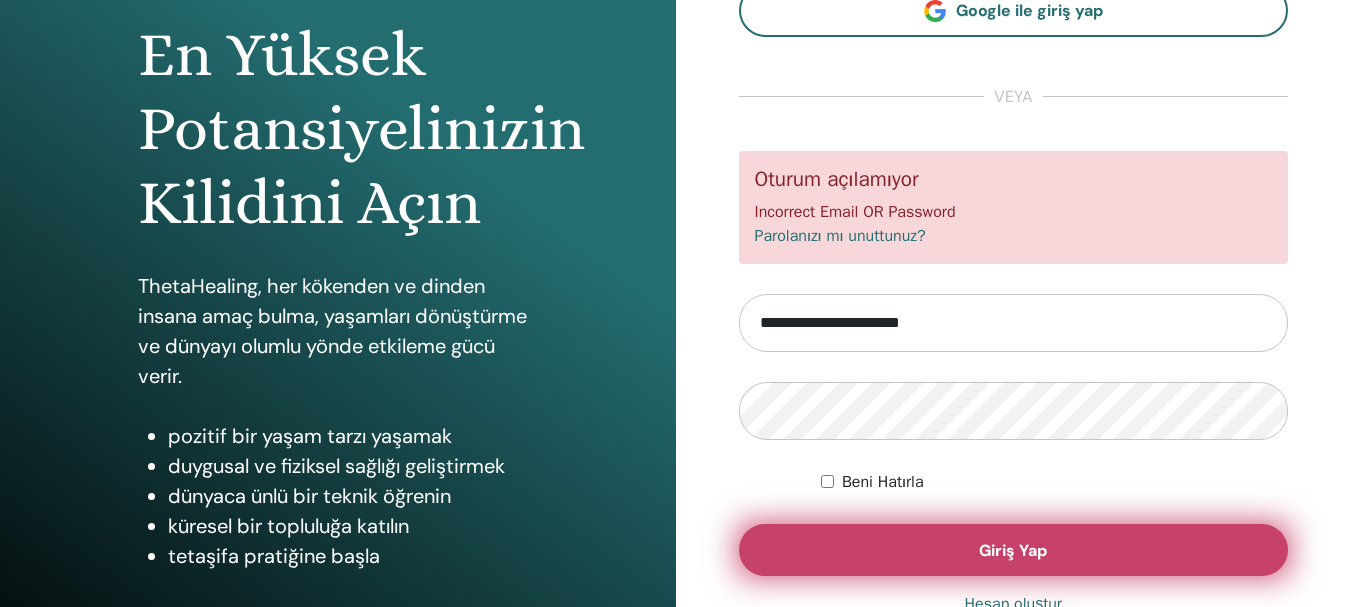click on "Giriş Yap" at bounding box center (1013, 550) 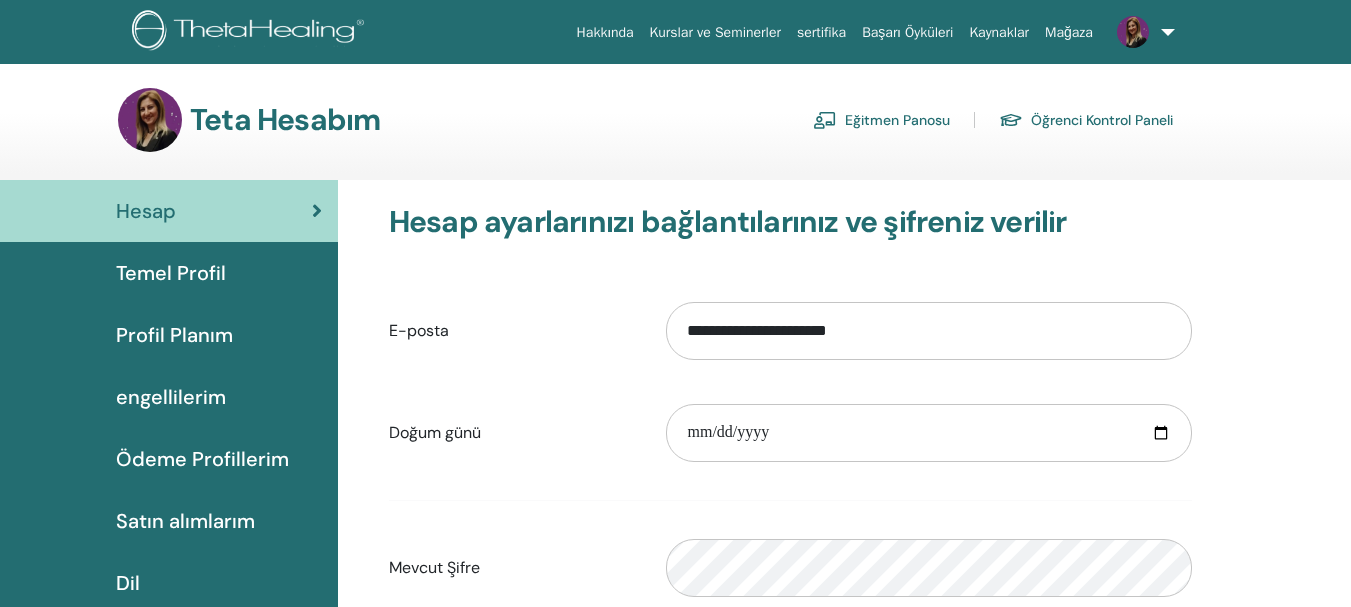 scroll, scrollTop: 100, scrollLeft: 0, axis: vertical 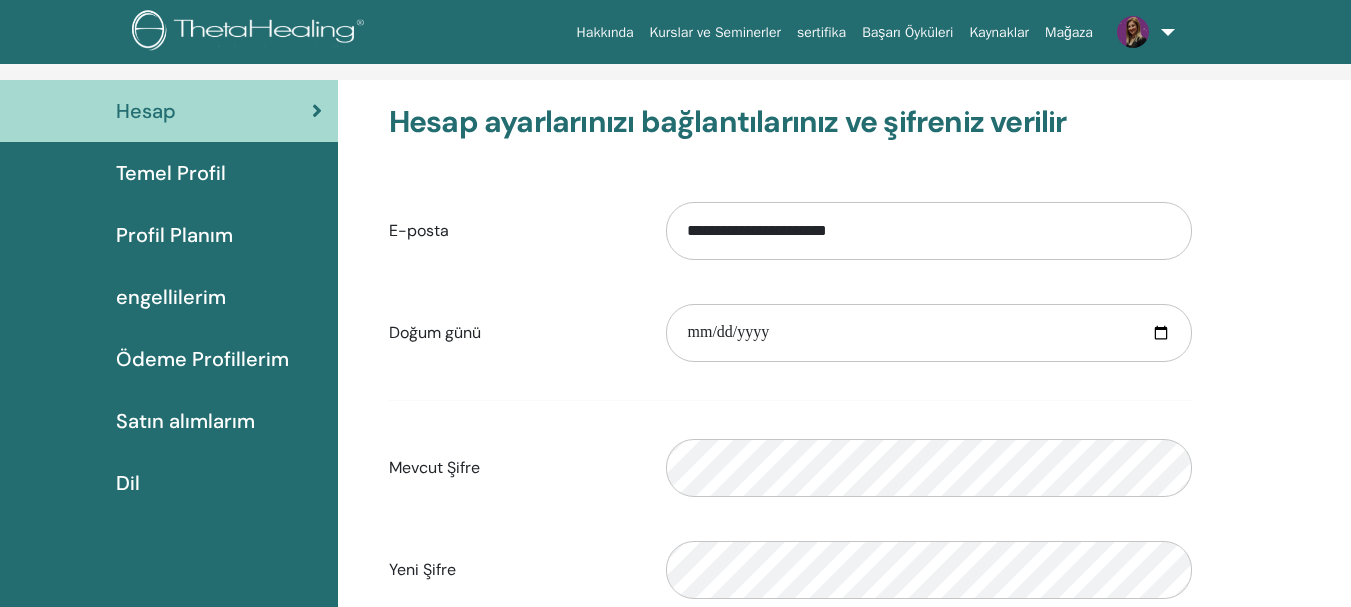 click on "Satın alımlarım" at bounding box center [185, 421] 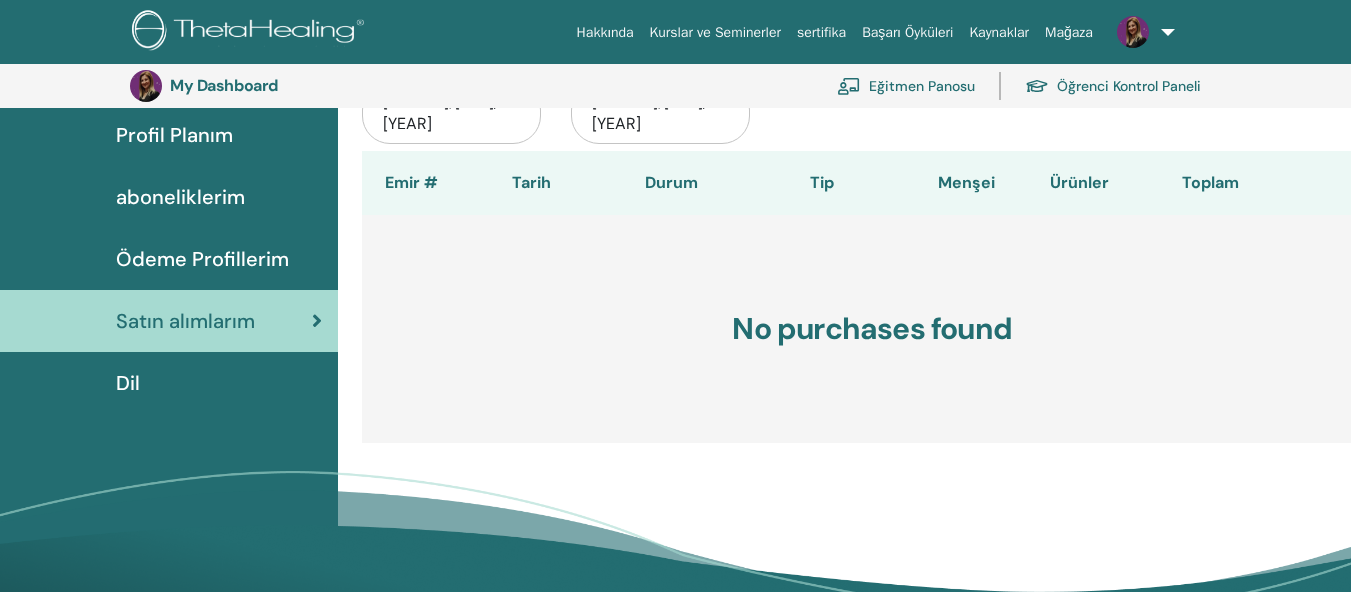 scroll, scrollTop: 0, scrollLeft: 0, axis: both 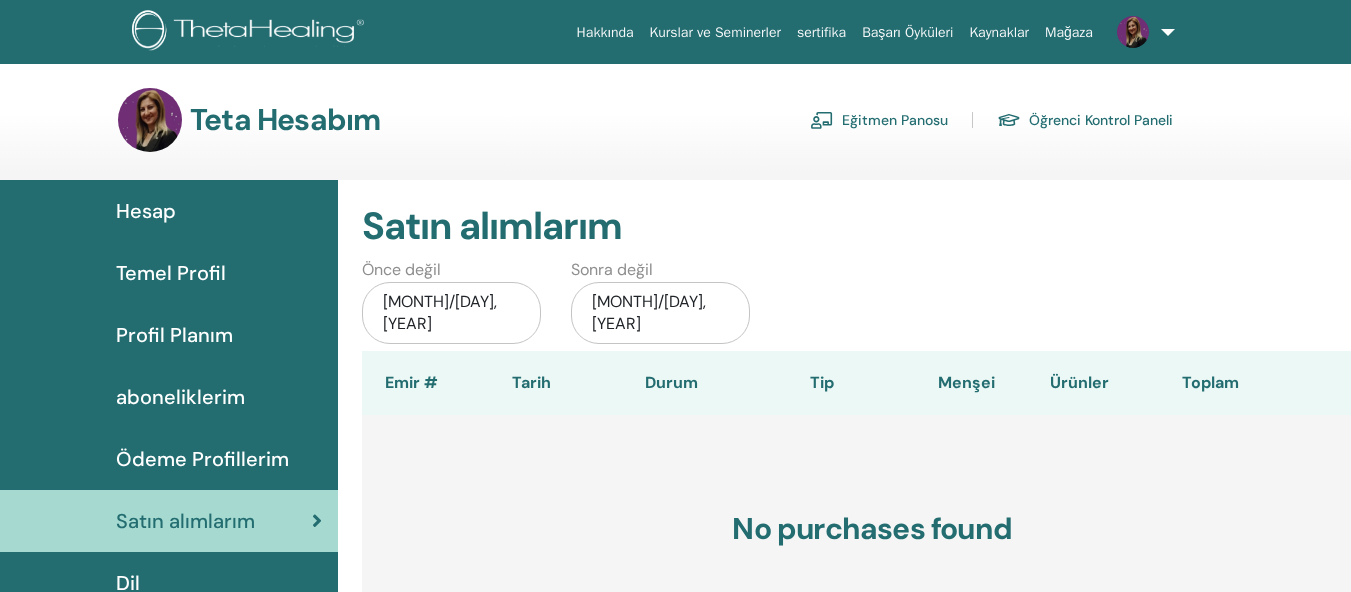 click on "Ödeme Profillerim" at bounding box center [202, 459] 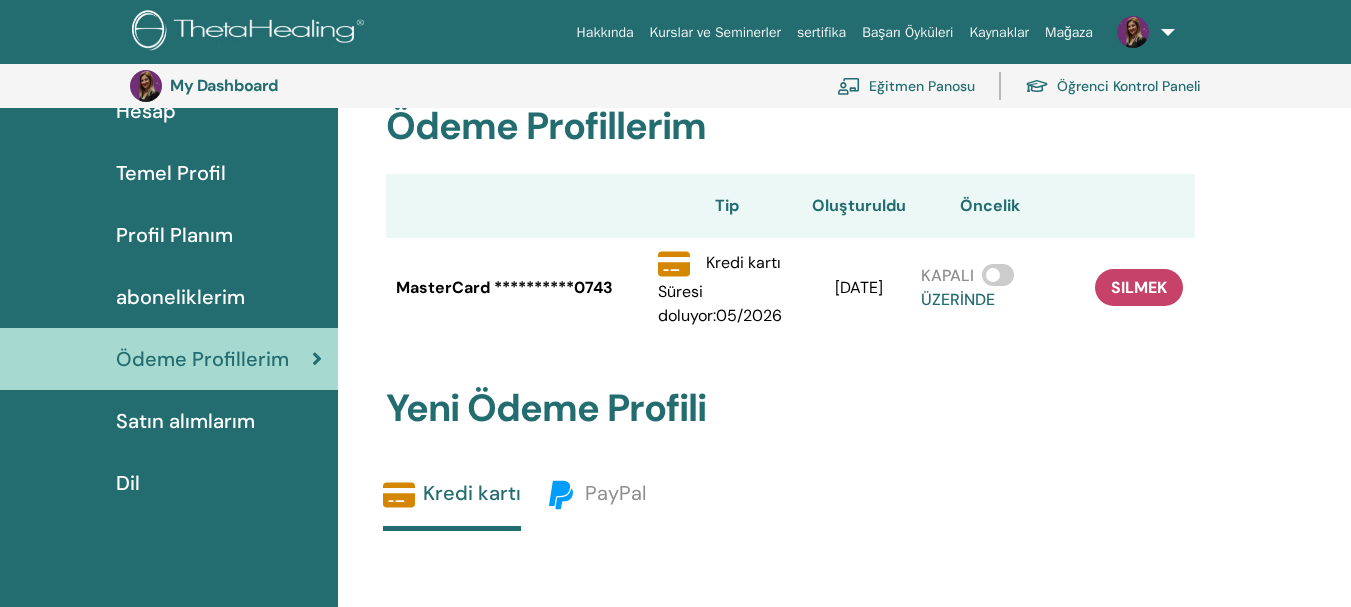 scroll, scrollTop: 0, scrollLeft: 0, axis: both 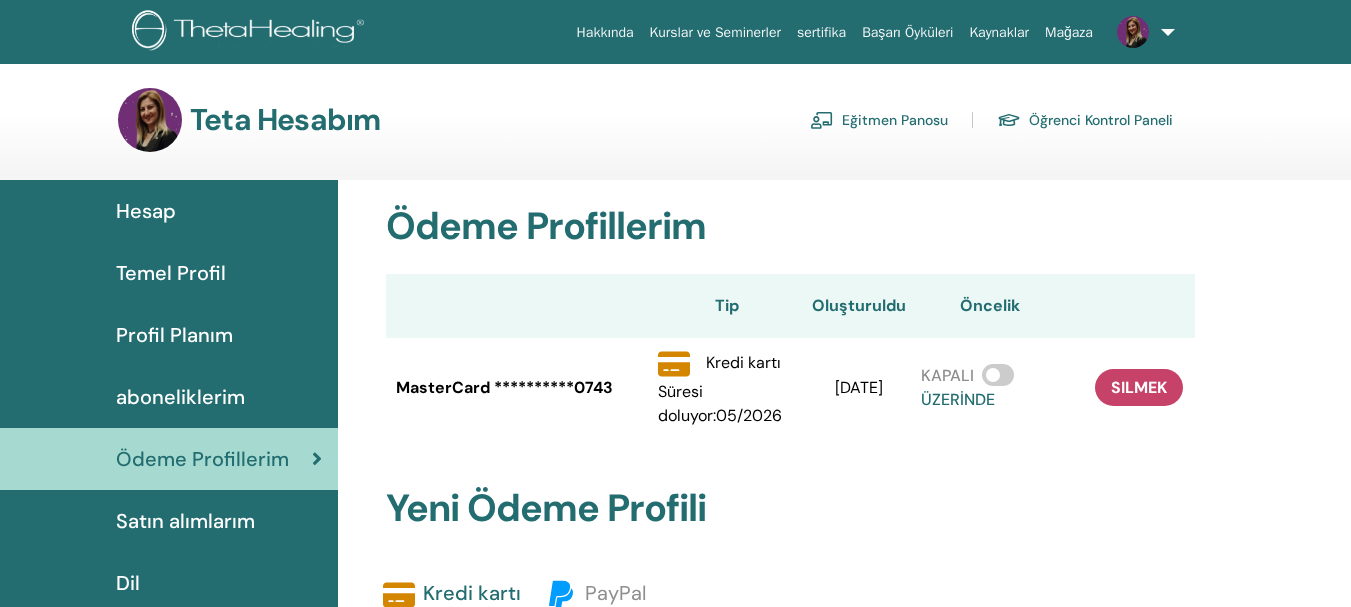 click on "aboneliklerim" at bounding box center [180, 397] 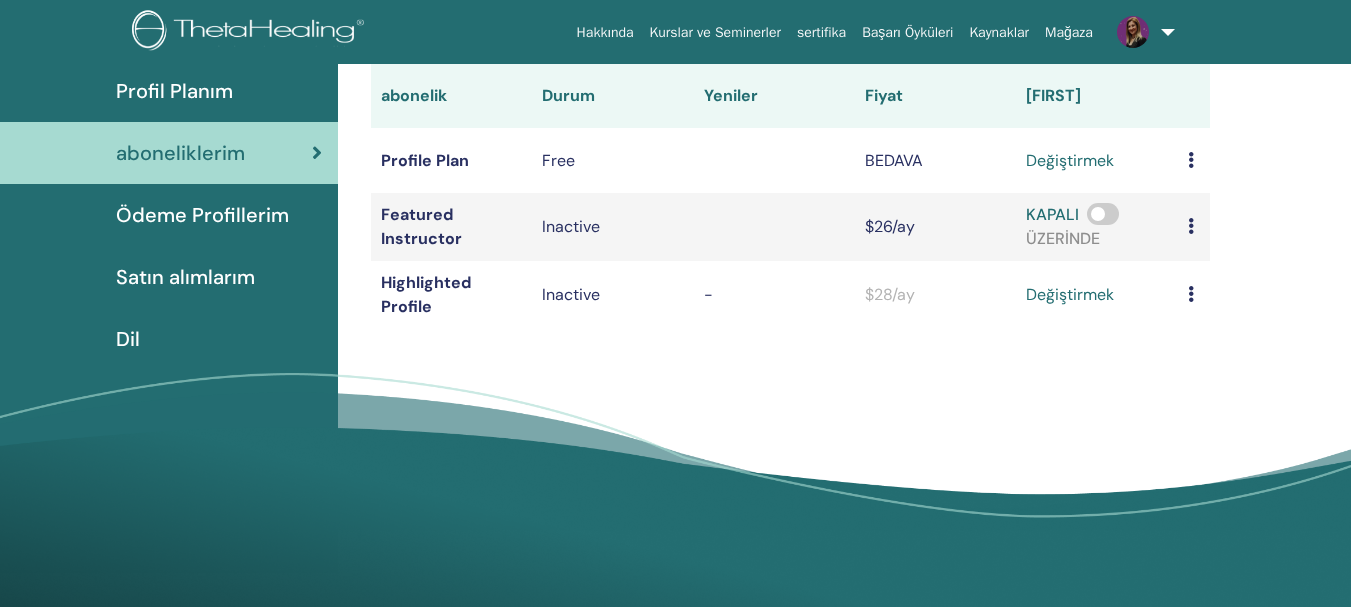 scroll, scrollTop: 0, scrollLeft: 0, axis: both 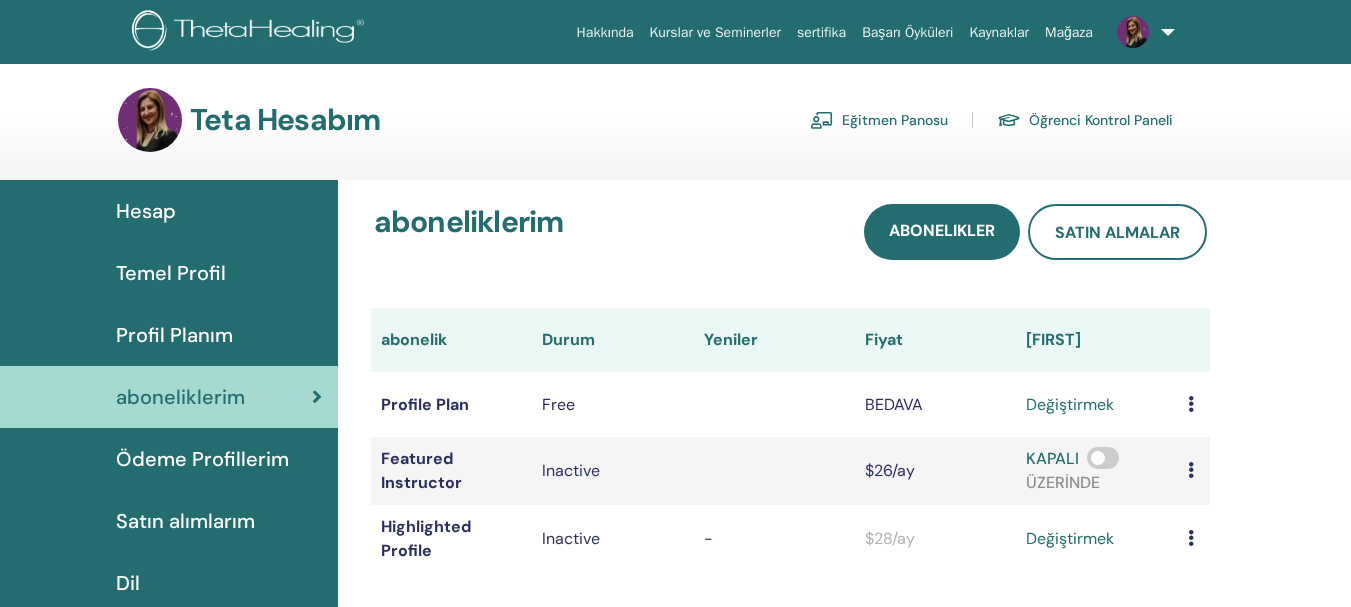 click on "Profil Planım" at bounding box center (174, 335) 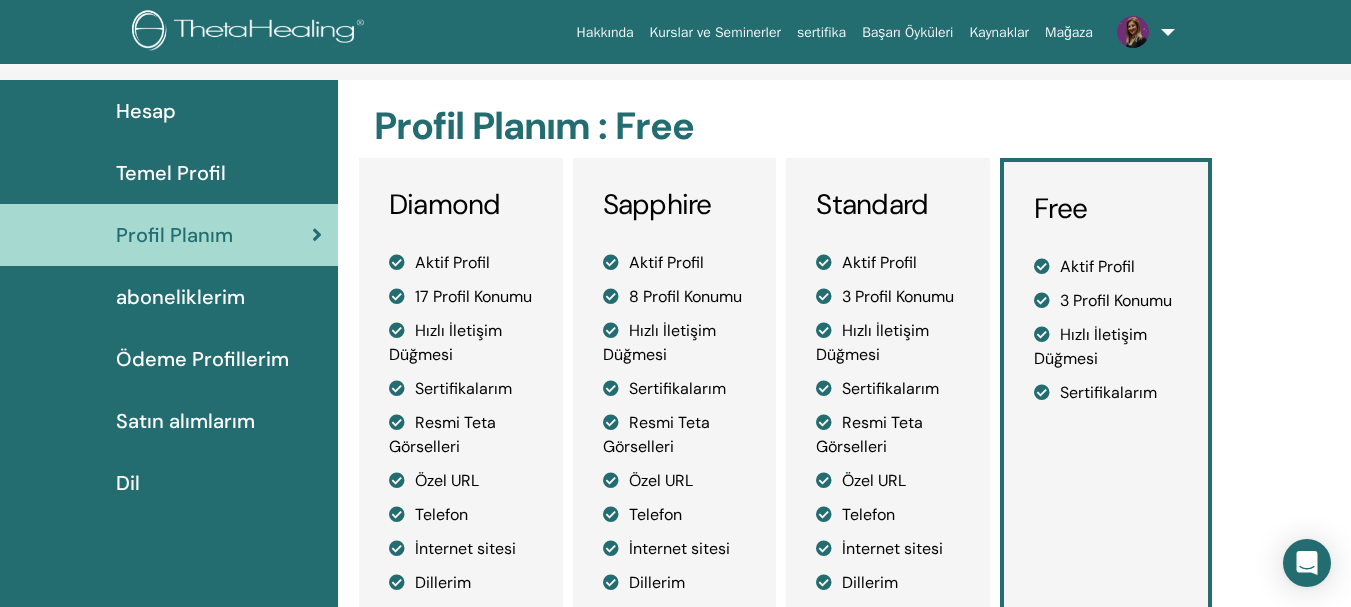 scroll, scrollTop: 344, scrollLeft: 0, axis: vertical 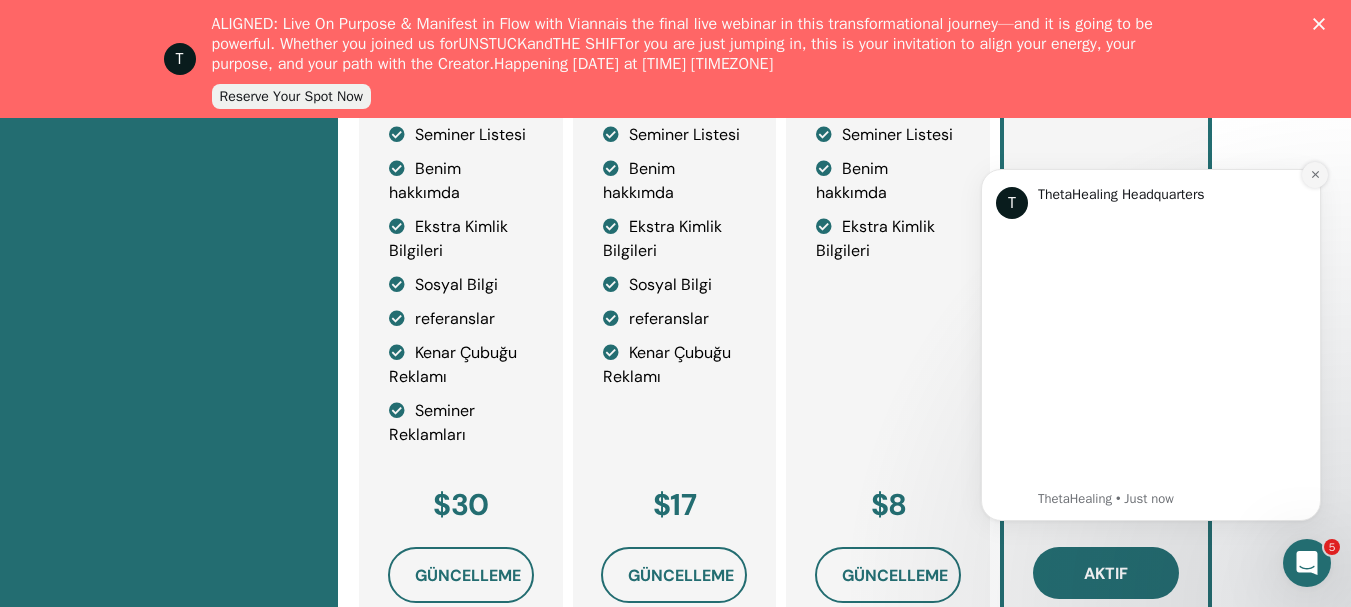 click 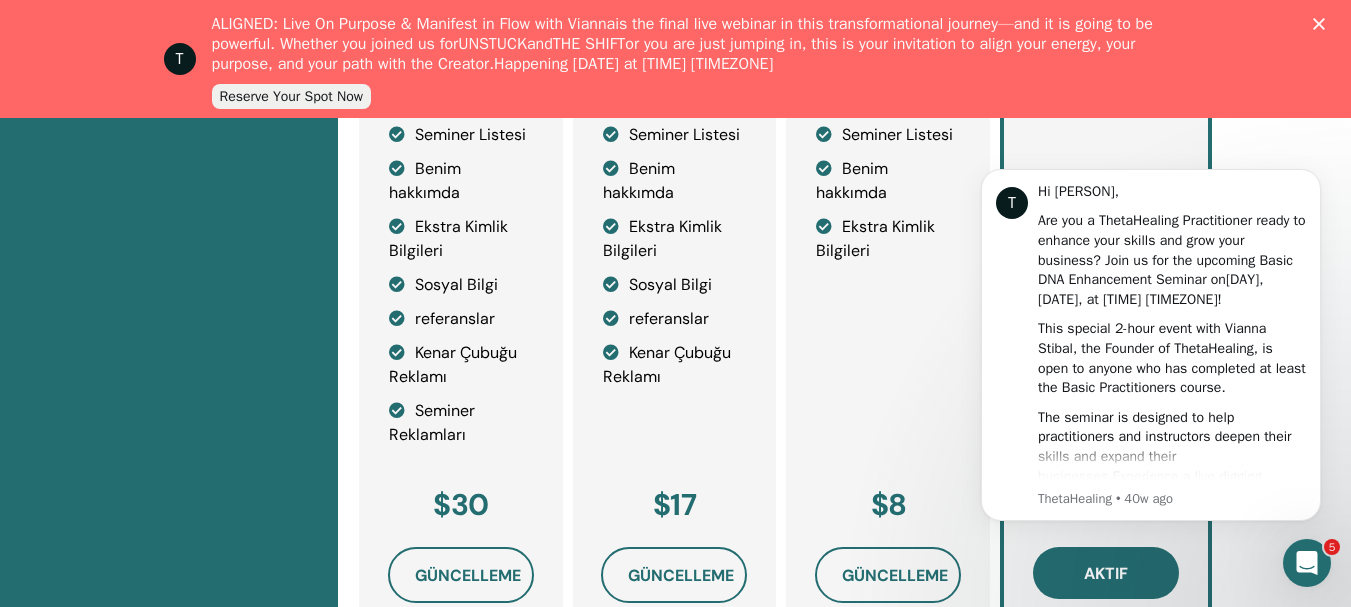 click 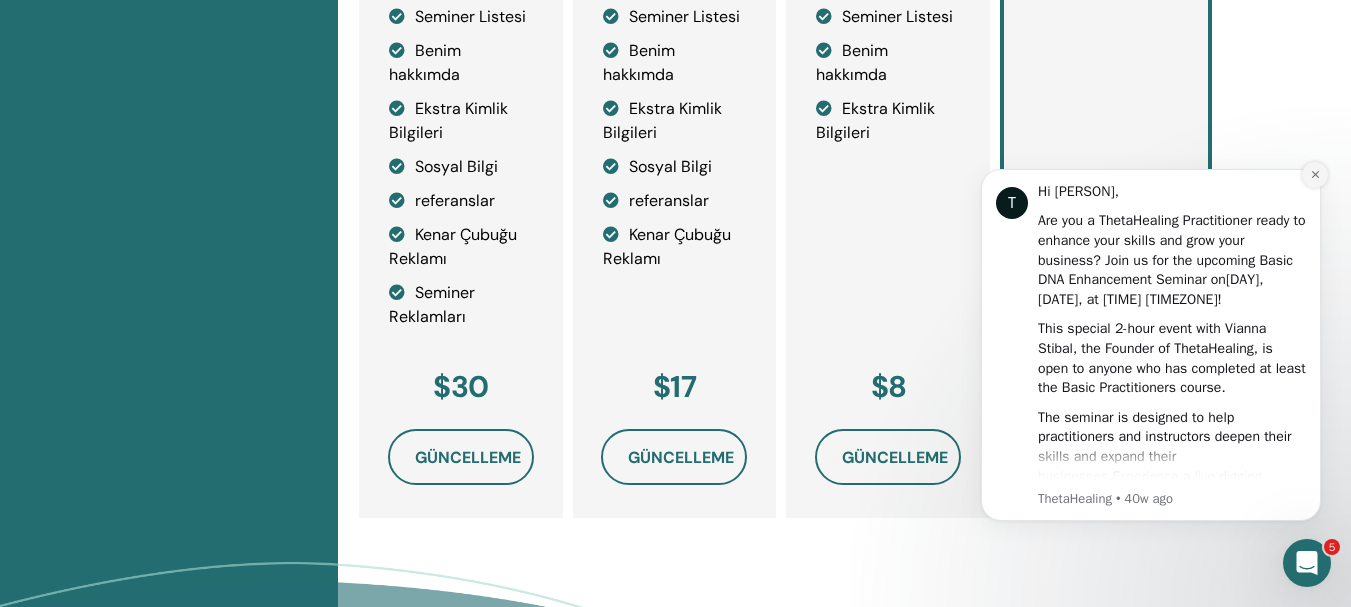 click 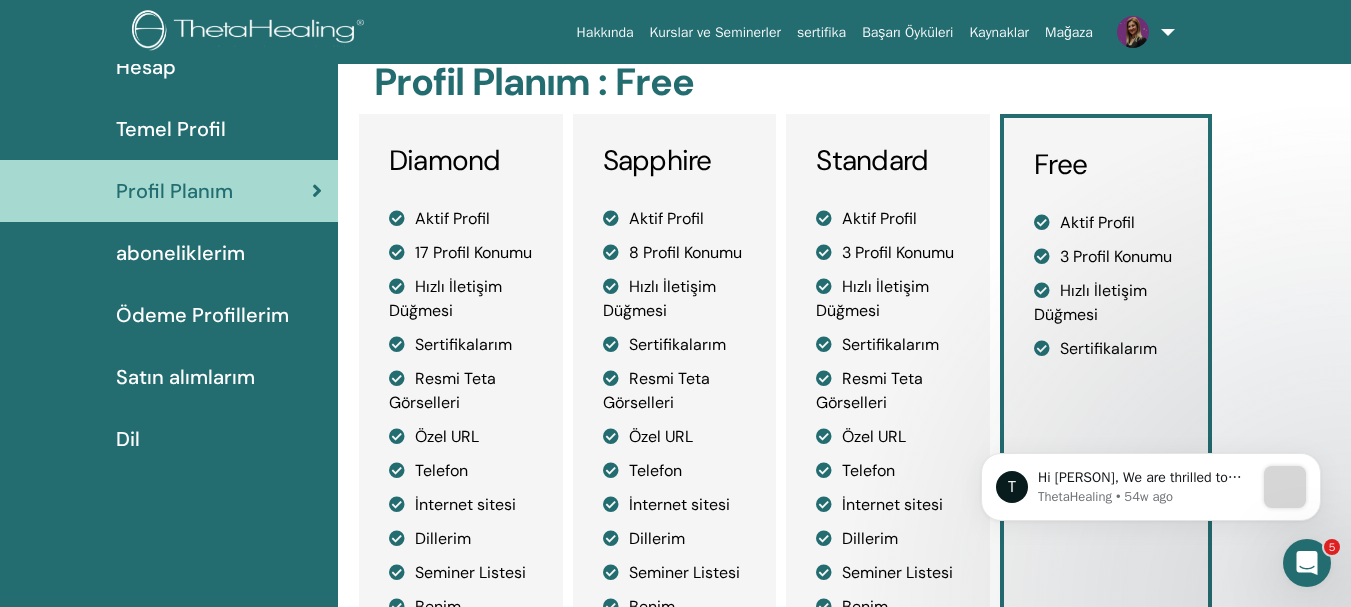 scroll, scrollTop: 0, scrollLeft: 0, axis: both 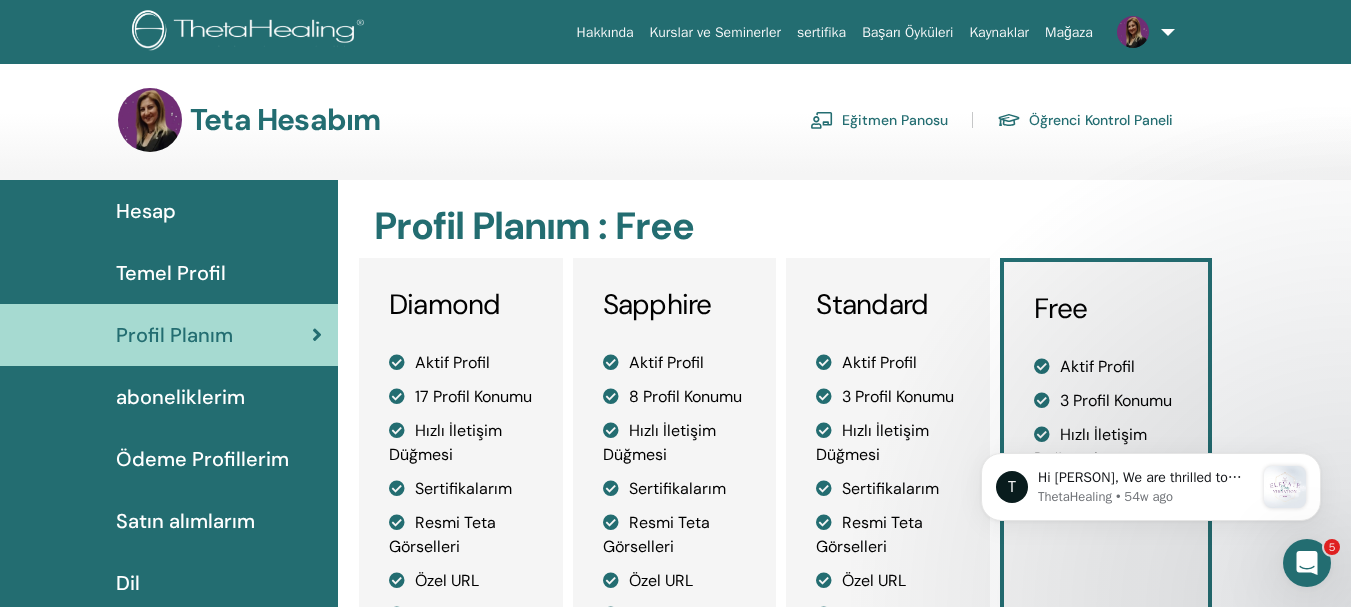 click on "Hesap" at bounding box center [146, 211] 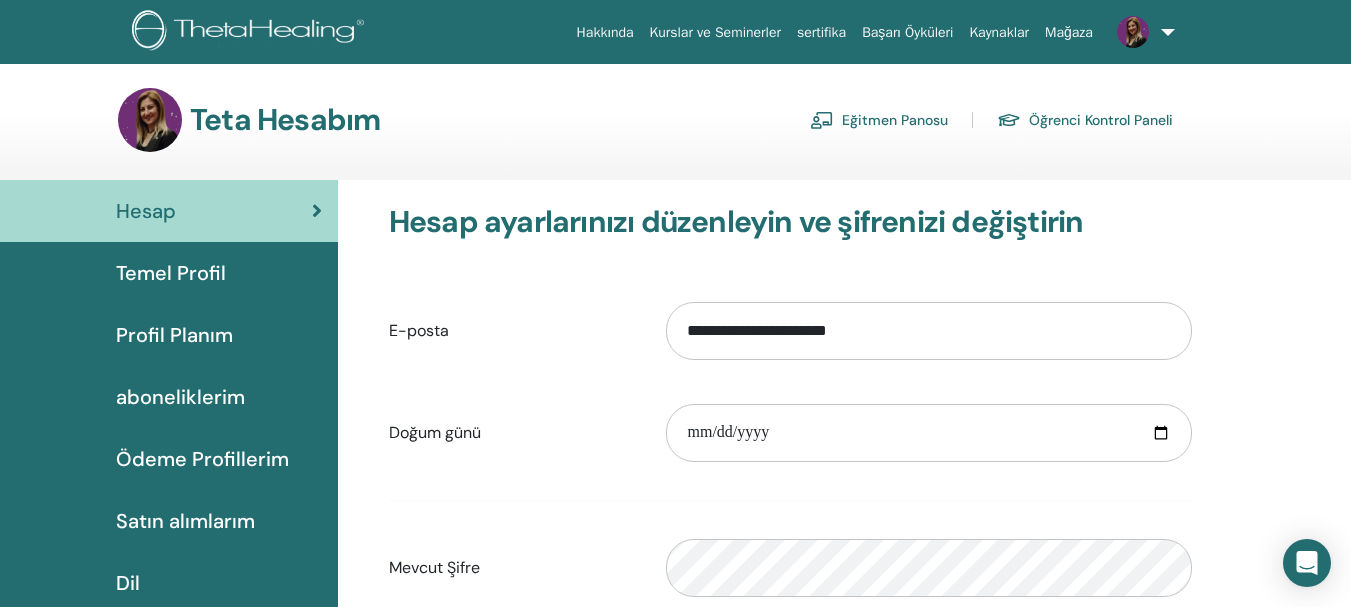 scroll, scrollTop: 0, scrollLeft: 0, axis: both 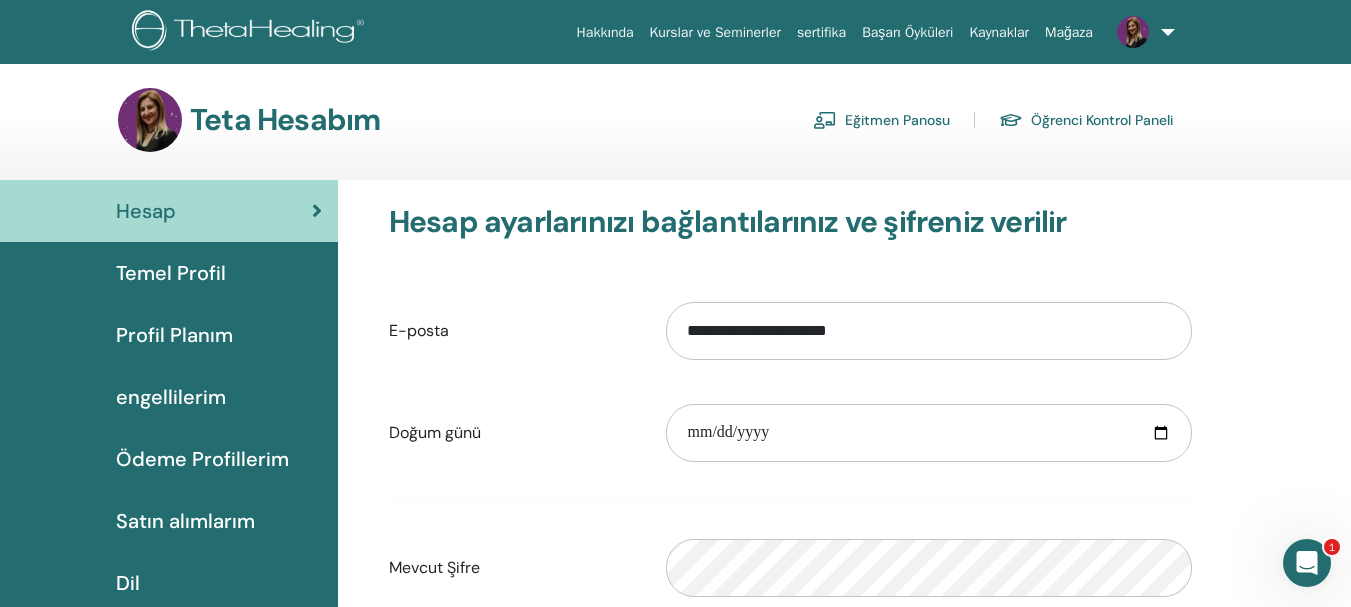 click on "Temel Profil" at bounding box center (171, 273) 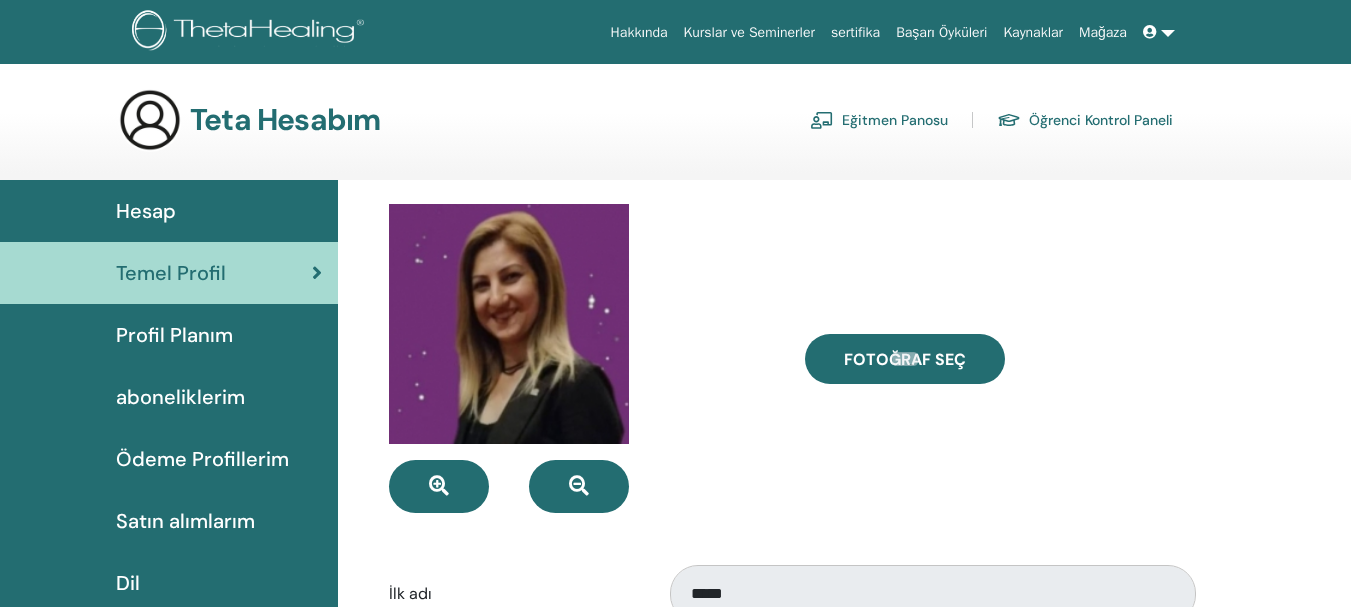 scroll, scrollTop: 0, scrollLeft: 0, axis: both 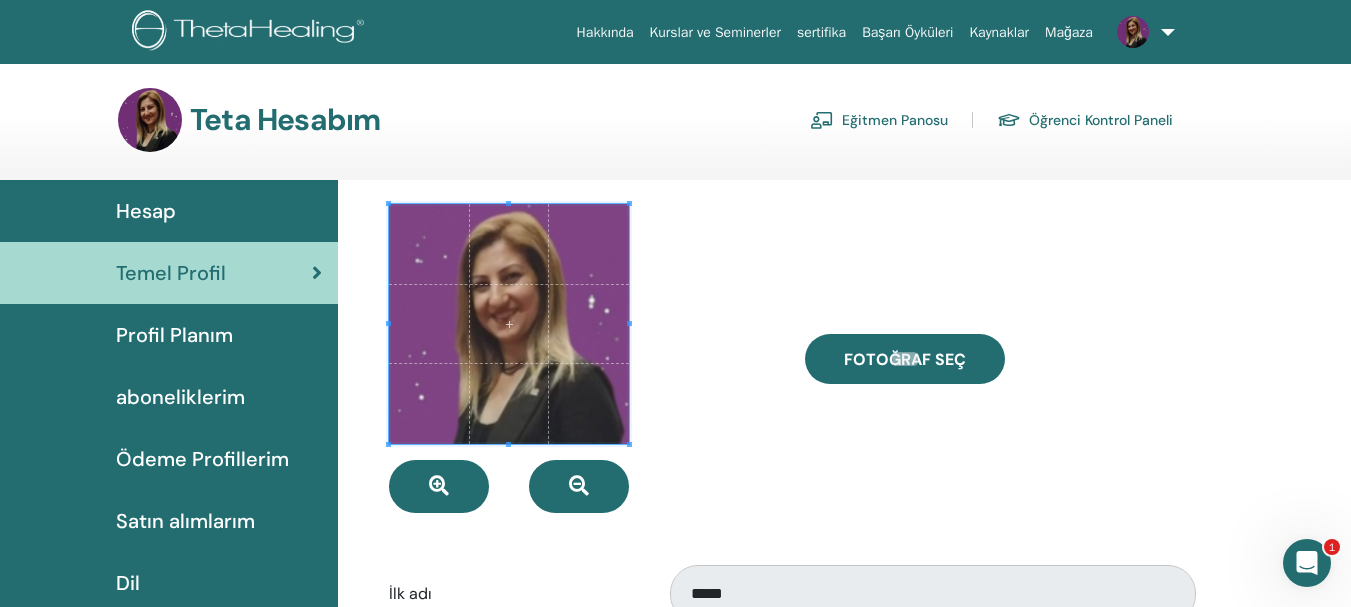 click on "Hesap" at bounding box center [146, 211] 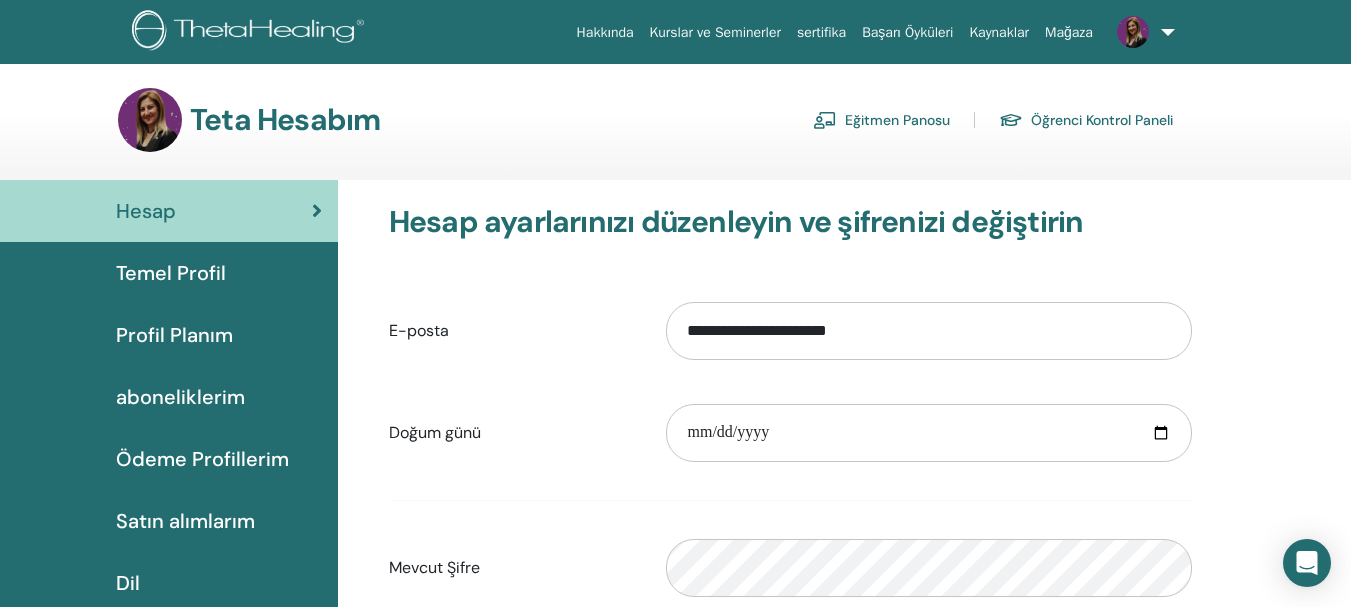 scroll, scrollTop: 0, scrollLeft: 0, axis: both 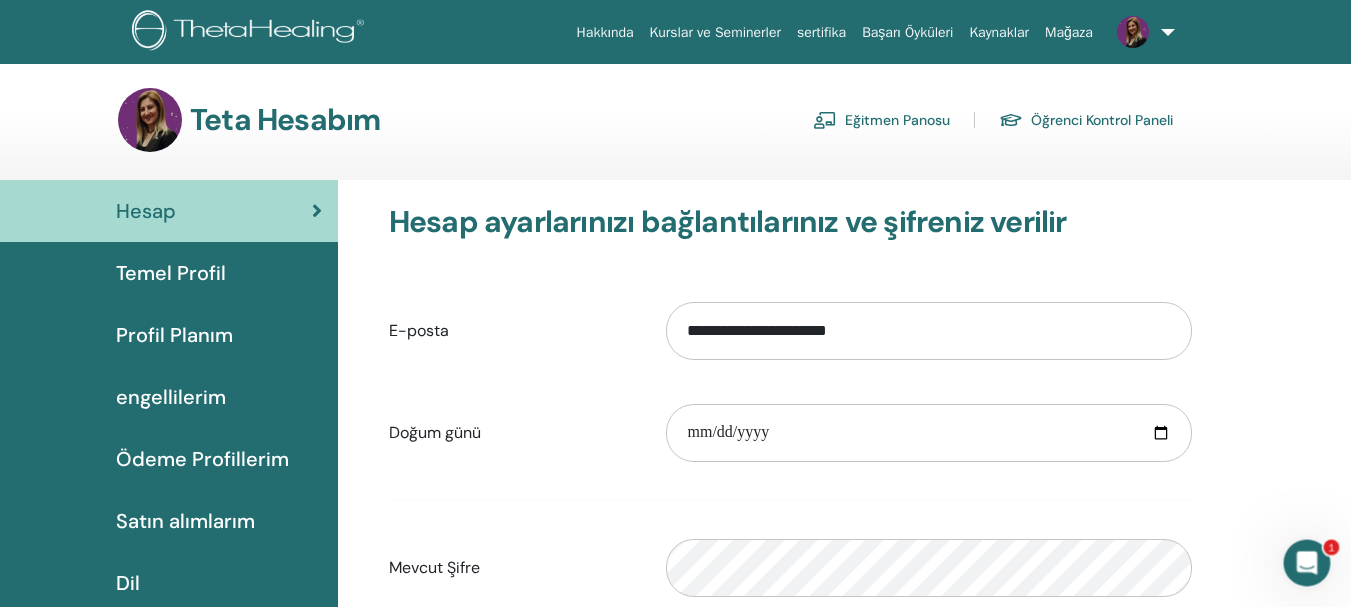 click on "Kurslar ve Seminerler" at bounding box center (715, 32) 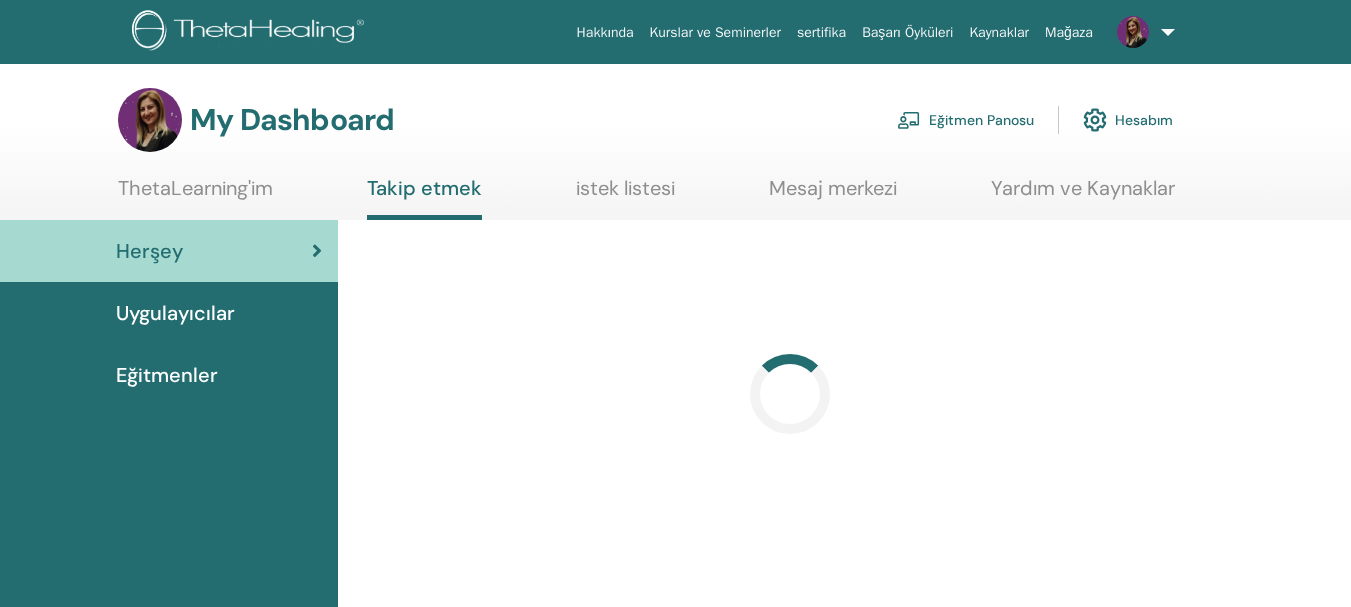 scroll, scrollTop: 0, scrollLeft: 0, axis: both 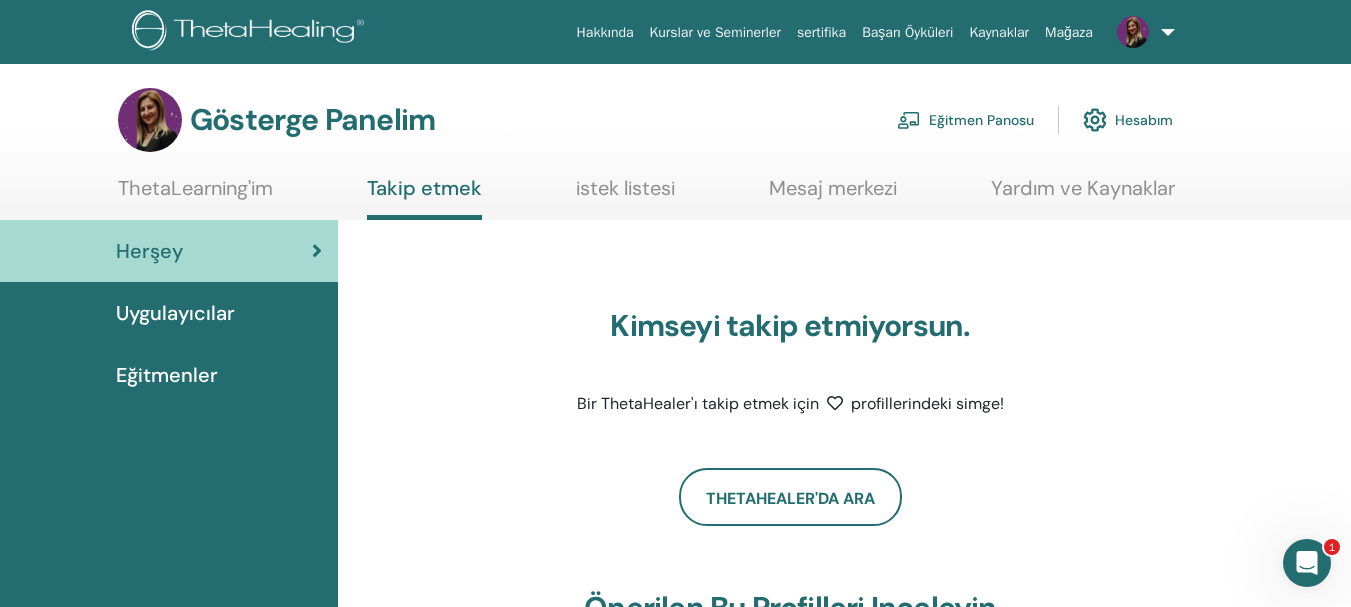 click on "Hesabım" at bounding box center [1144, 121] 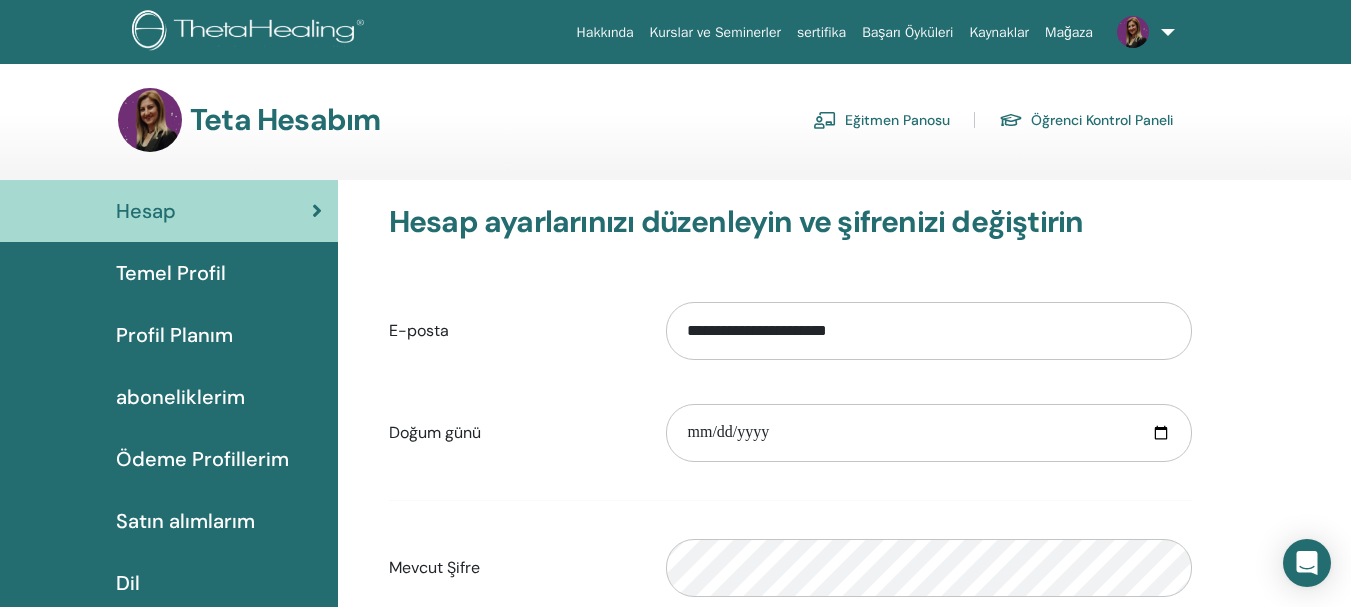 scroll, scrollTop: 0, scrollLeft: 0, axis: both 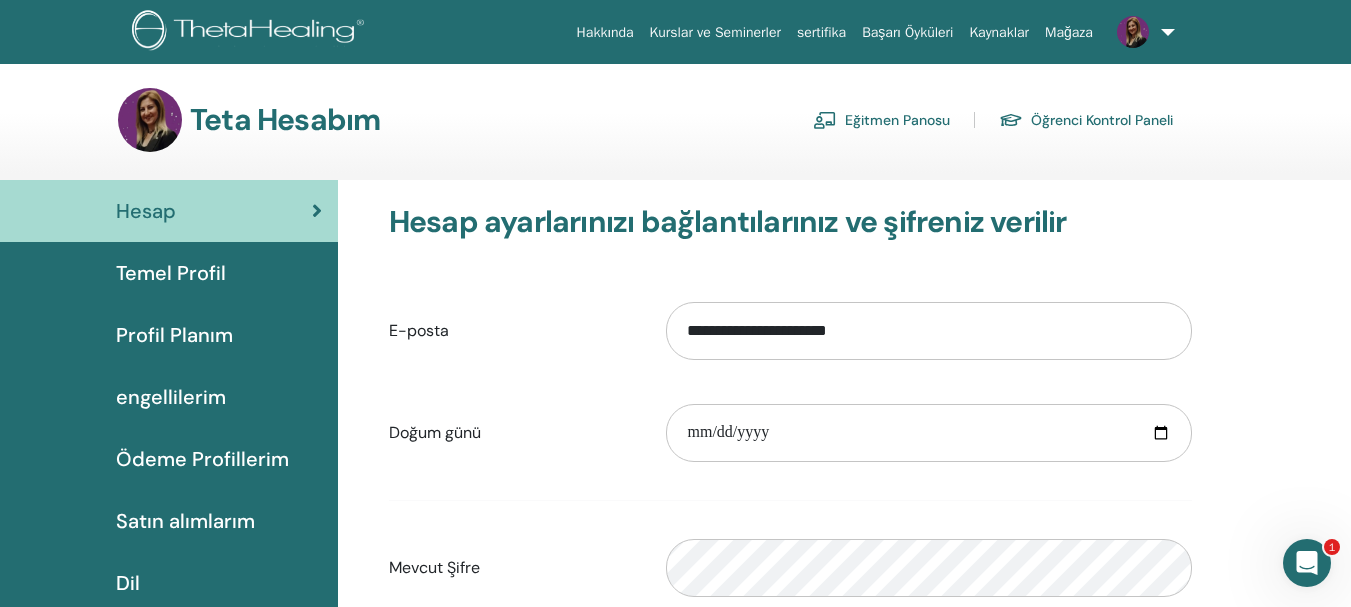 click on "Eğitmen Panosu" at bounding box center (897, 121) 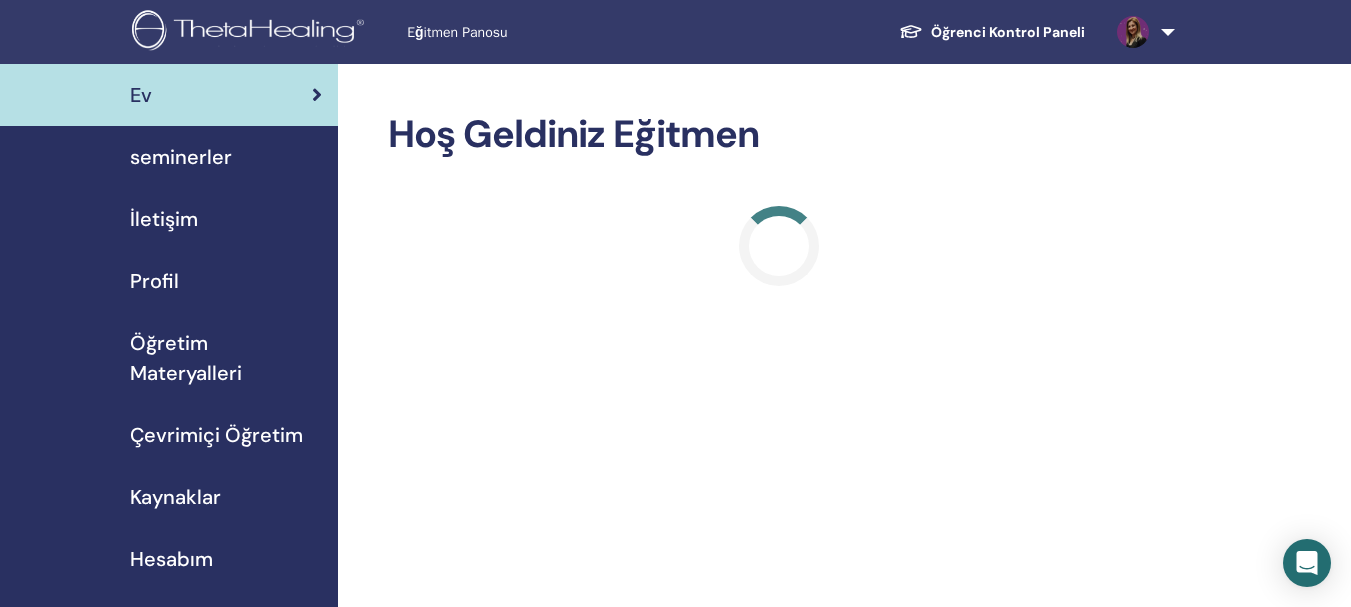scroll, scrollTop: 0, scrollLeft: 0, axis: both 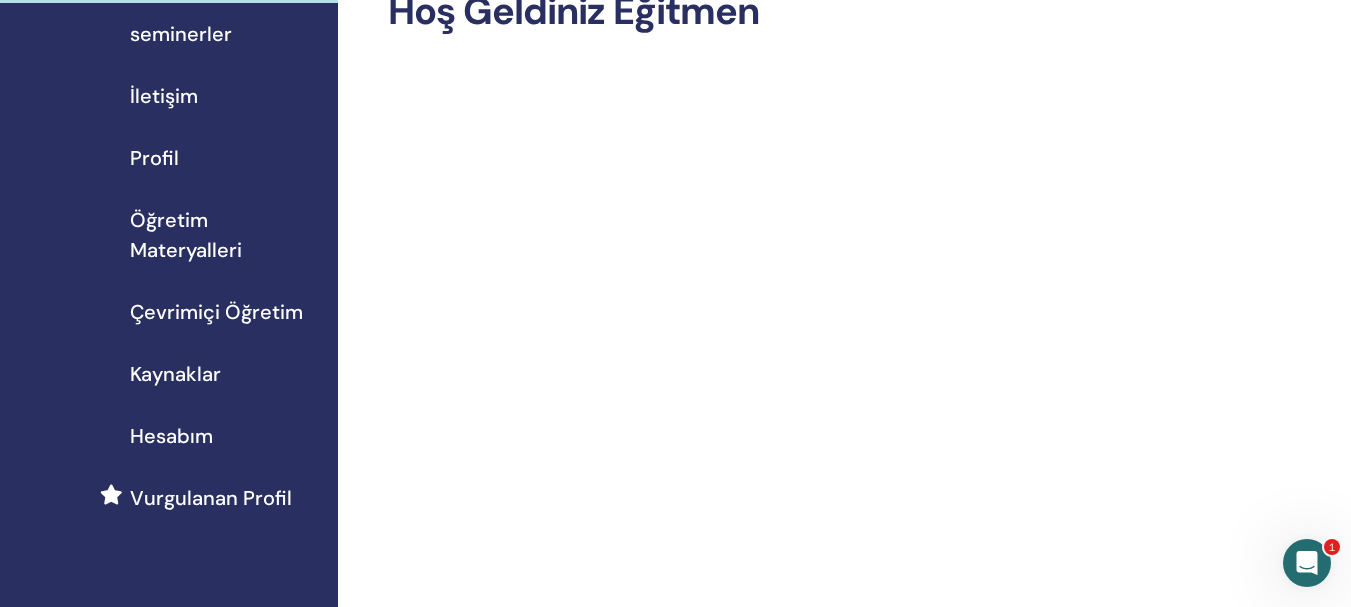click on "Çevrimiçi Öğretim" at bounding box center [216, 312] 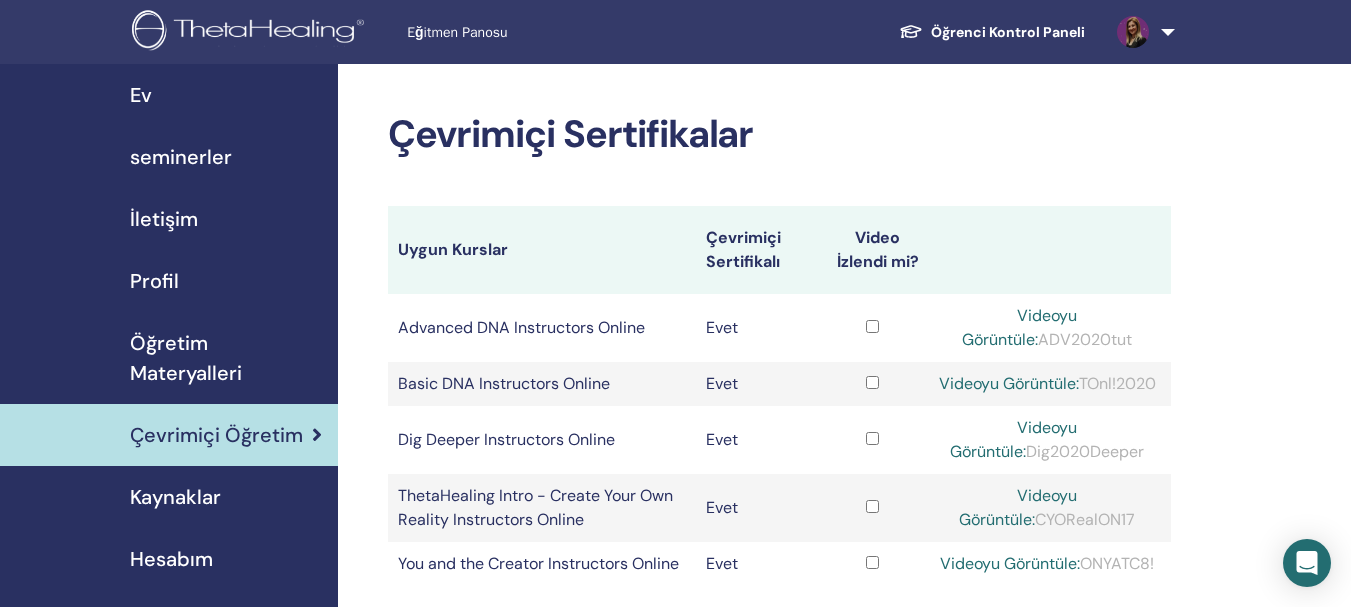 scroll, scrollTop: 0, scrollLeft: 0, axis: both 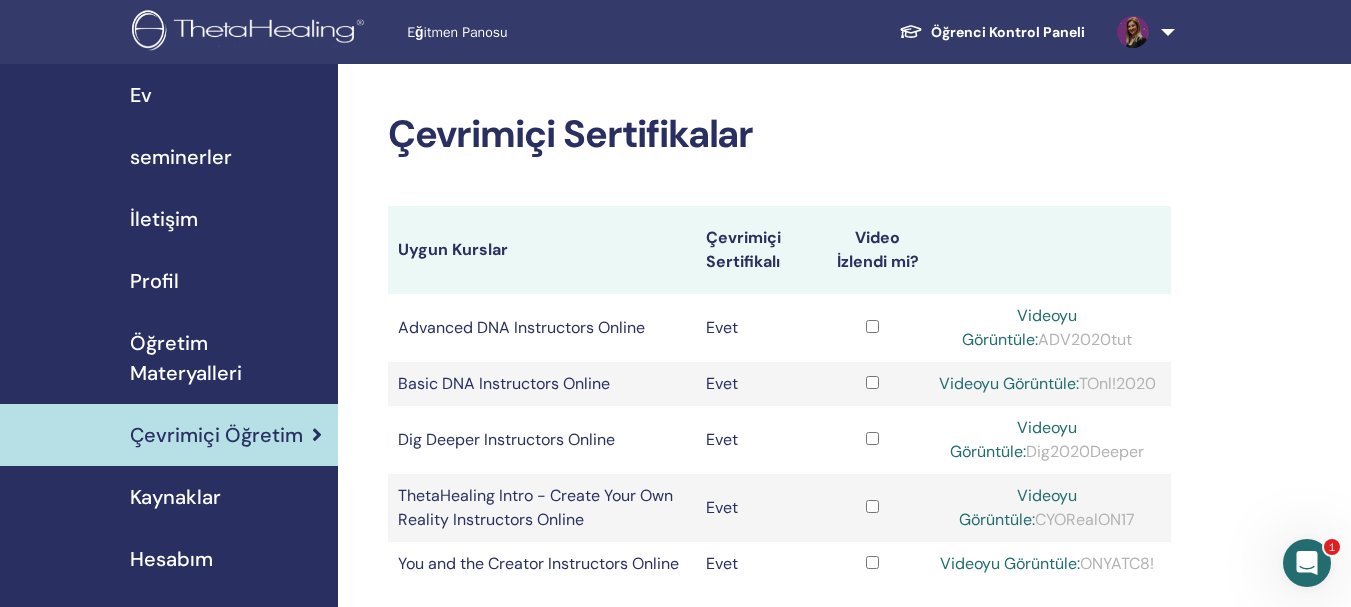 click on "seminerler" at bounding box center (181, 157) 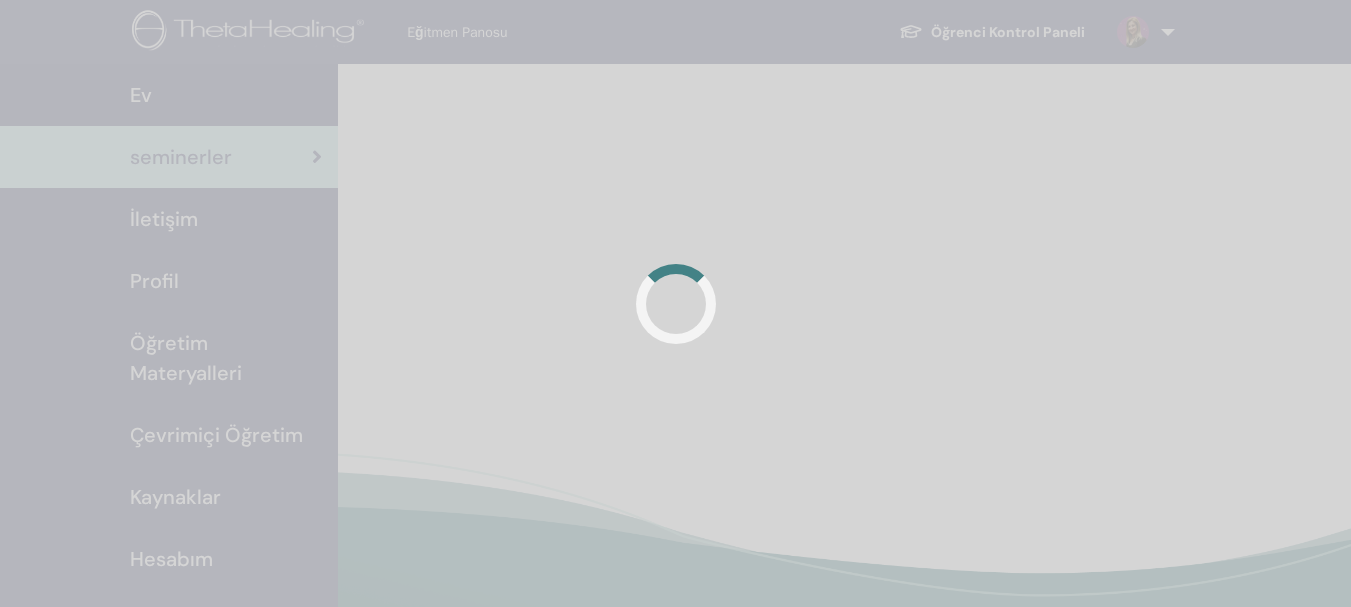 scroll, scrollTop: 0, scrollLeft: 0, axis: both 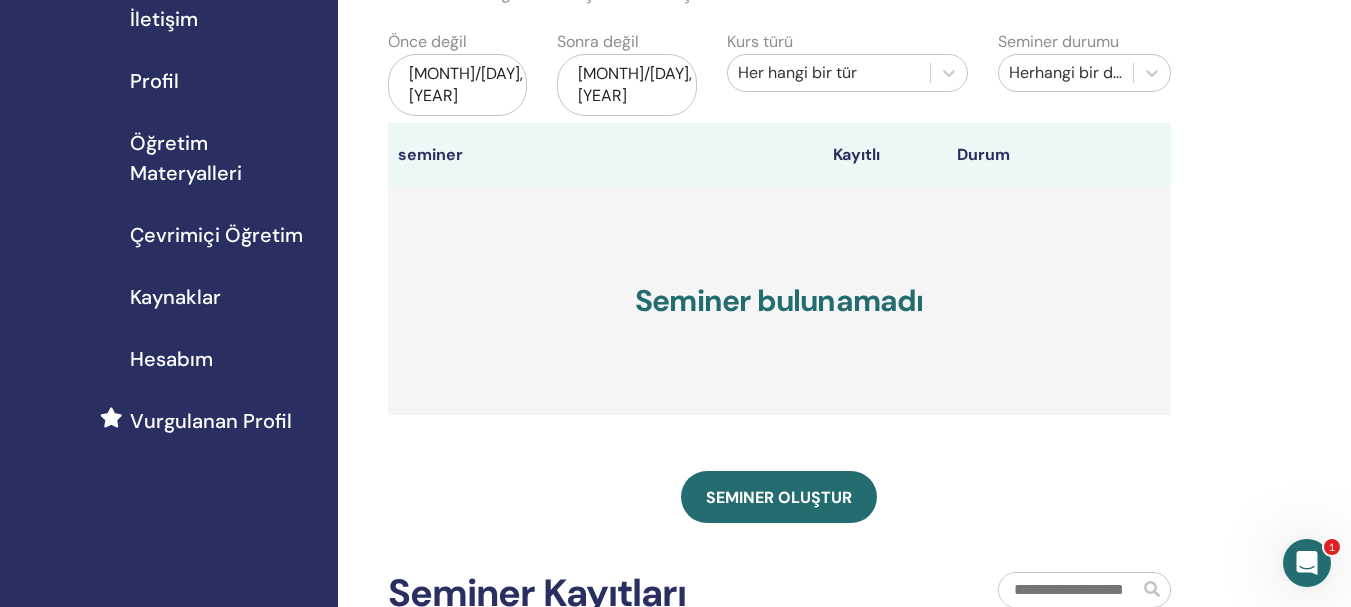 click on "Kaynaklar" at bounding box center [175, 297] 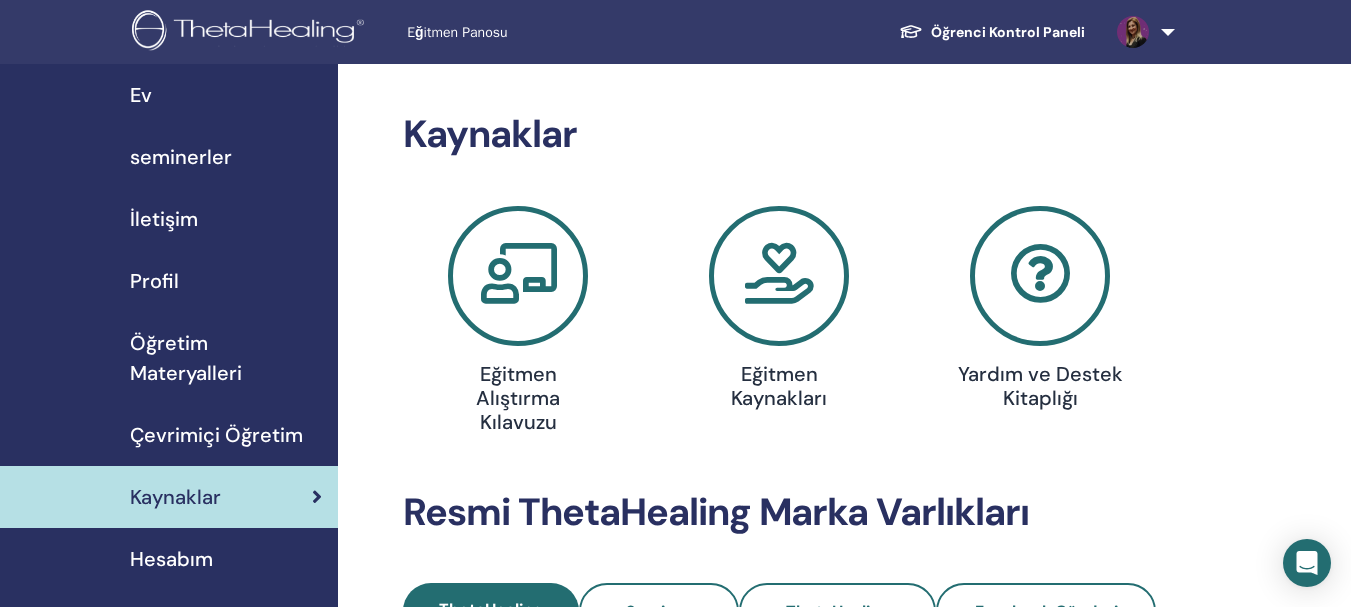 scroll, scrollTop: 0, scrollLeft: 0, axis: both 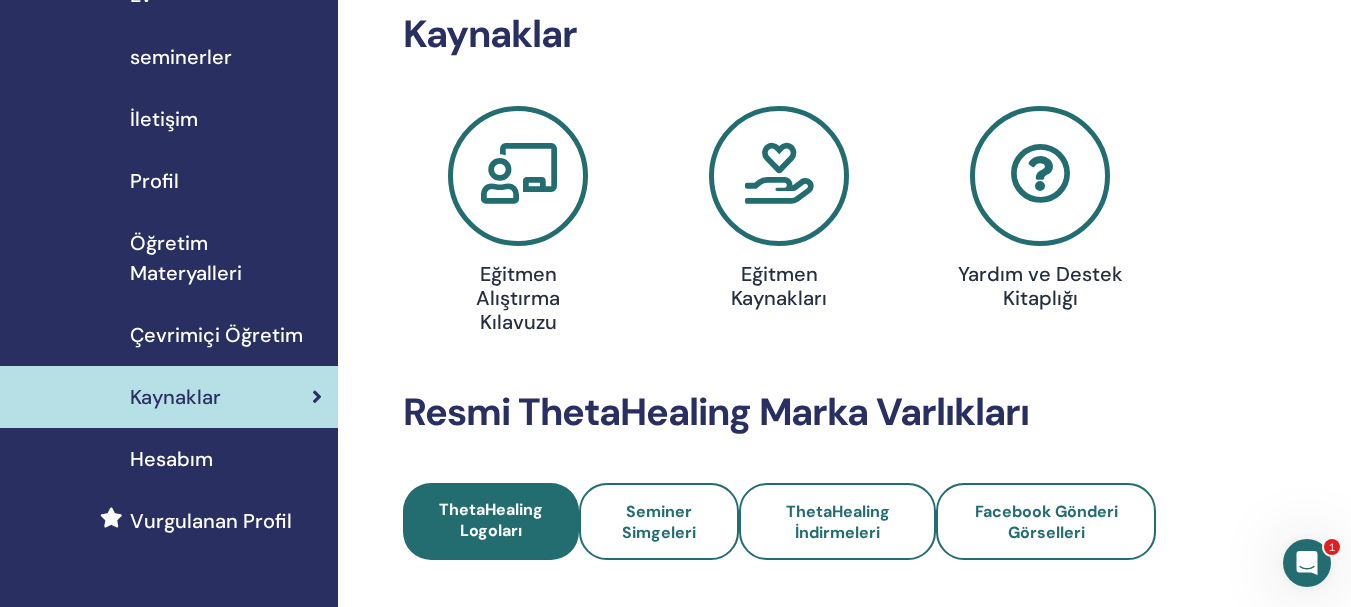 click on "Hesabım" at bounding box center (171, 459) 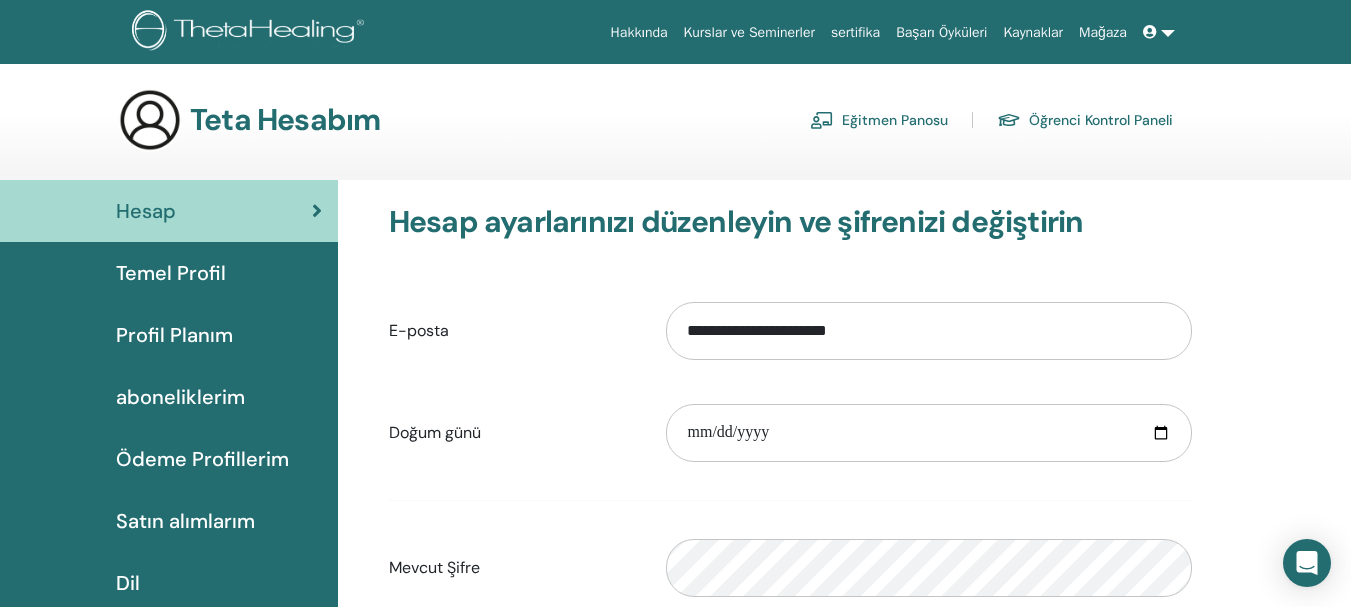 scroll, scrollTop: 0, scrollLeft: 0, axis: both 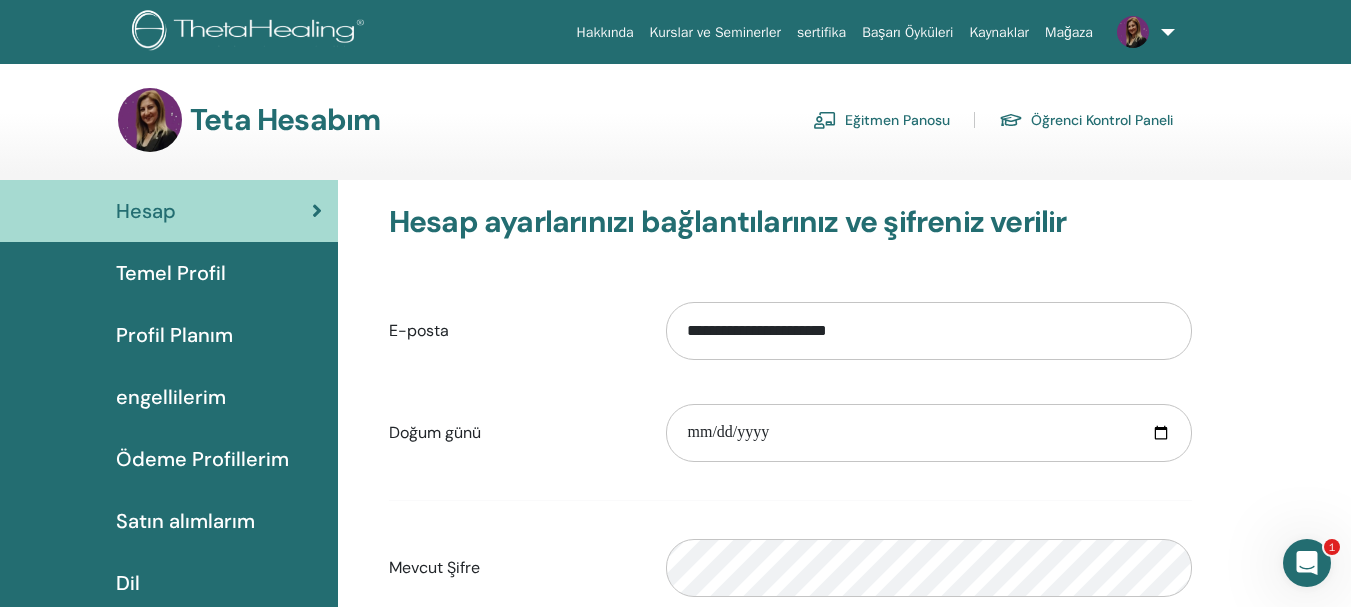 click on "Öğrenci Kontrol Paneli" at bounding box center (1102, 121) 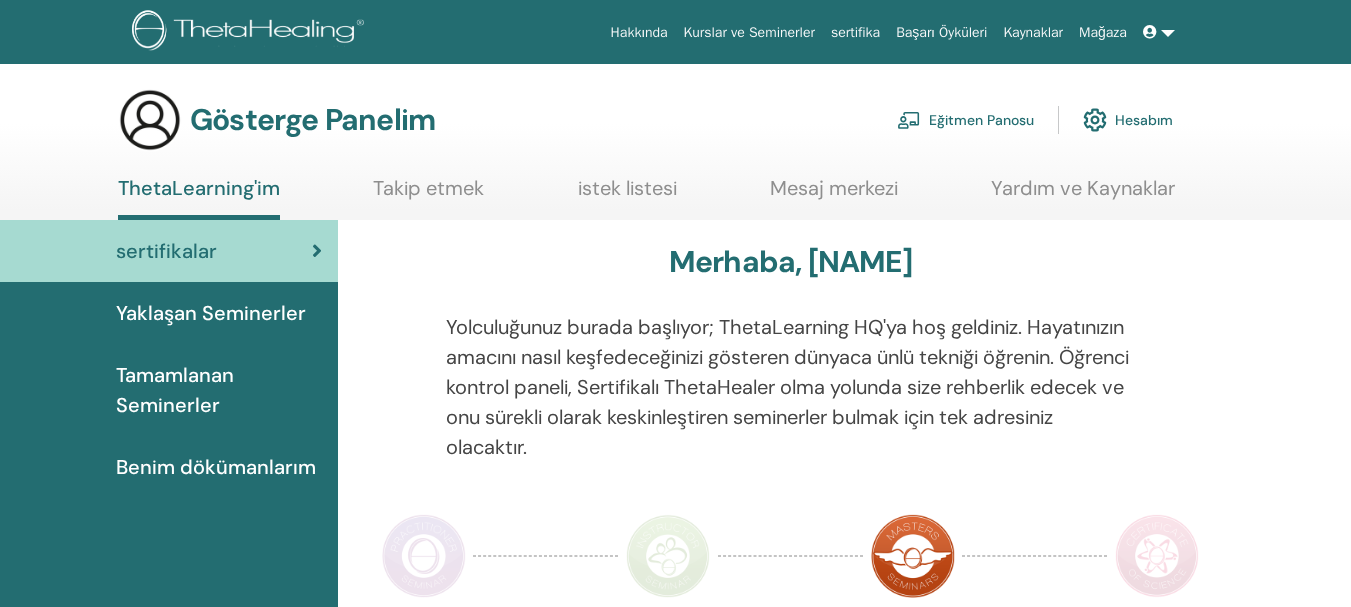 scroll, scrollTop: 0, scrollLeft: 0, axis: both 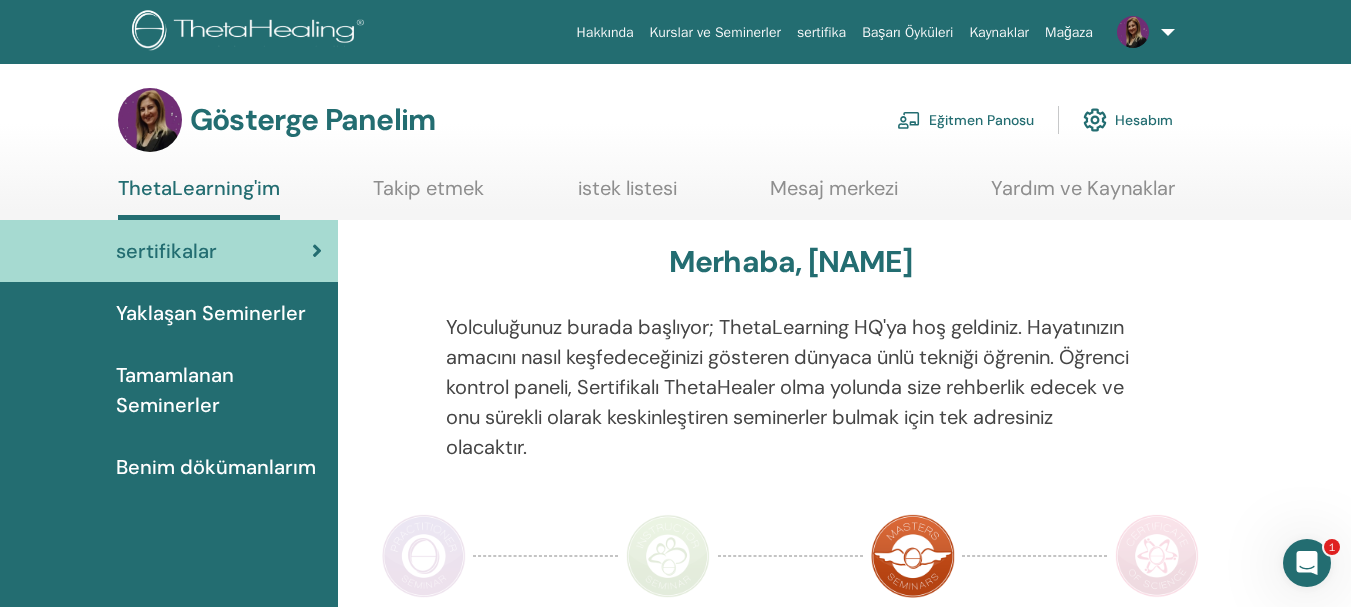 click on "Eğitmen Panosu" at bounding box center [981, 121] 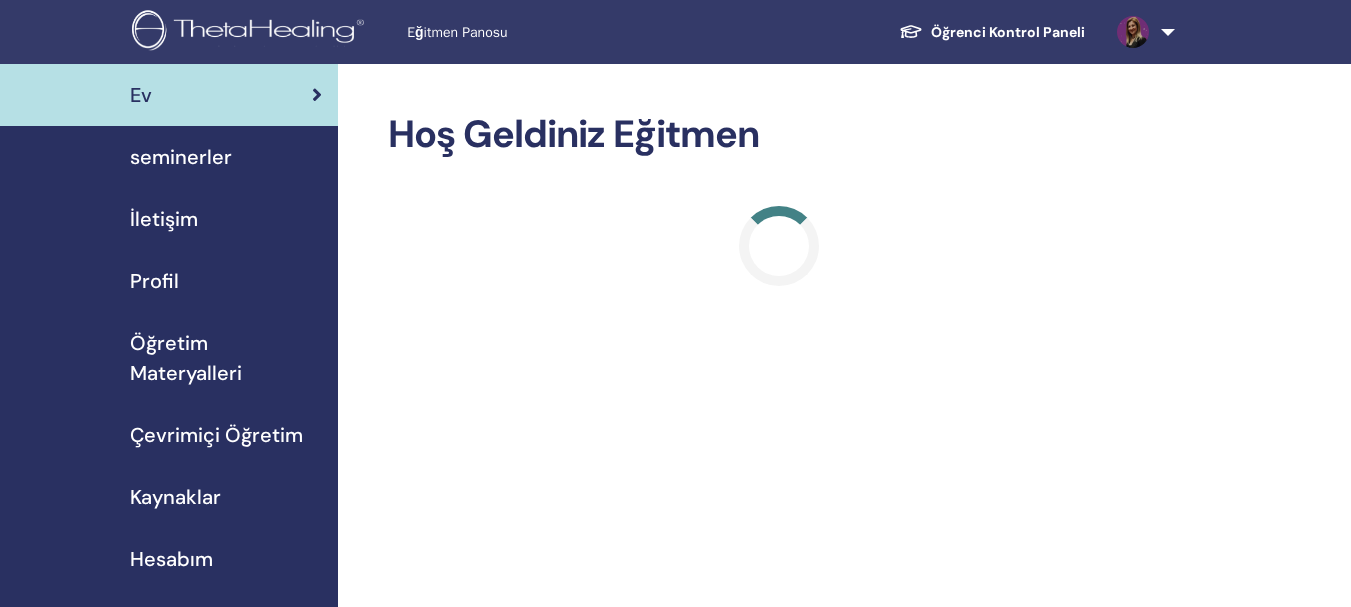 scroll, scrollTop: 0, scrollLeft: 0, axis: both 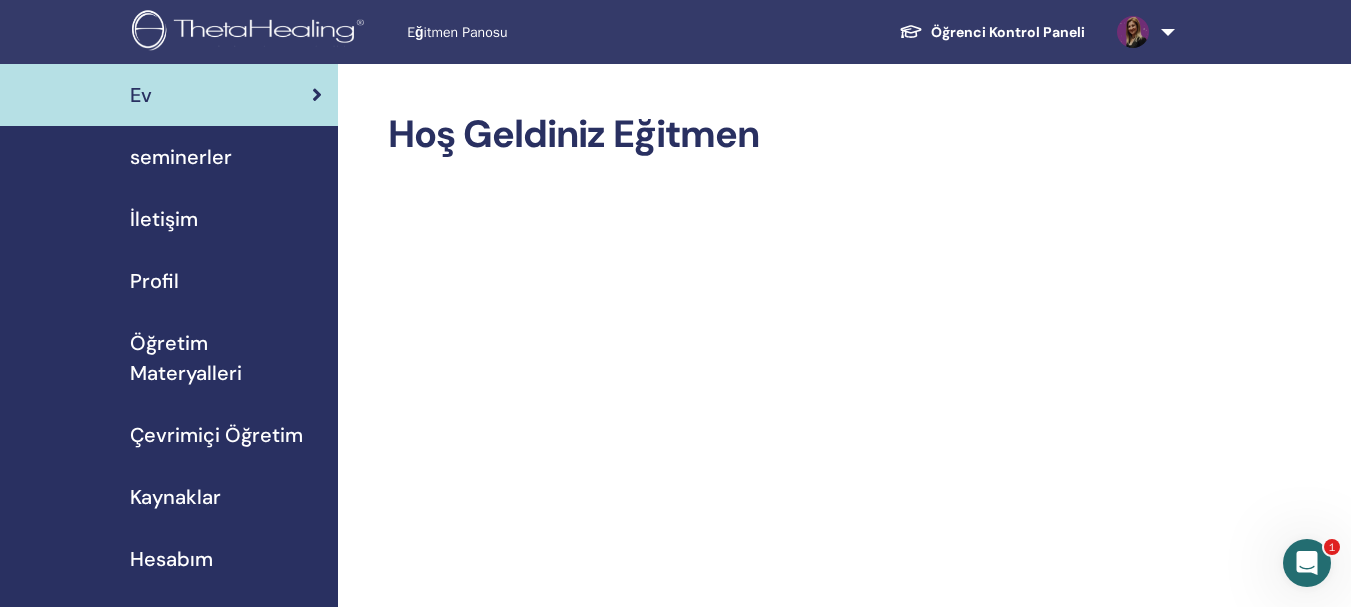 click on "seminerler" at bounding box center [181, 157] 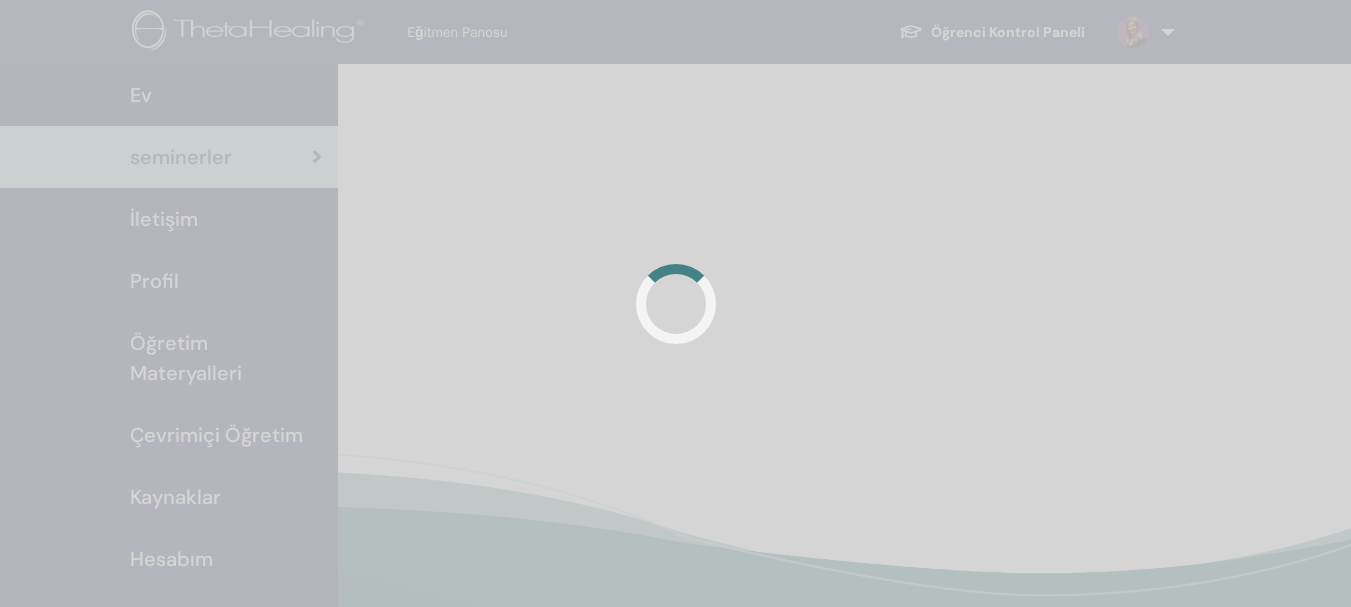 scroll, scrollTop: 0, scrollLeft: 0, axis: both 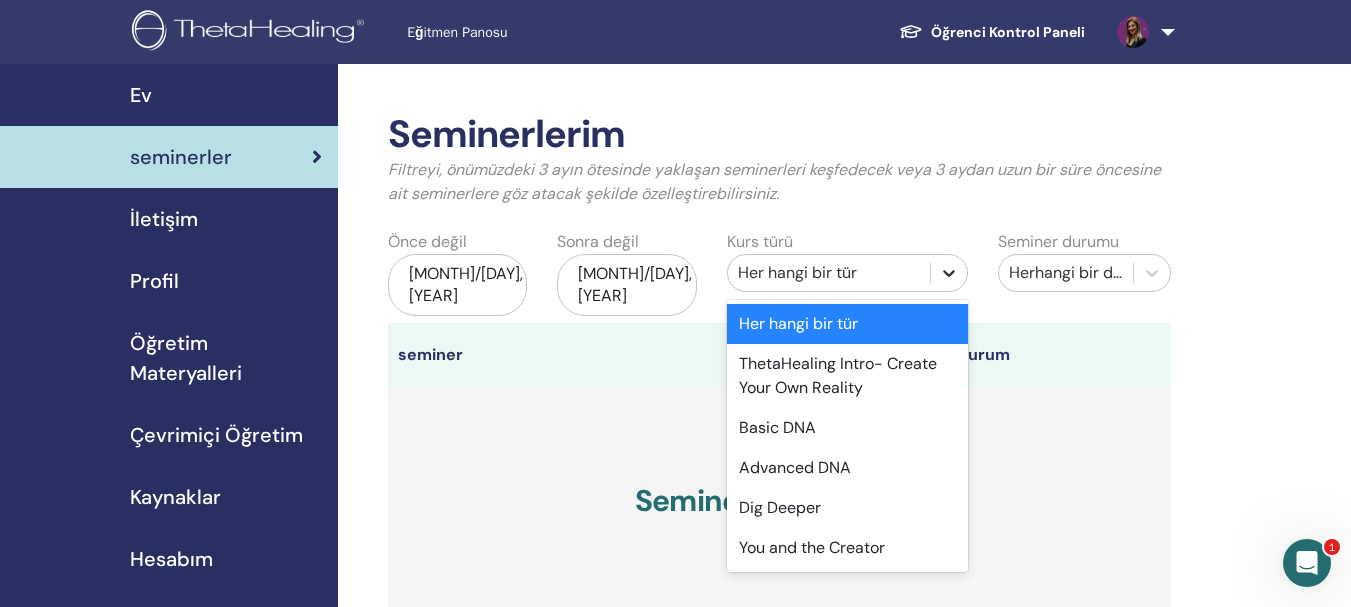 click 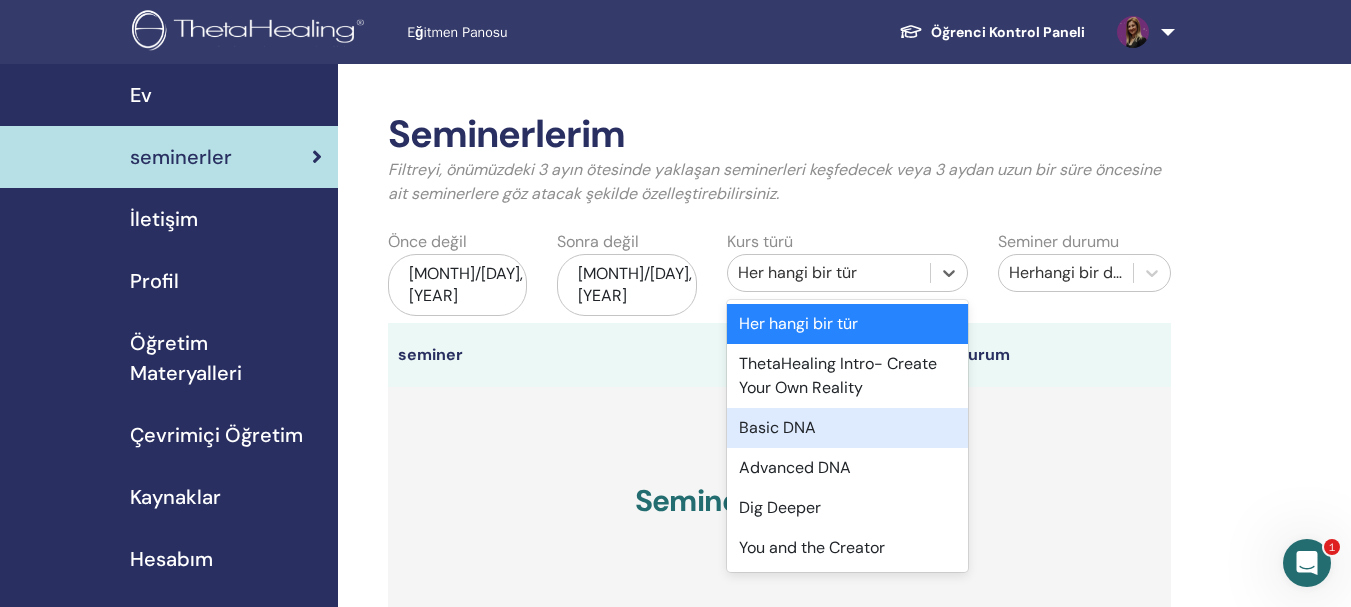 click on "Basic DNA" at bounding box center [847, 428] 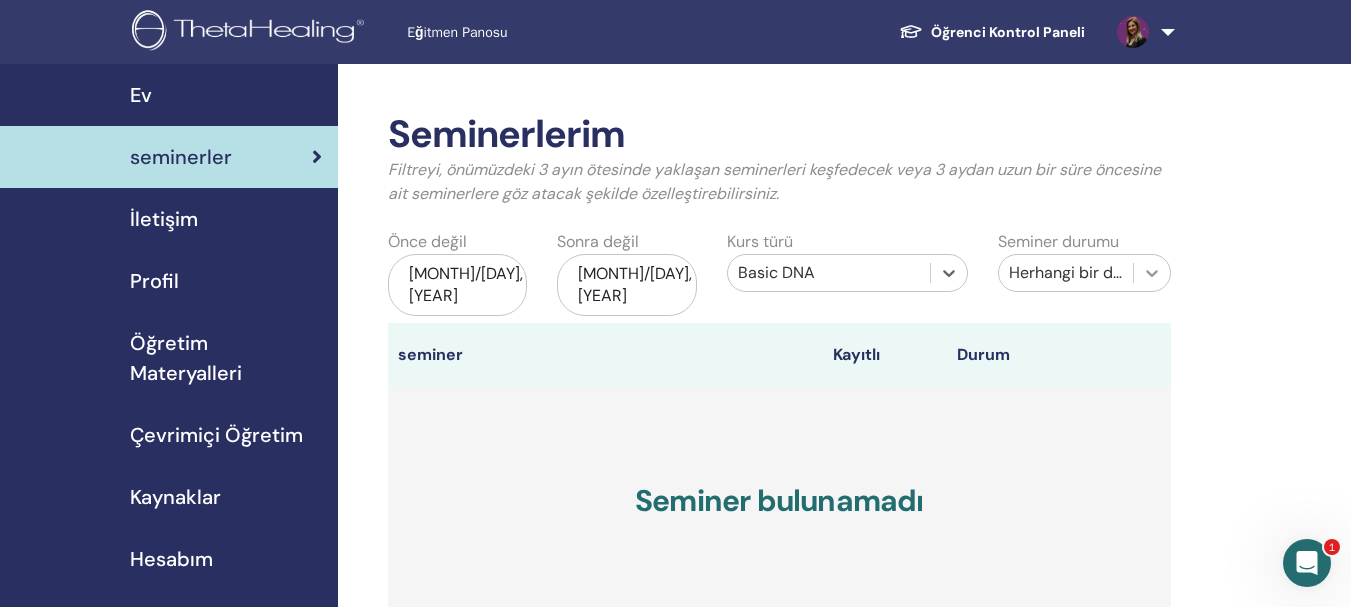 click 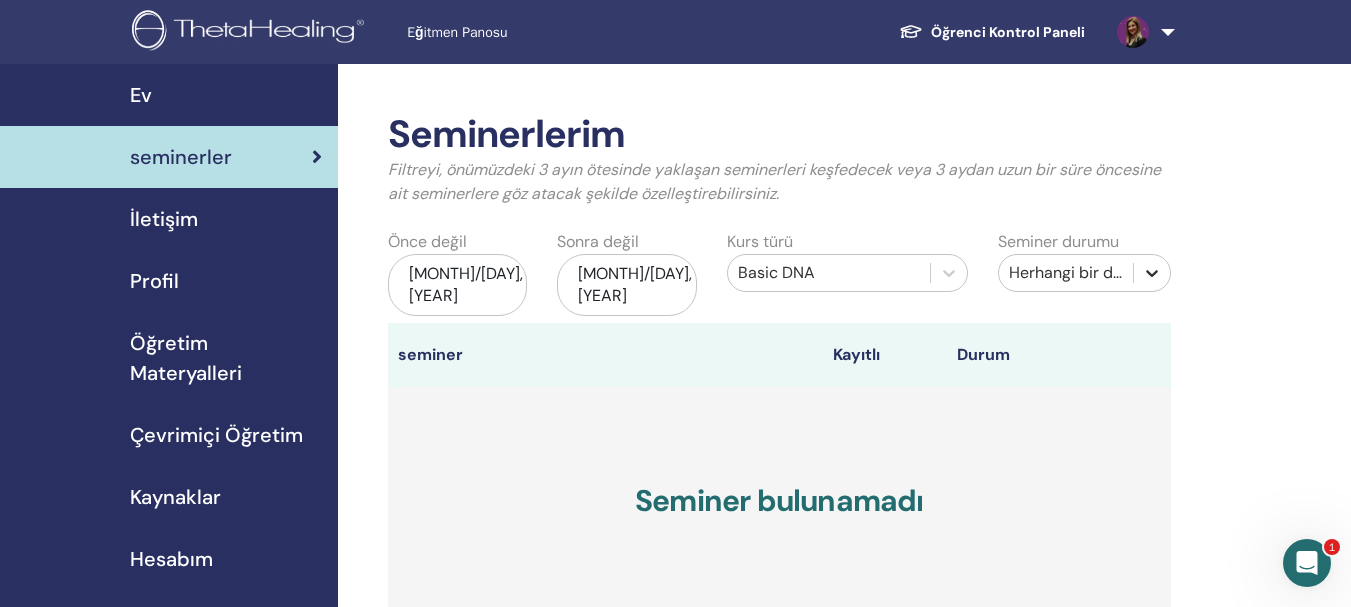 click 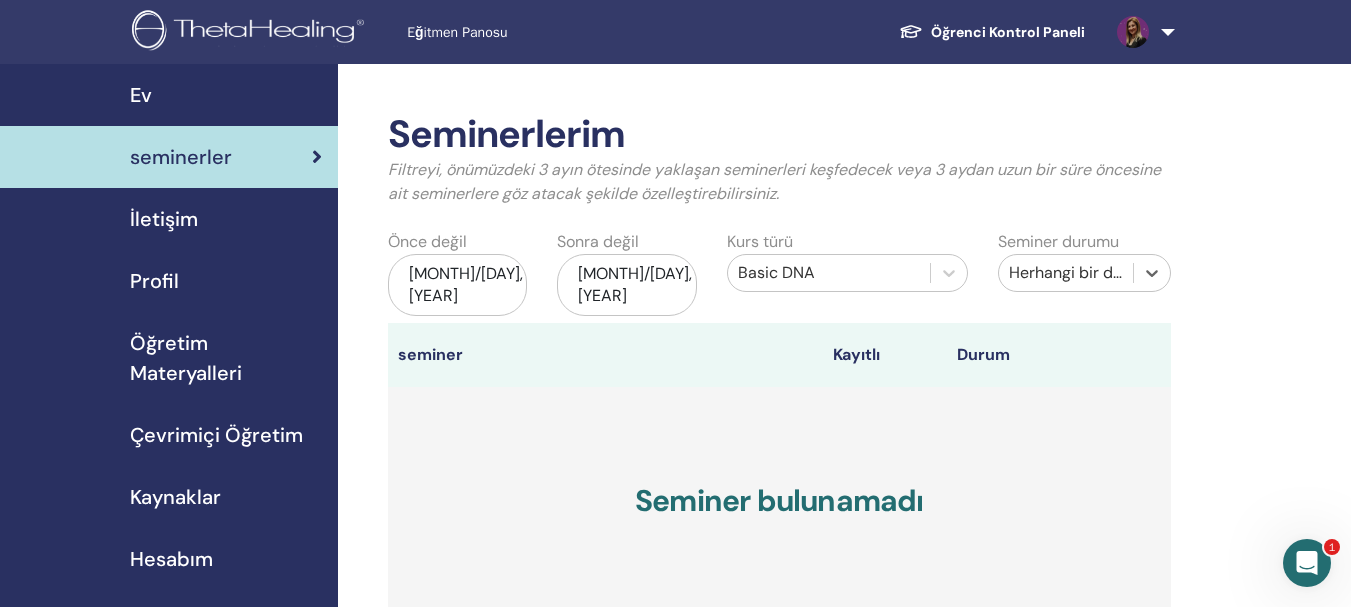 click on "May/03, 2025" at bounding box center [457, 285] 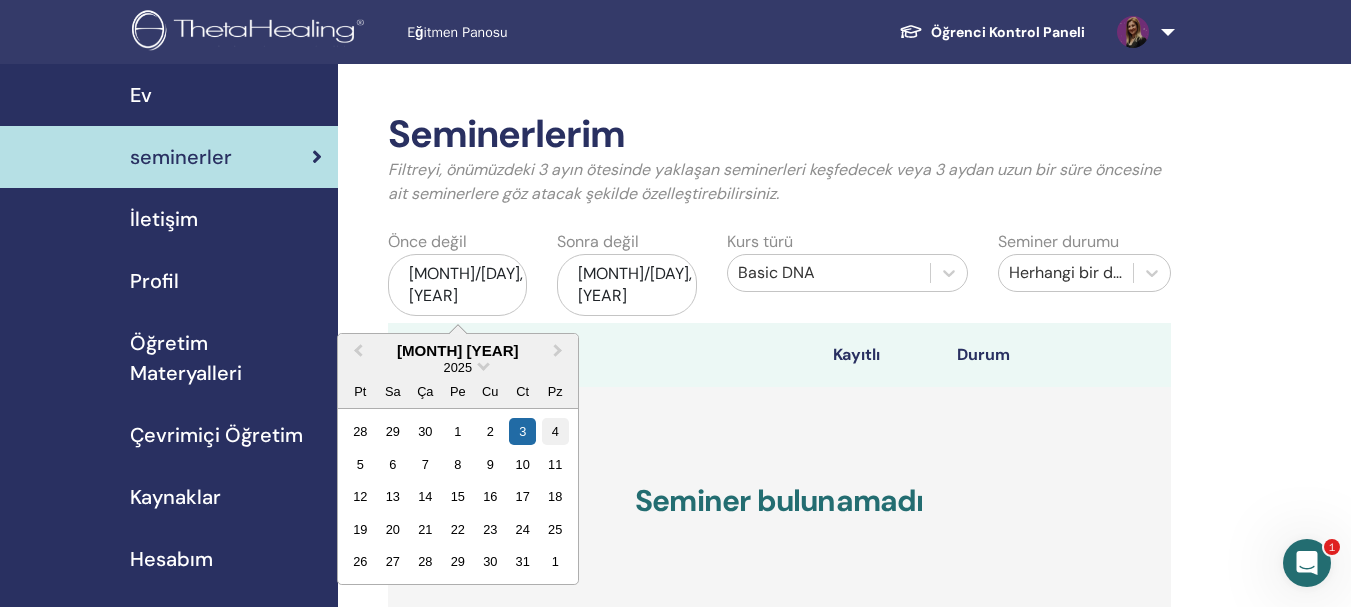 click on "4" at bounding box center [555, 431] 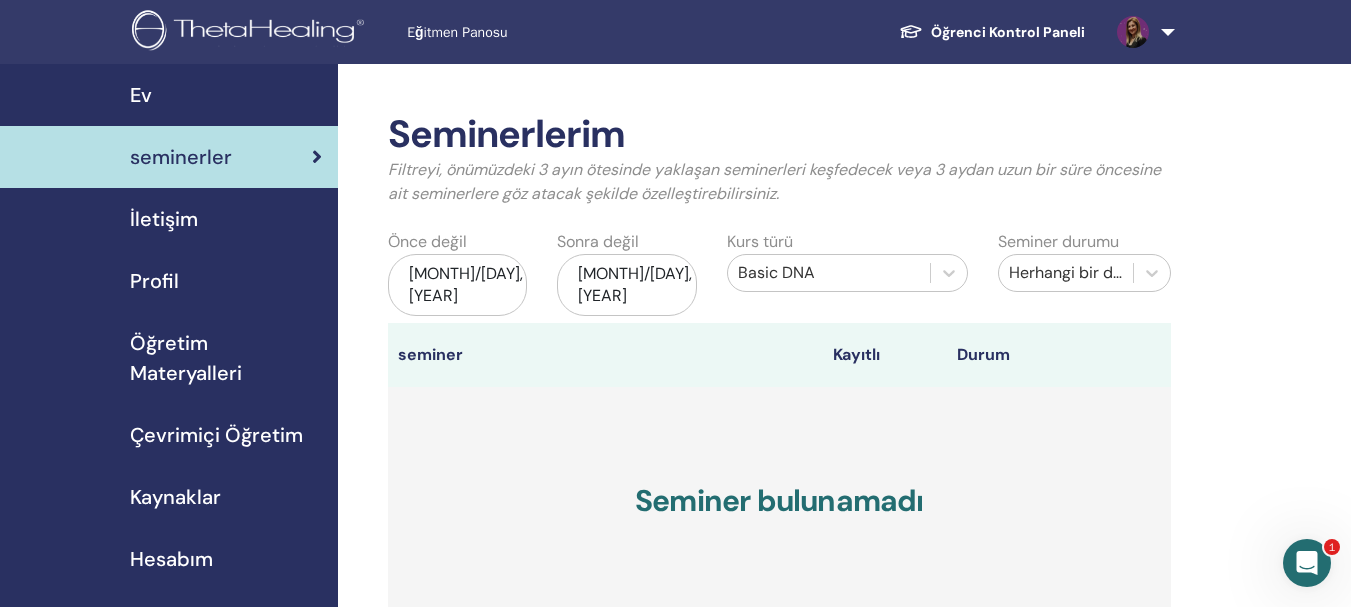 click on "Kas/03, 2025" at bounding box center (626, 285) 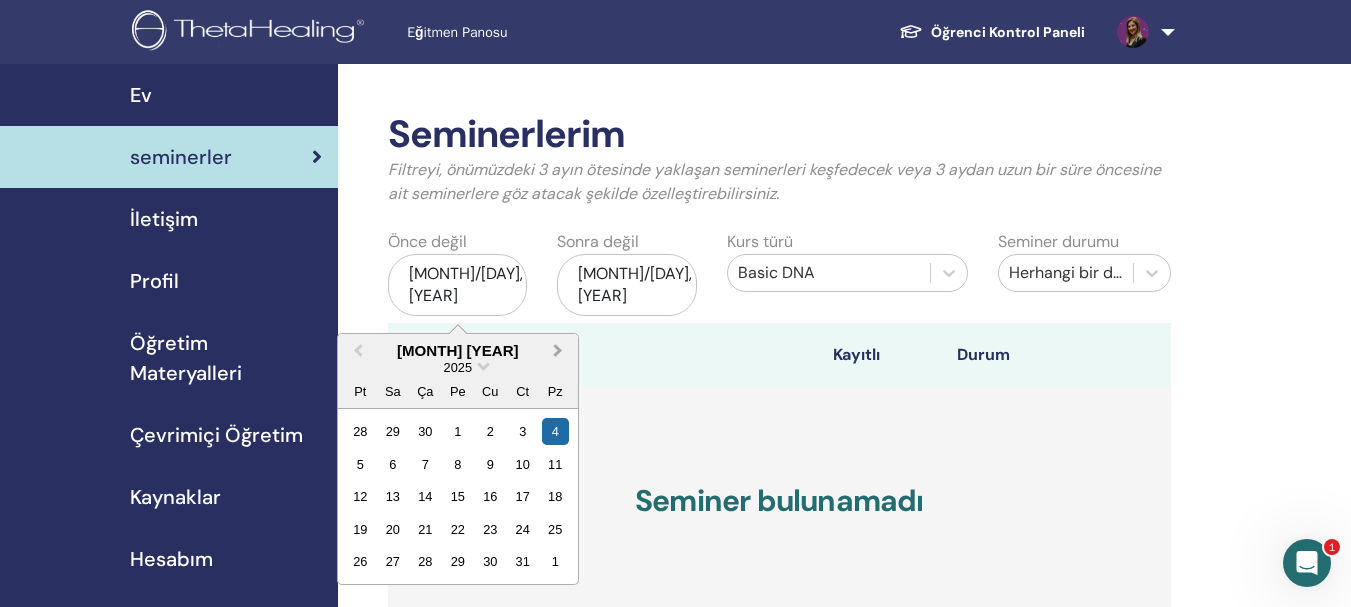 click on "Next Month" at bounding box center [558, 350] 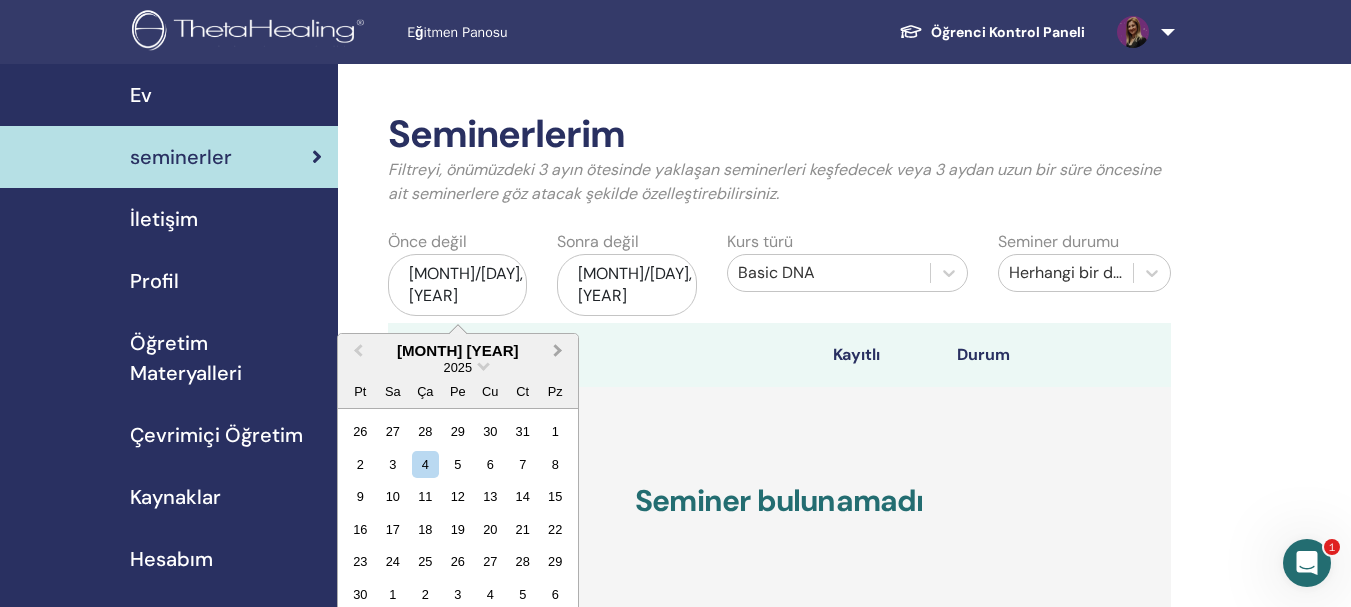 click on "Next Month" at bounding box center (558, 350) 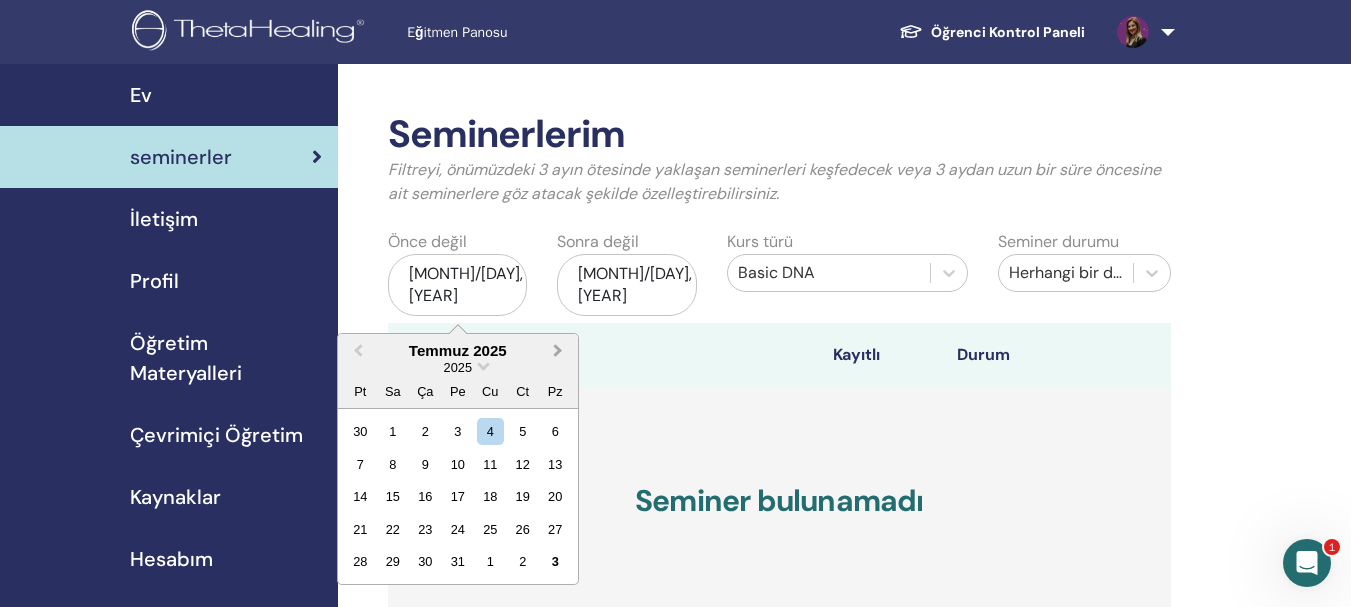 click on "Next Month" at bounding box center [558, 350] 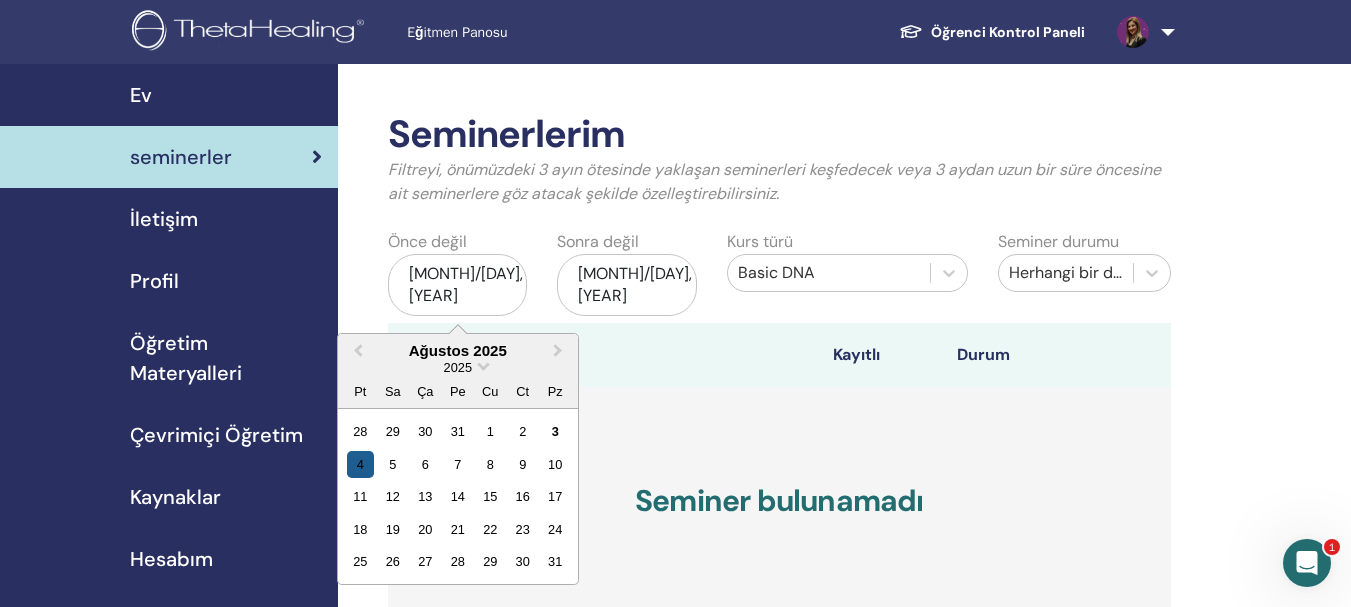 click on "4" at bounding box center (360, 464) 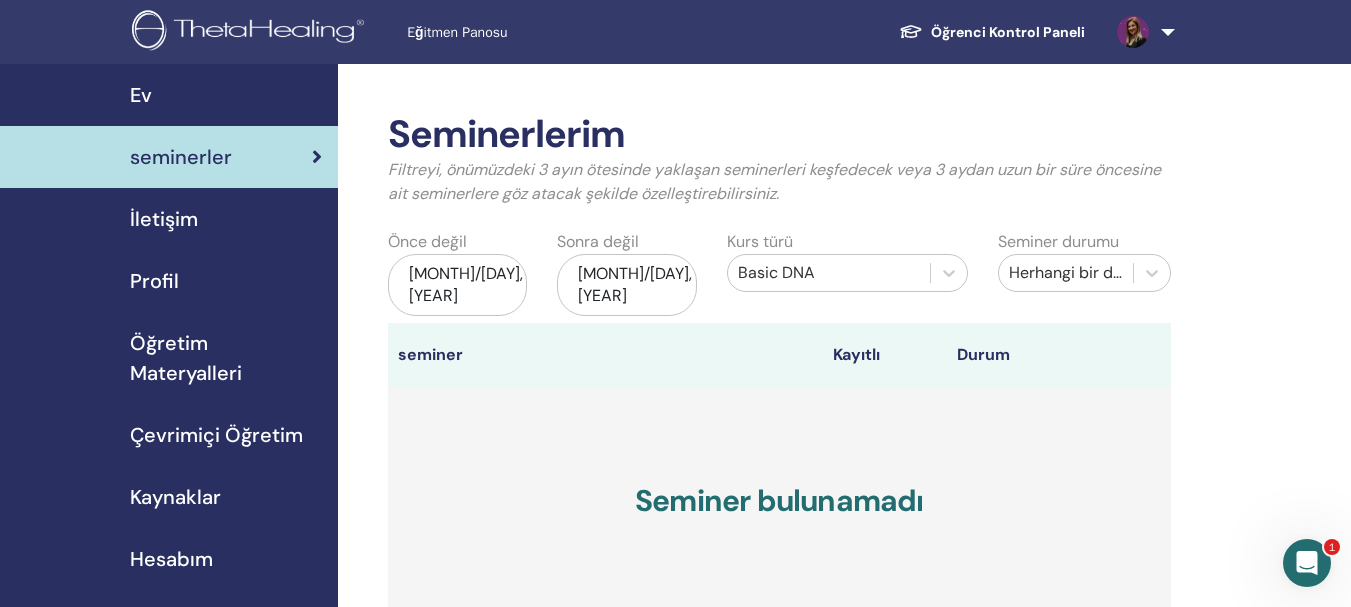 click on "Kas/03, 2025" at bounding box center [626, 285] 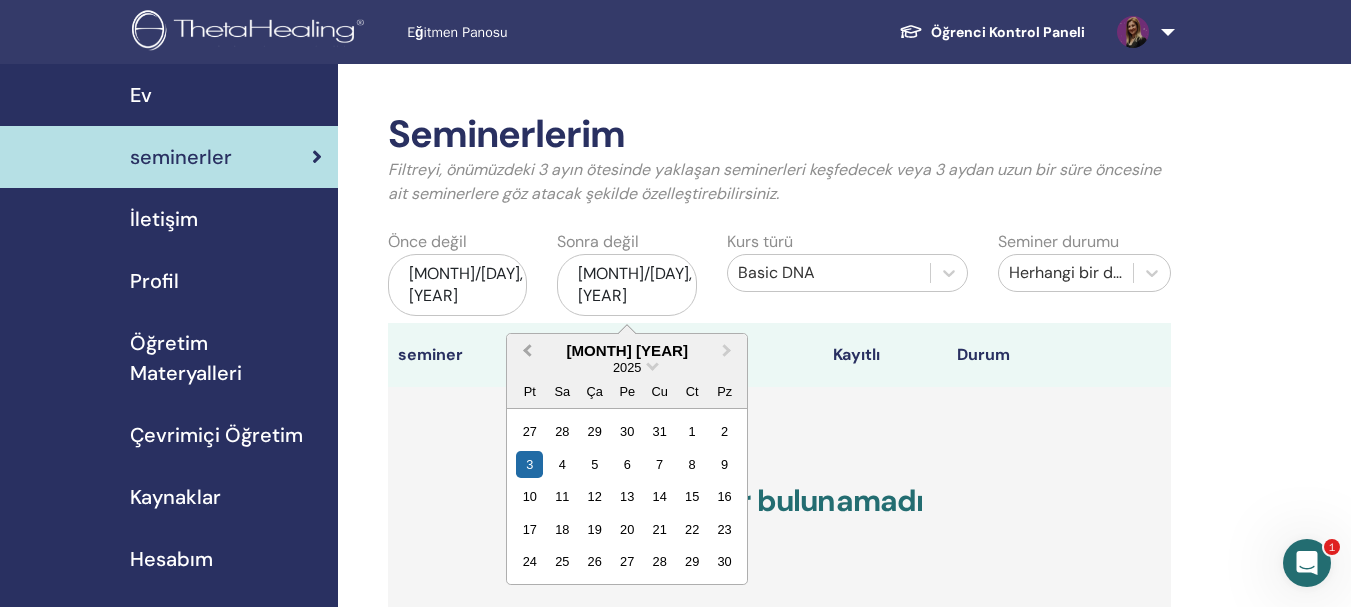 click on "Previous Month" at bounding box center [527, 350] 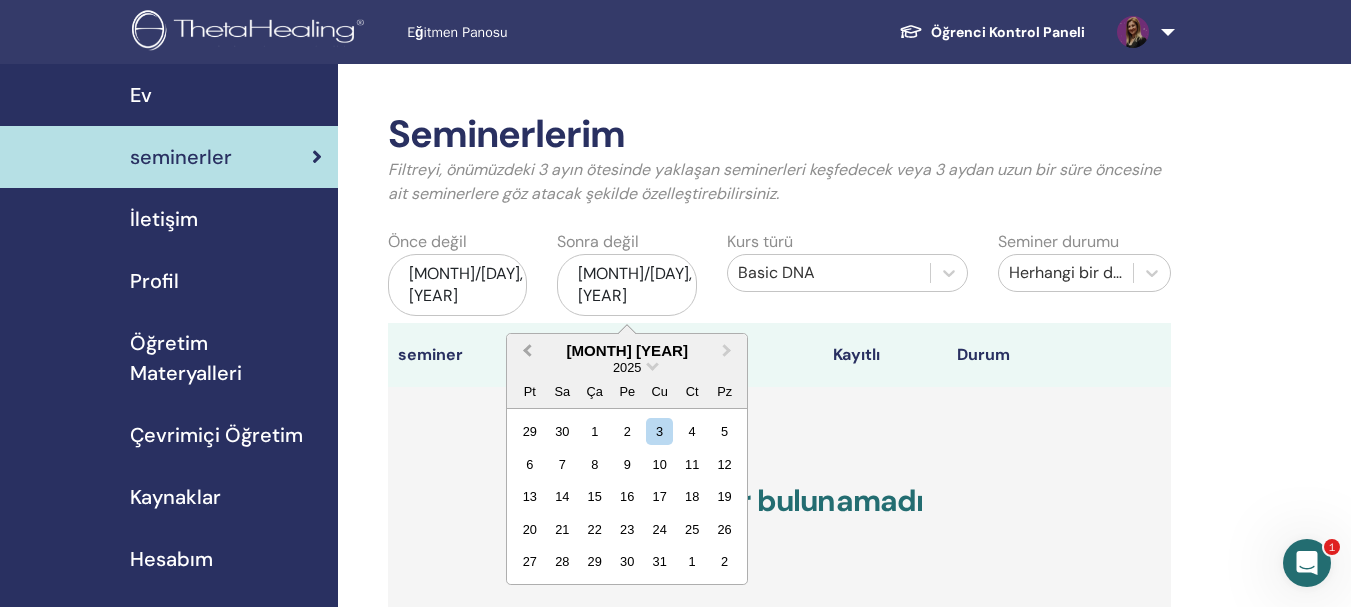 click on "Previous Month" at bounding box center [527, 350] 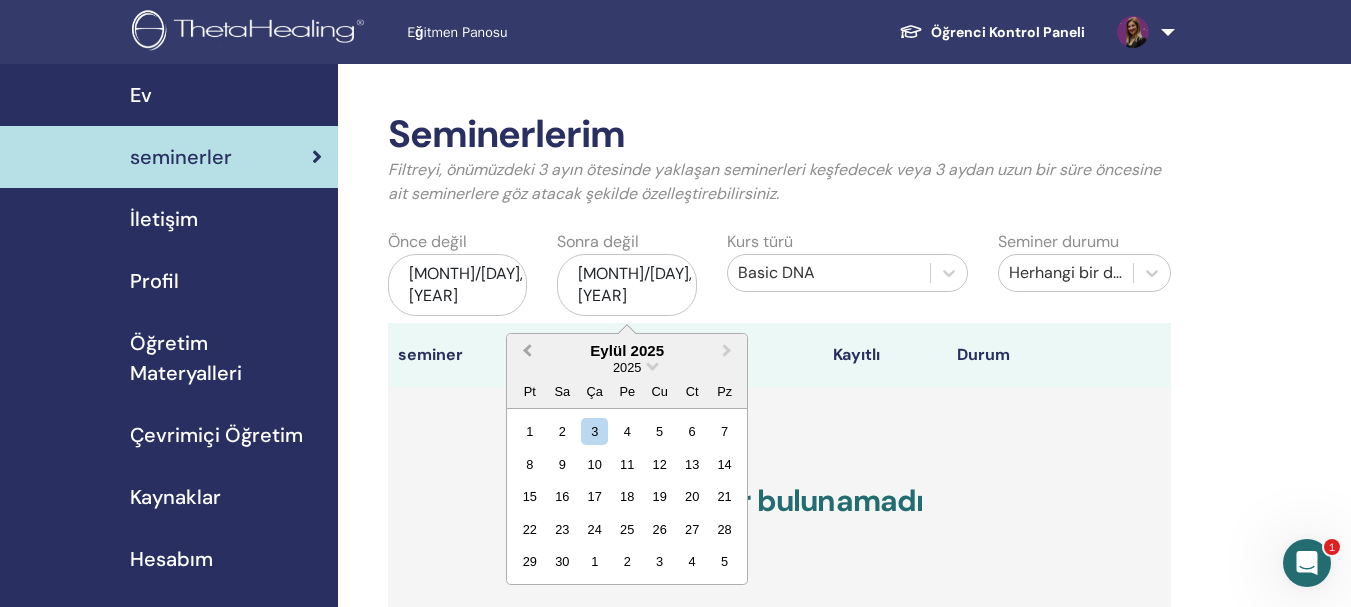 click on "Previous Month" at bounding box center [527, 350] 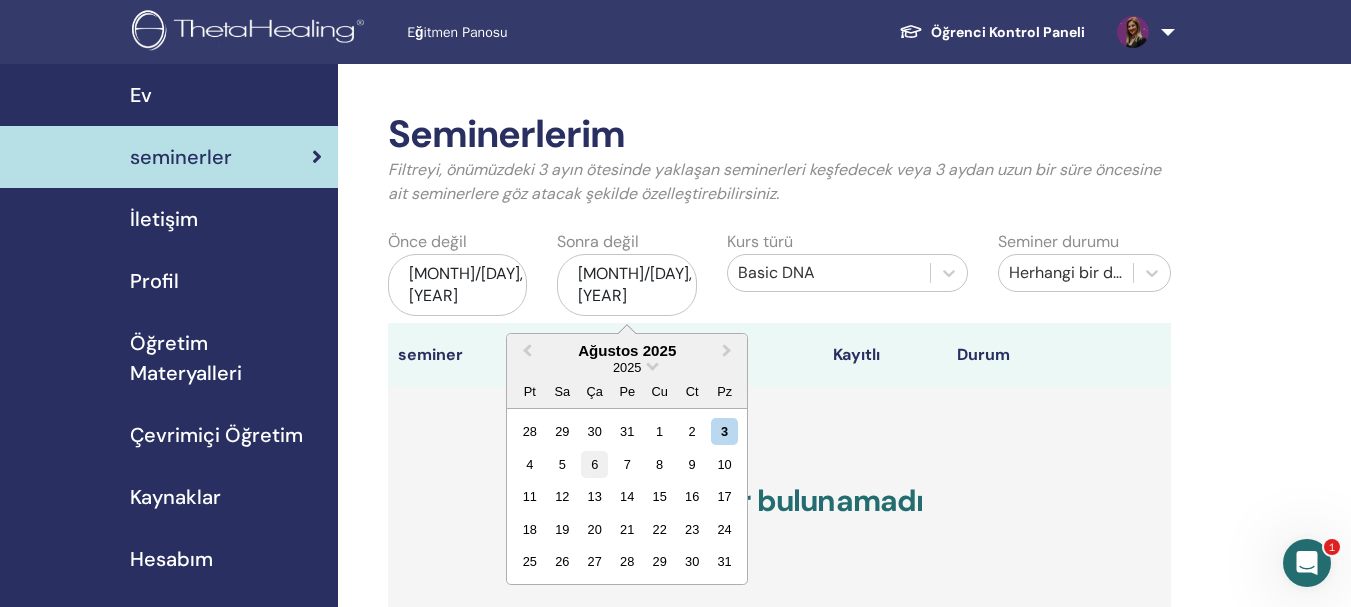 click on "6" at bounding box center (594, 464) 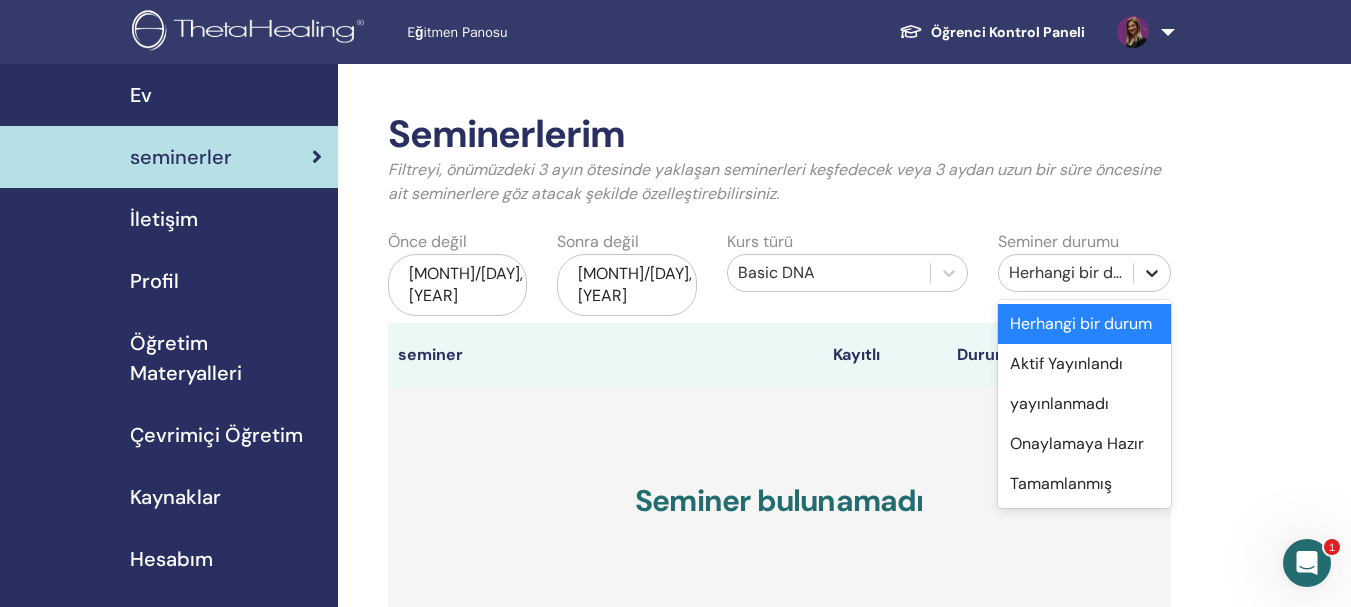 click 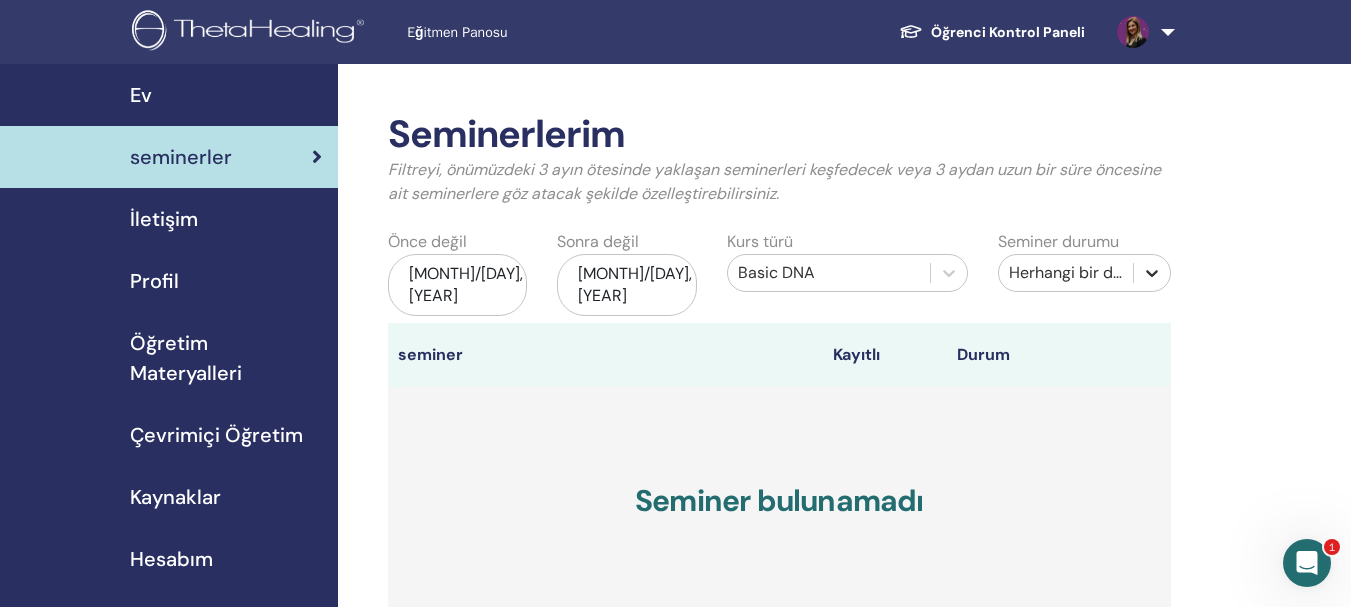 click 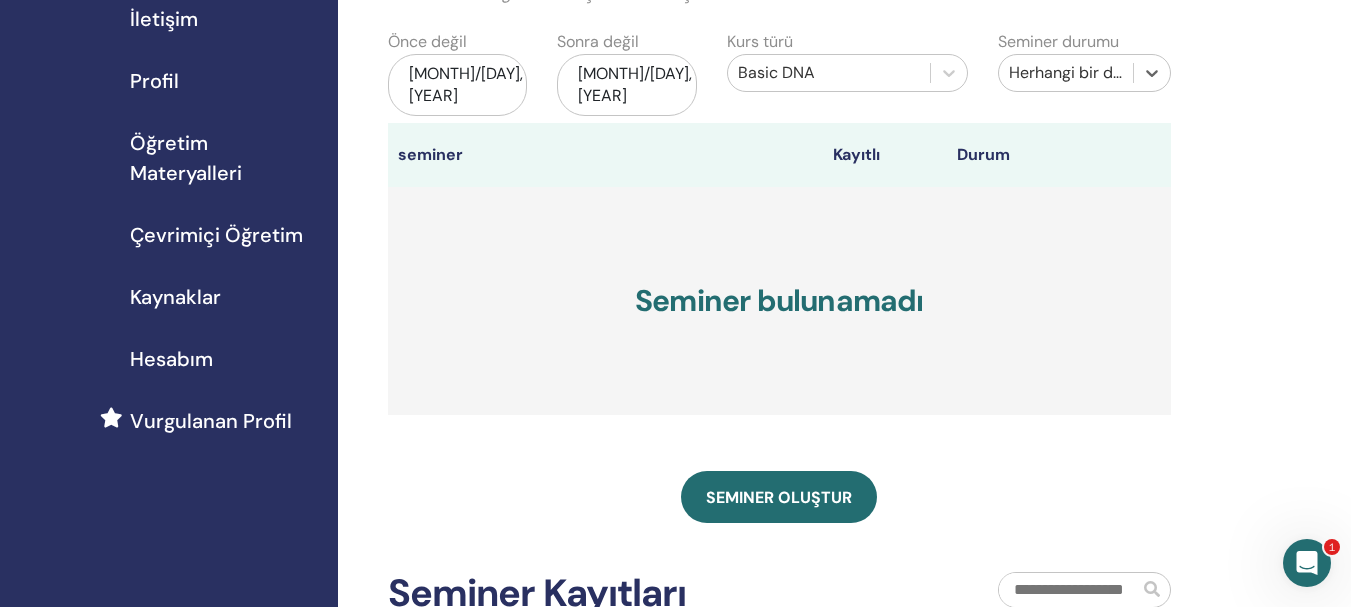 scroll, scrollTop: 400, scrollLeft: 0, axis: vertical 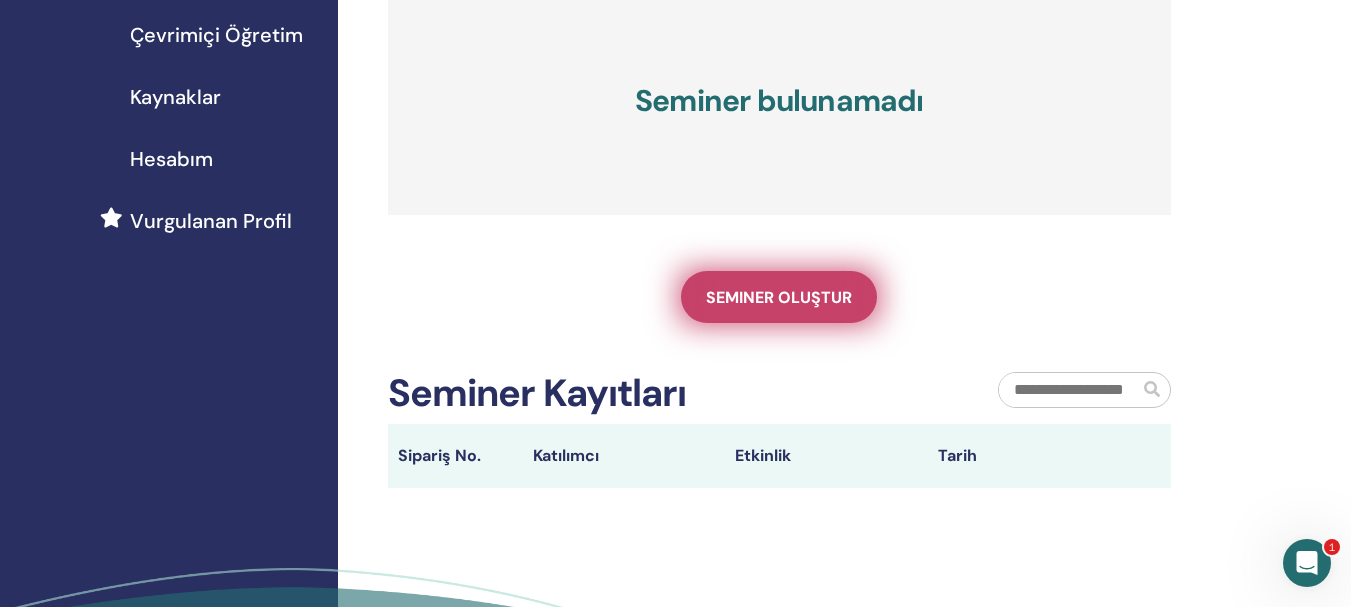 click on "Seminer oluştur" at bounding box center (779, 297) 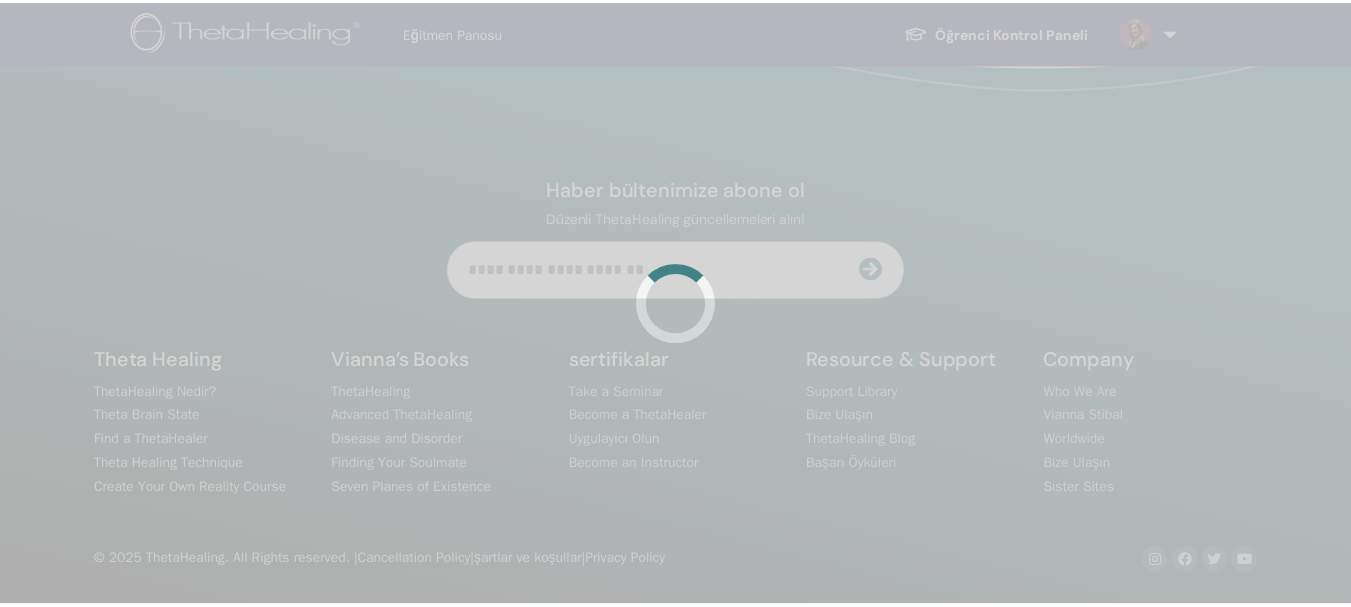 scroll, scrollTop: 0, scrollLeft: 0, axis: both 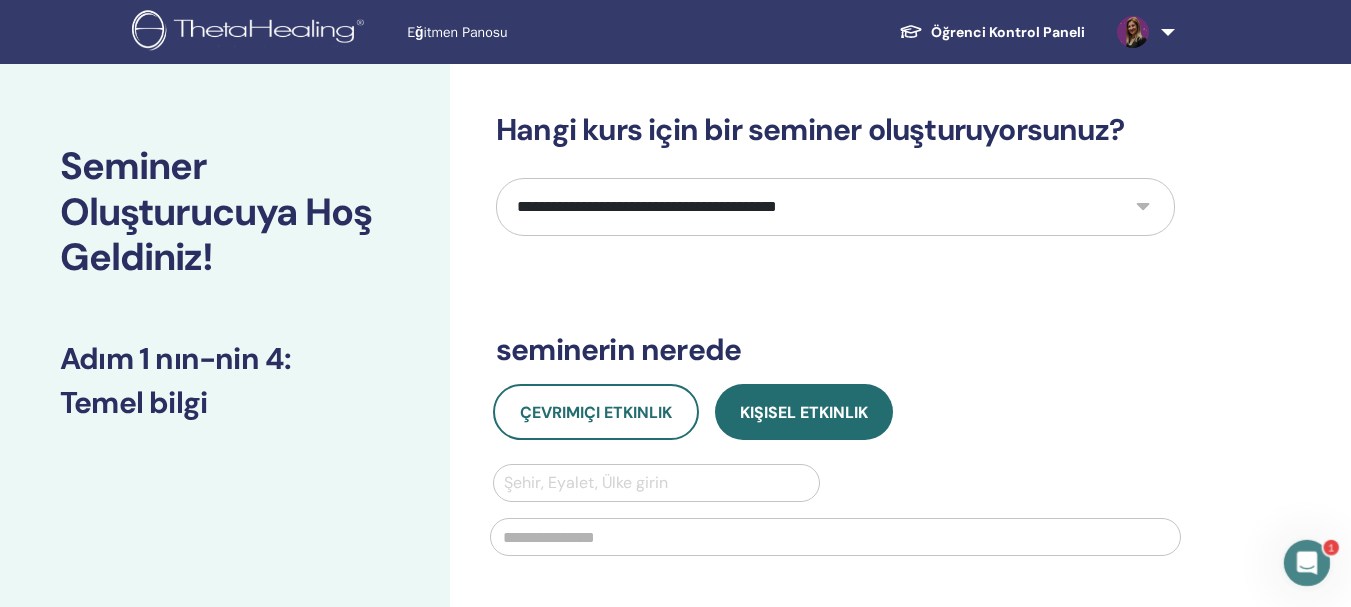click on "**********" at bounding box center (835, 207) 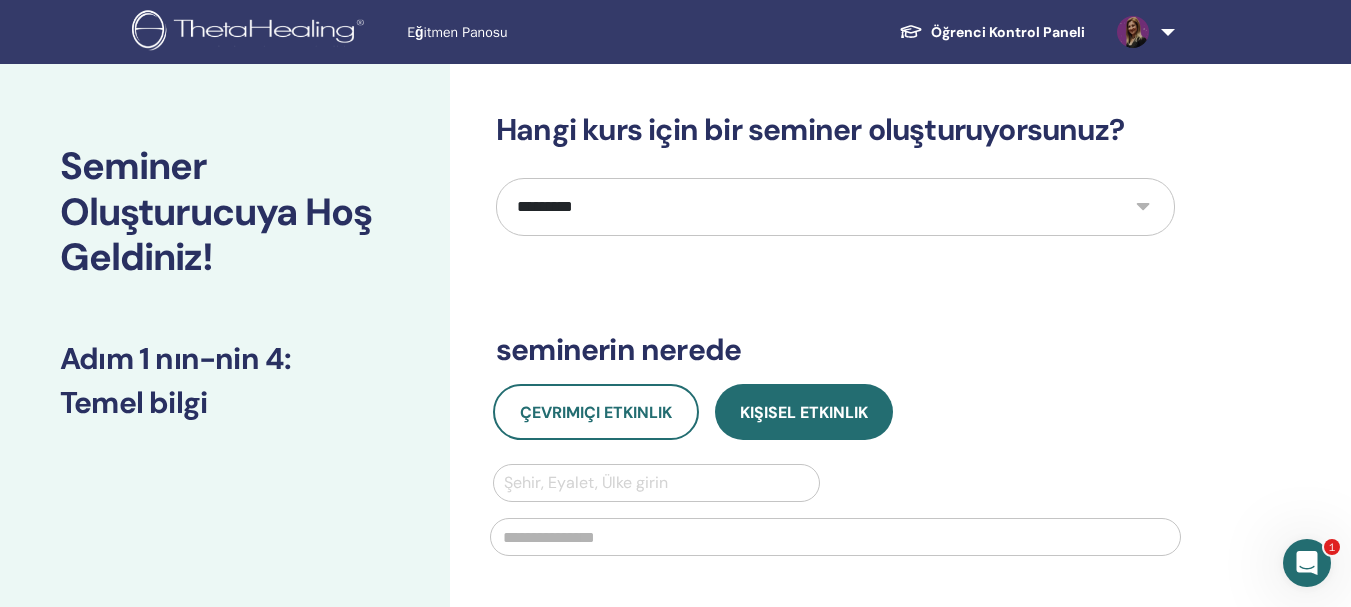 click on "**********" at bounding box center [835, 207] 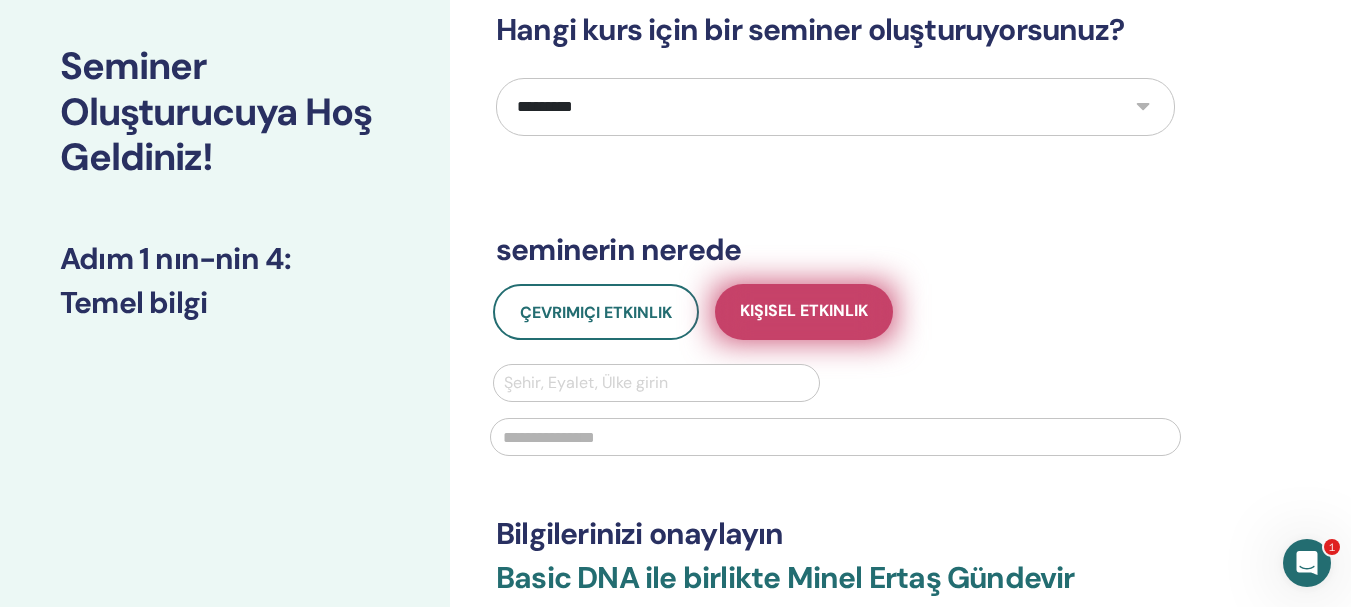 click on "Kişisel Etkinlik" at bounding box center [804, 312] 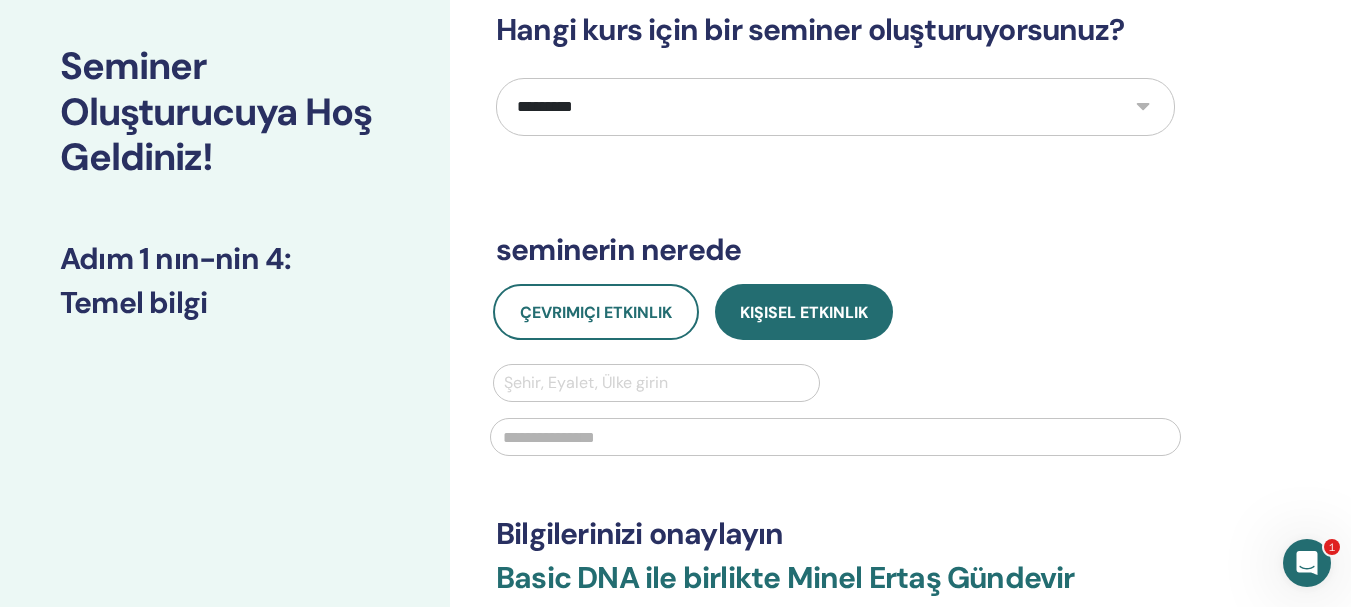 scroll, scrollTop: 200, scrollLeft: 0, axis: vertical 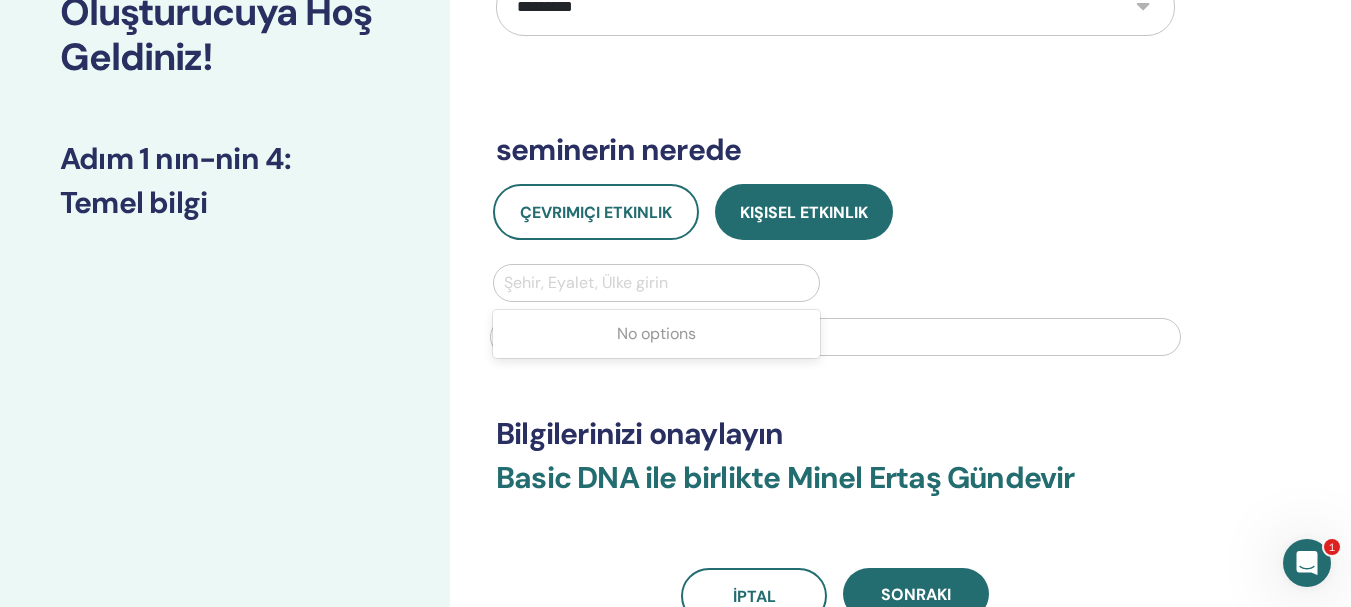 click at bounding box center (656, 283) 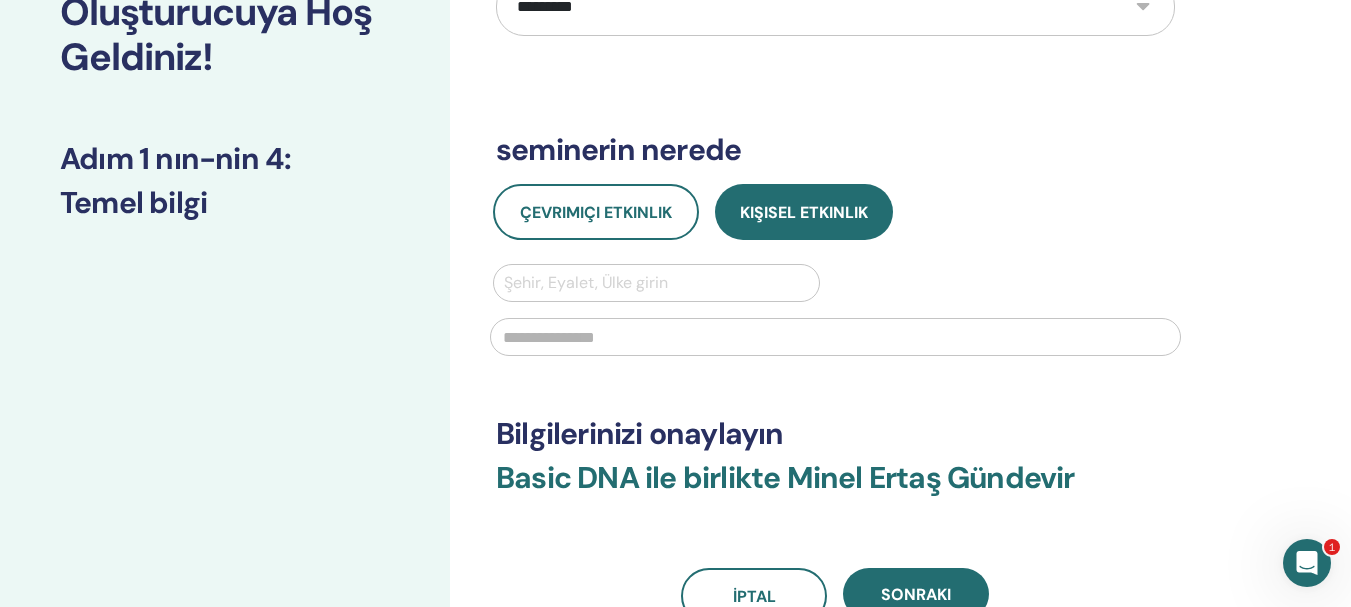 click at bounding box center (656, 283) 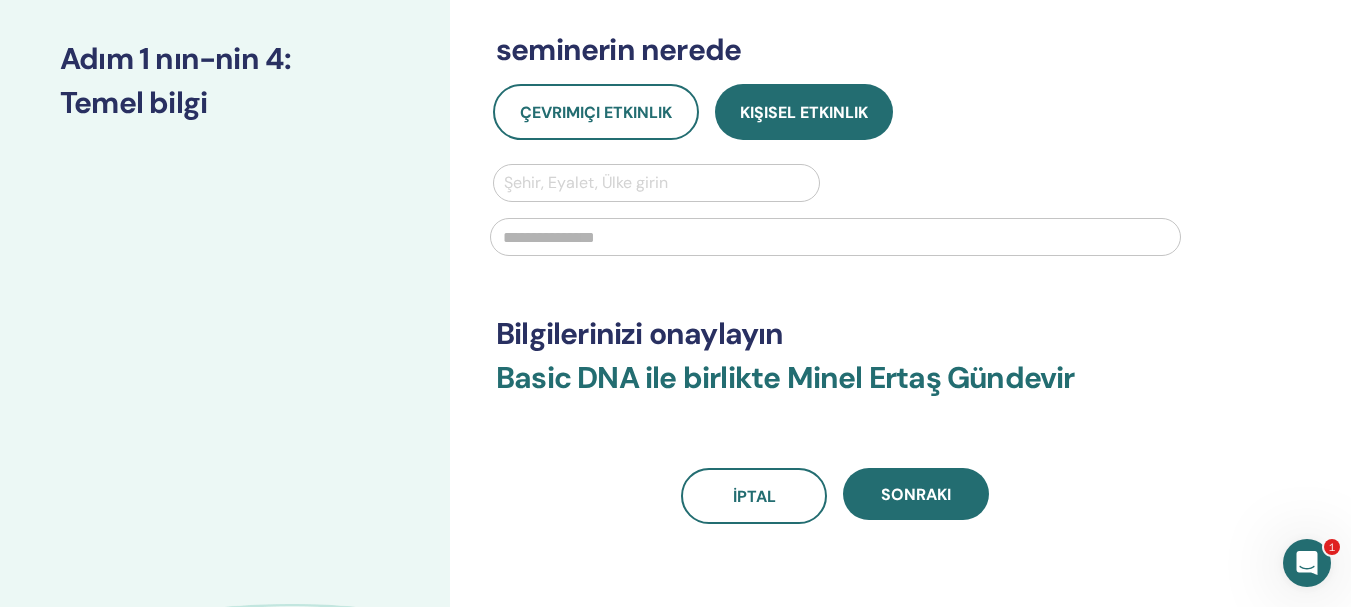 scroll, scrollTop: 200, scrollLeft: 0, axis: vertical 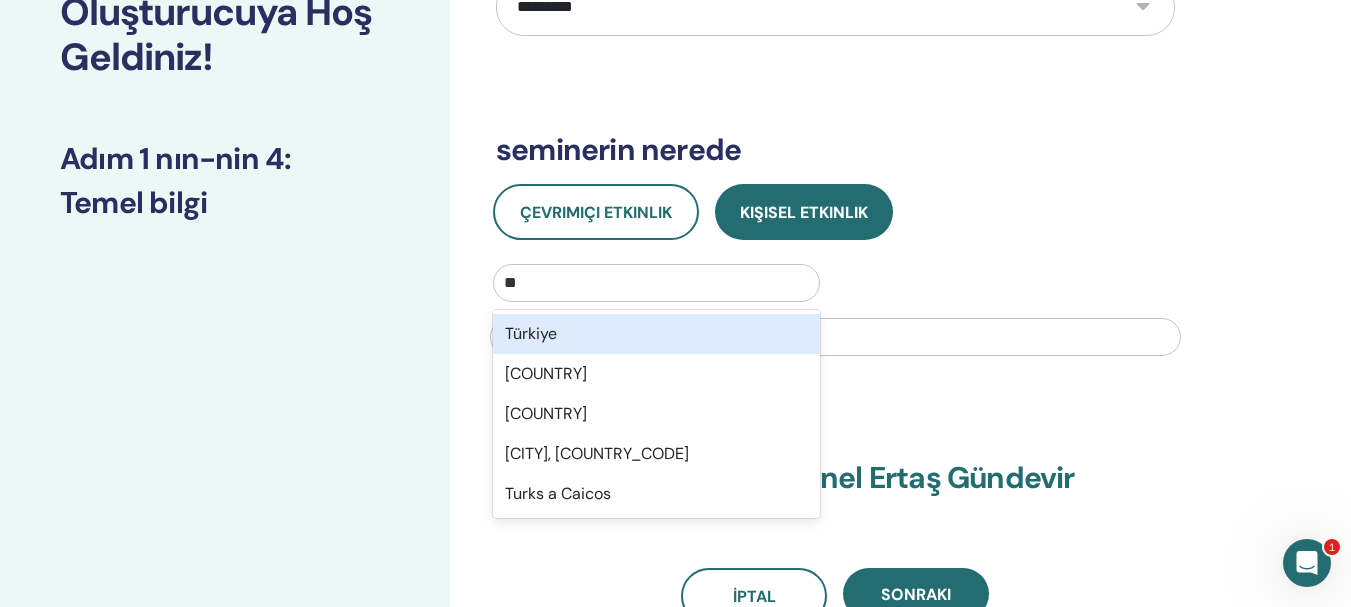 type on "***" 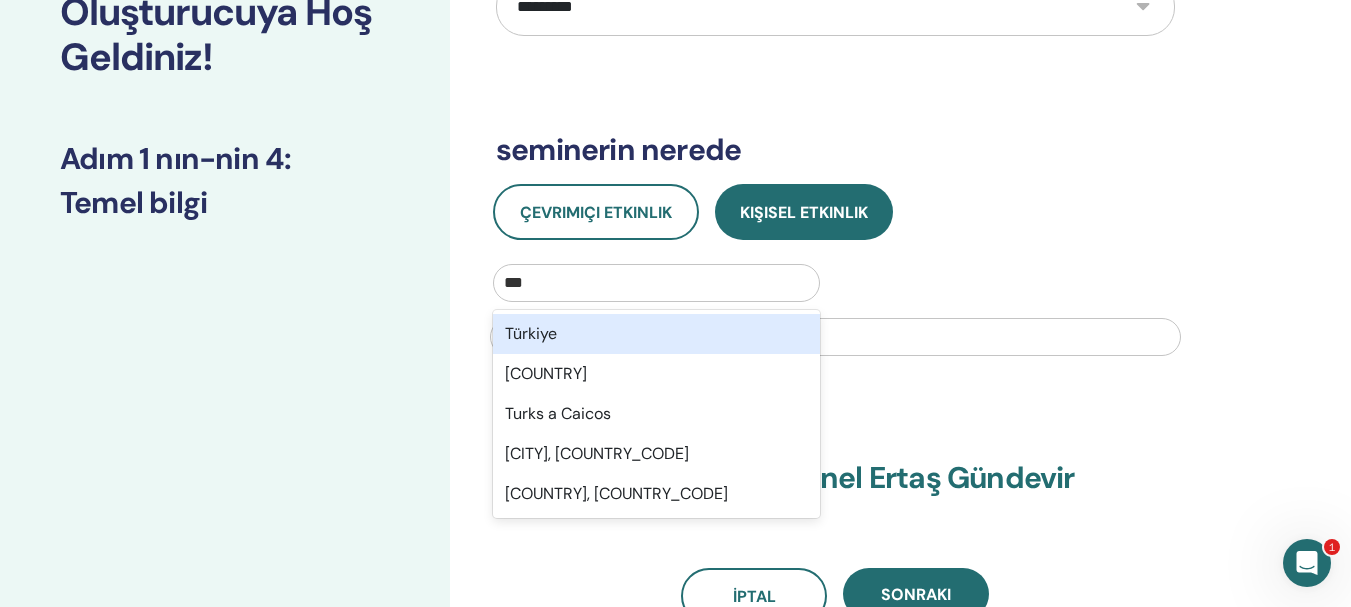 click on "Türkiye" at bounding box center [656, 334] 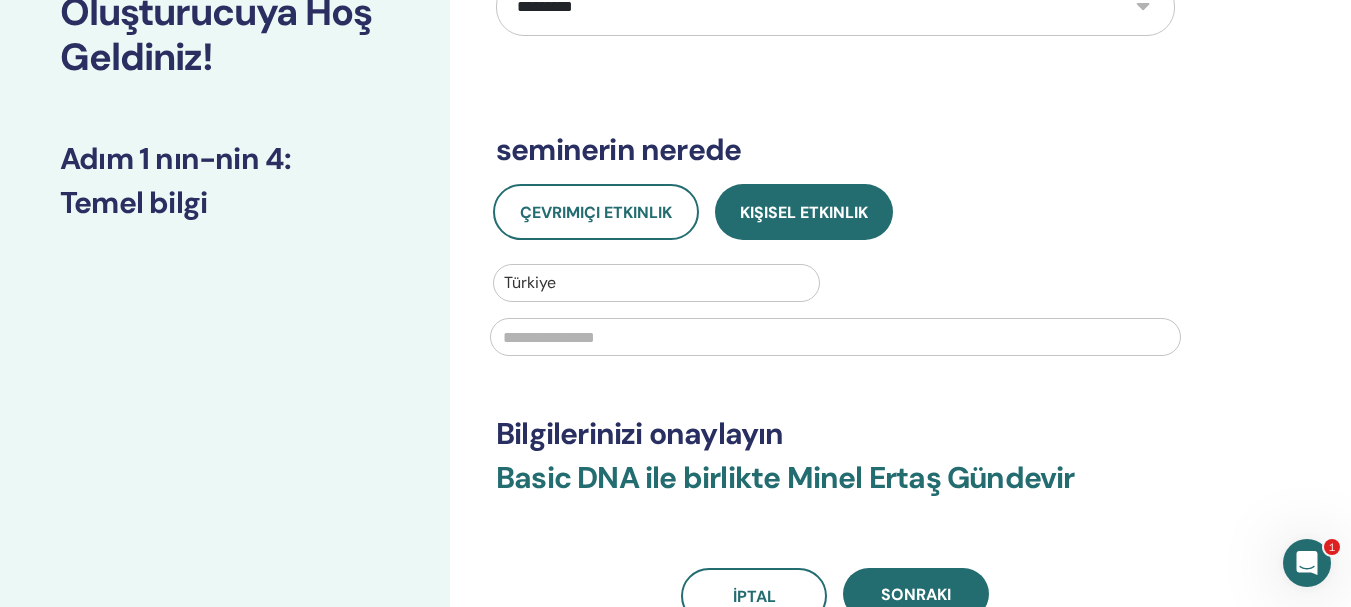 click at bounding box center (835, 337) 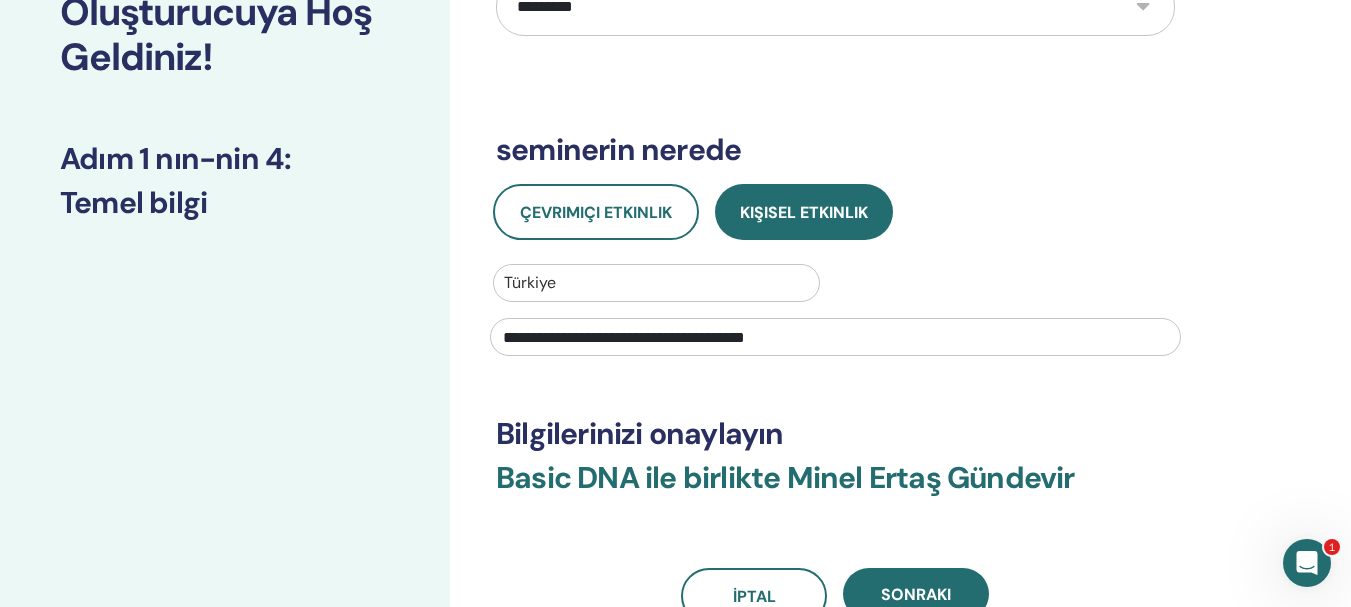 scroll, scrollTop: 300, scrollLeft: 0, axis: vertical 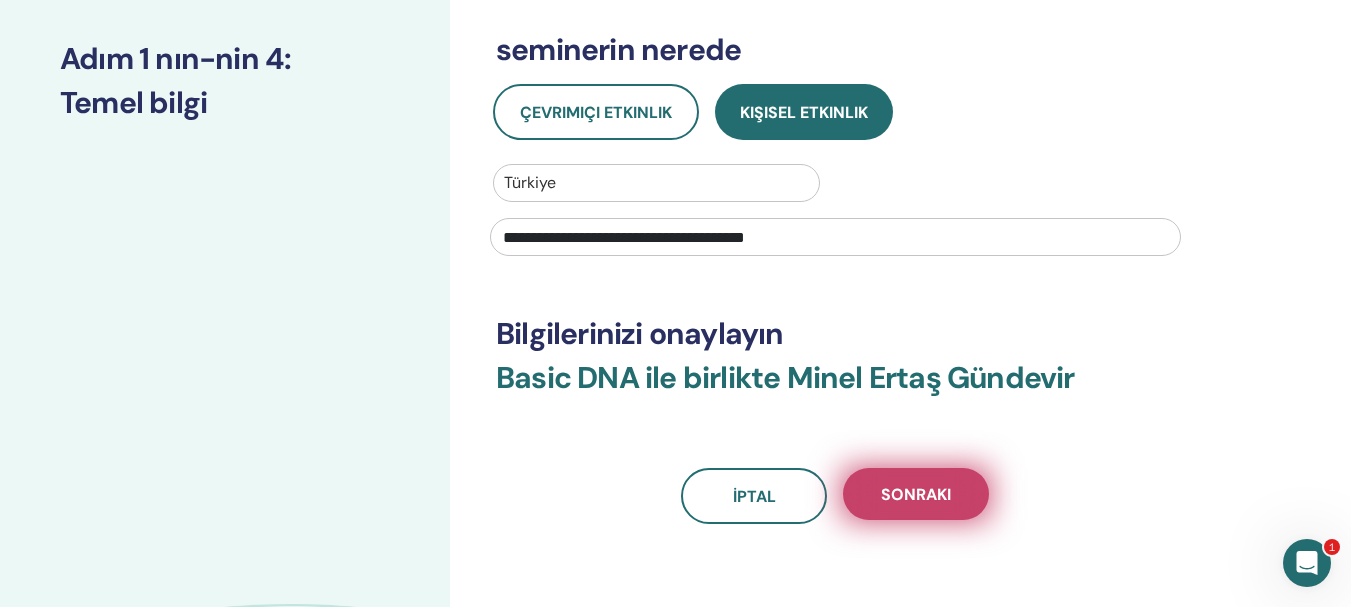 type on "**********" 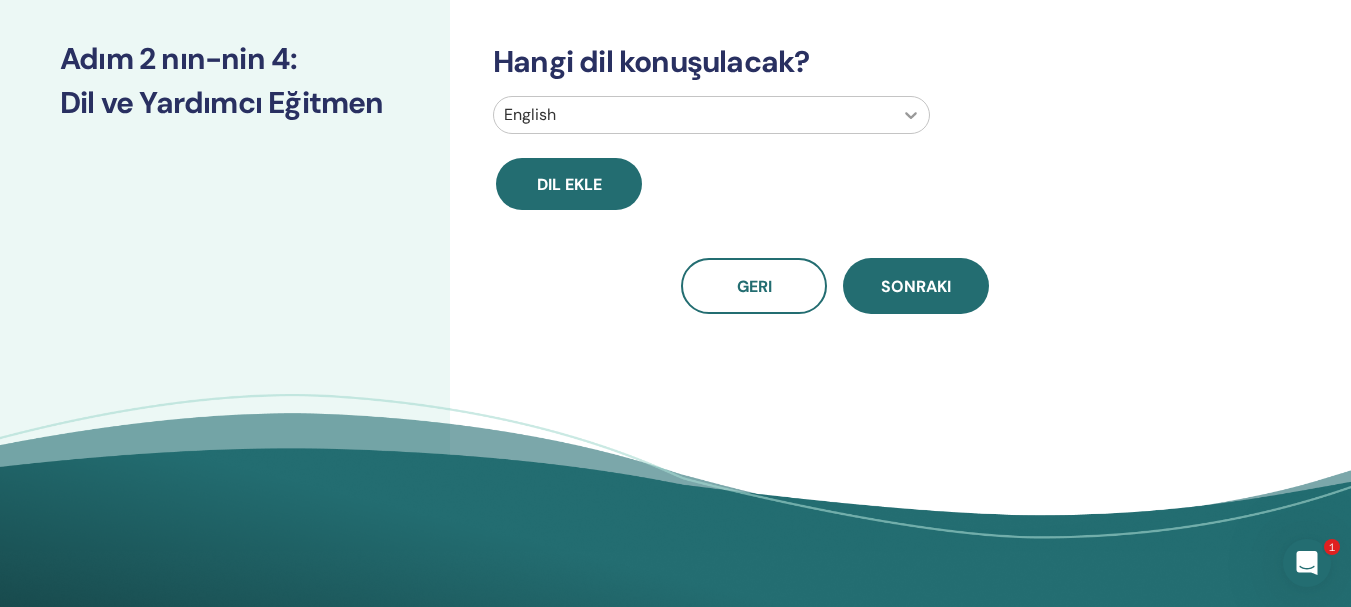 click 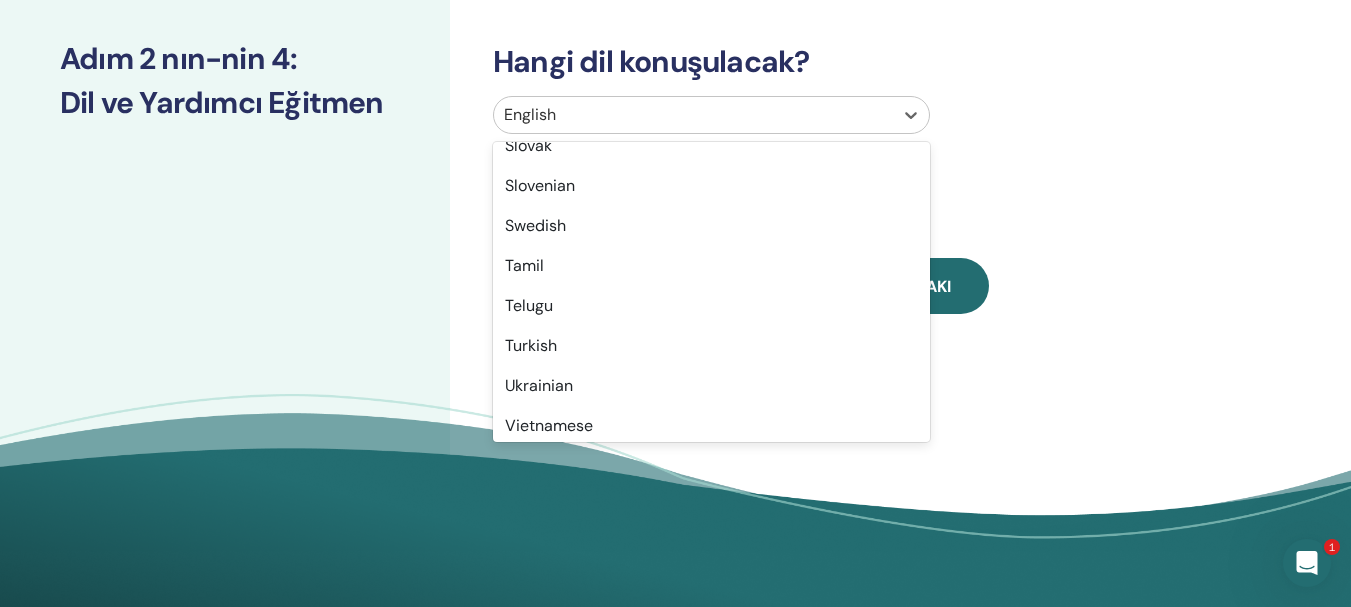 scroll, scrollTop: 1588, scrollLeft: 0, axis: vertical 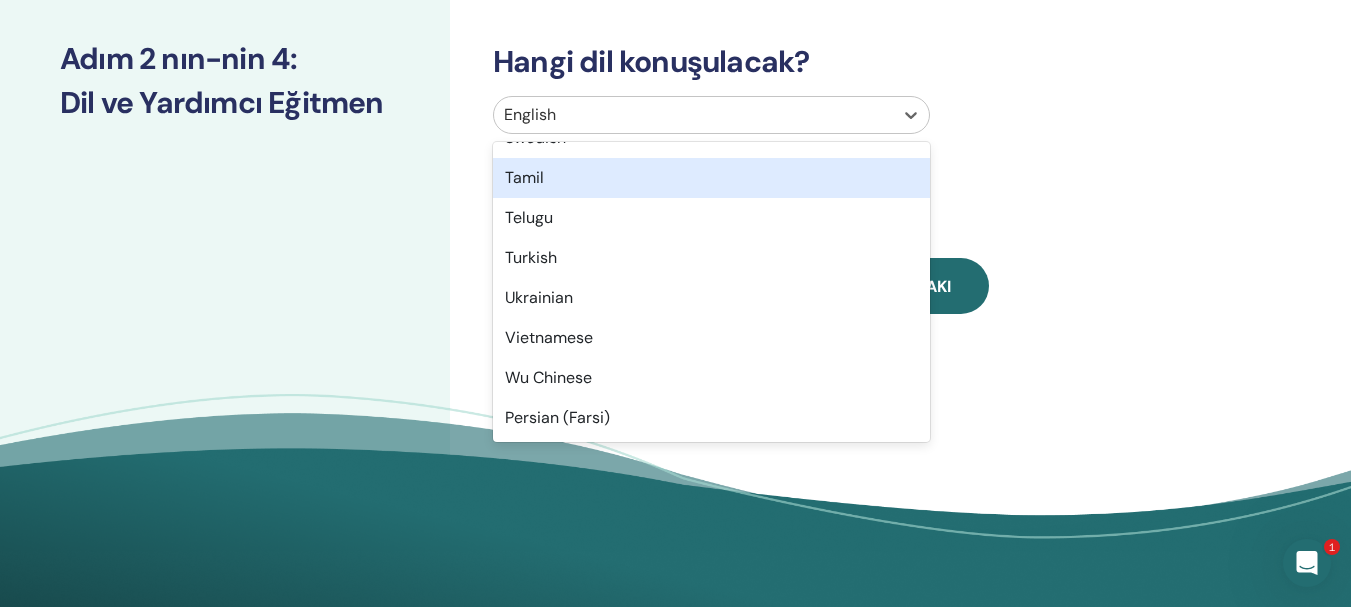 click on "Tamil" at bounding box center (711, 178) 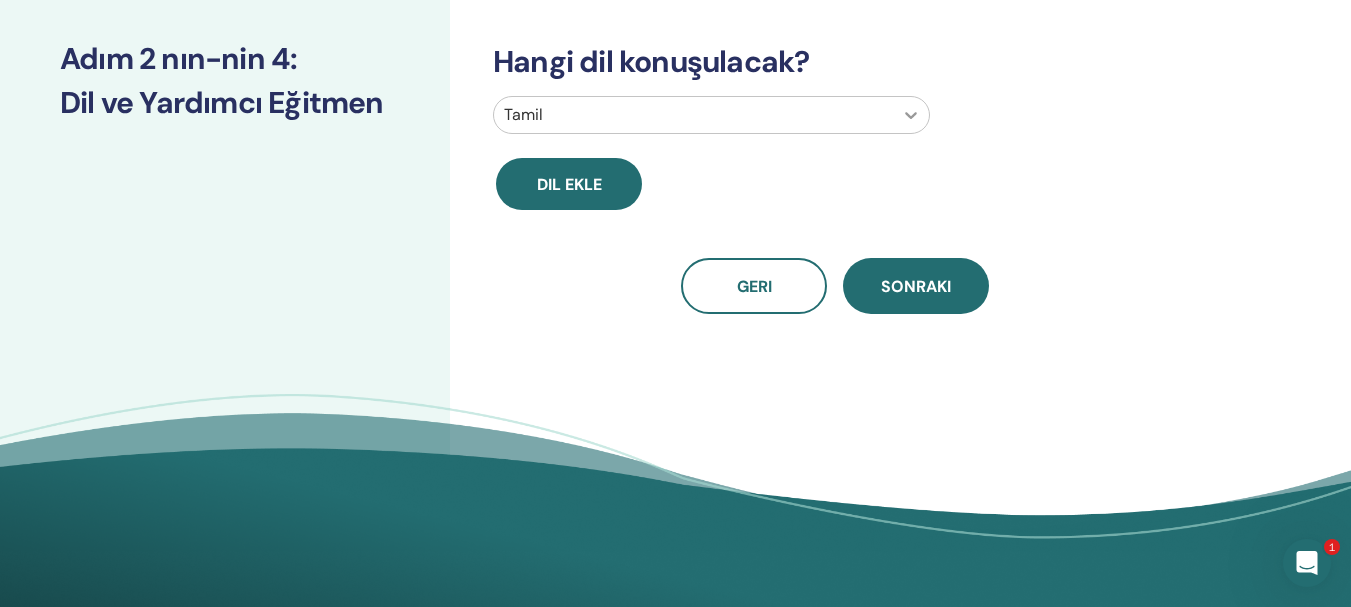 click 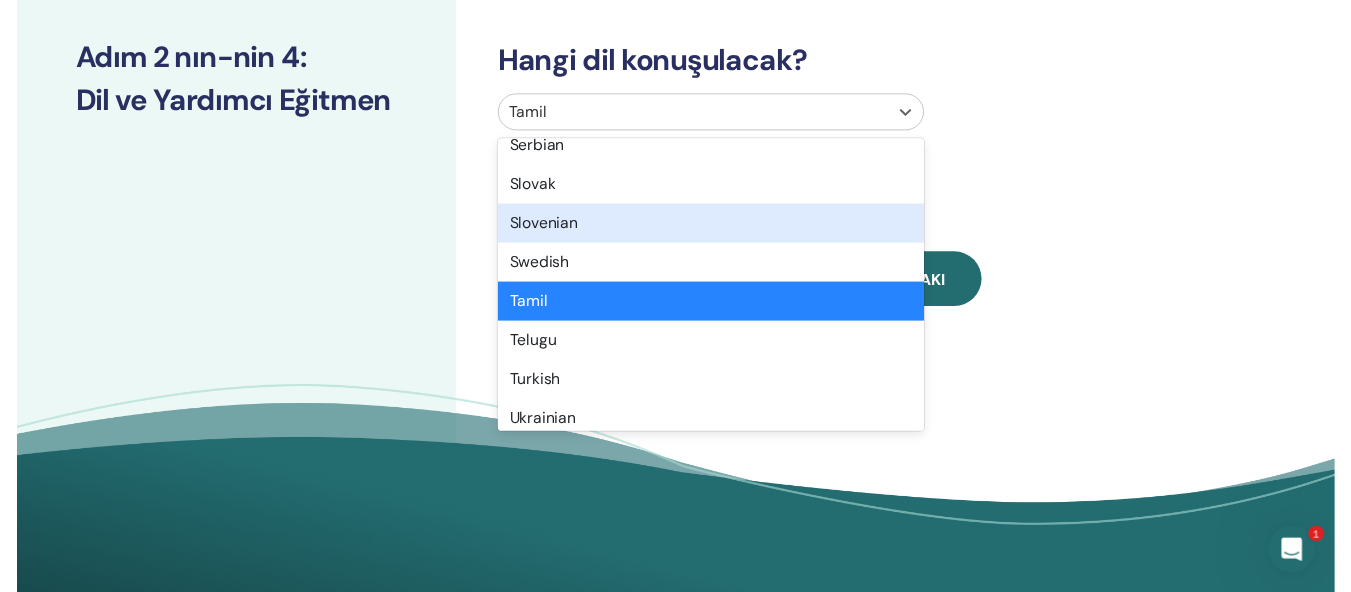 scroll, scrollTop: 1557, scrollLeft: 0, axis: vertical 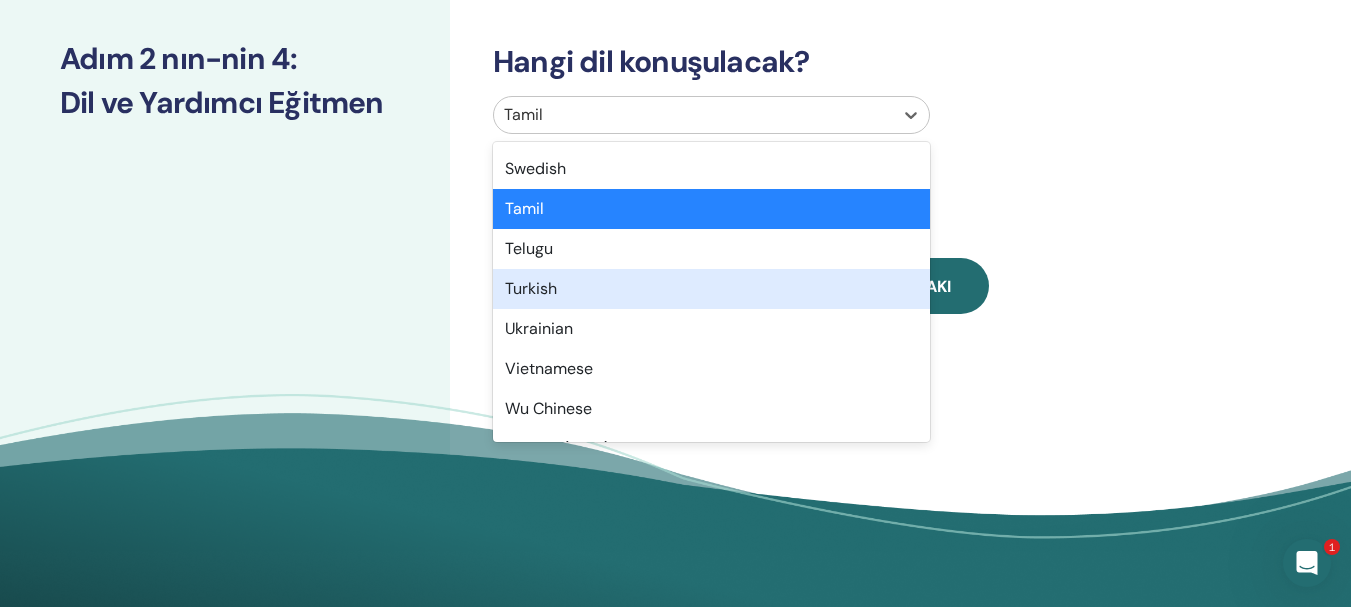 click on "Turkish" at bounding box center (711, 289) 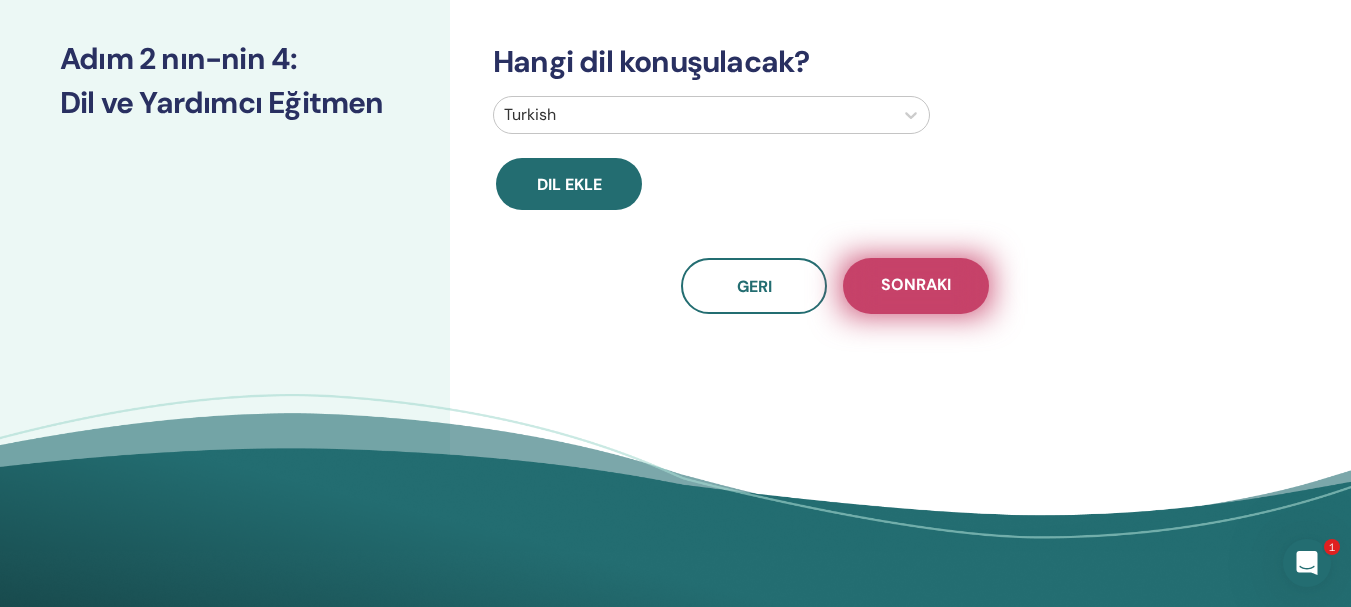 click on "Sonraki" at bounding box center [916, 286] 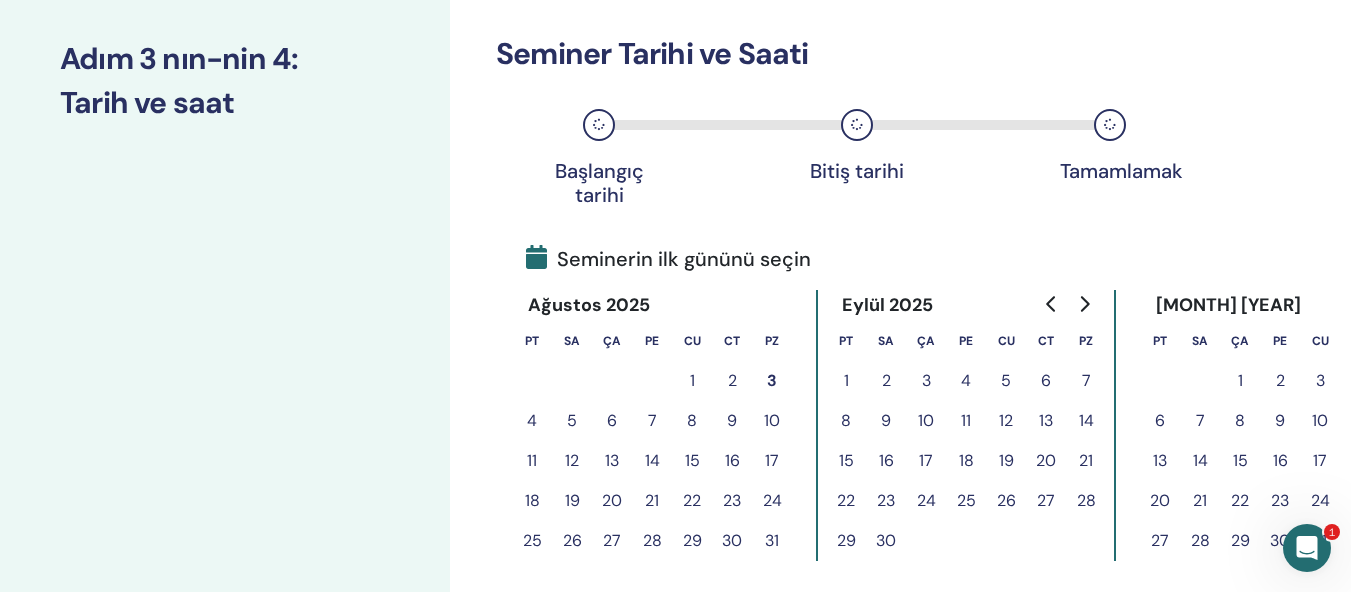 click on "4" at bounding box center (532, 421) 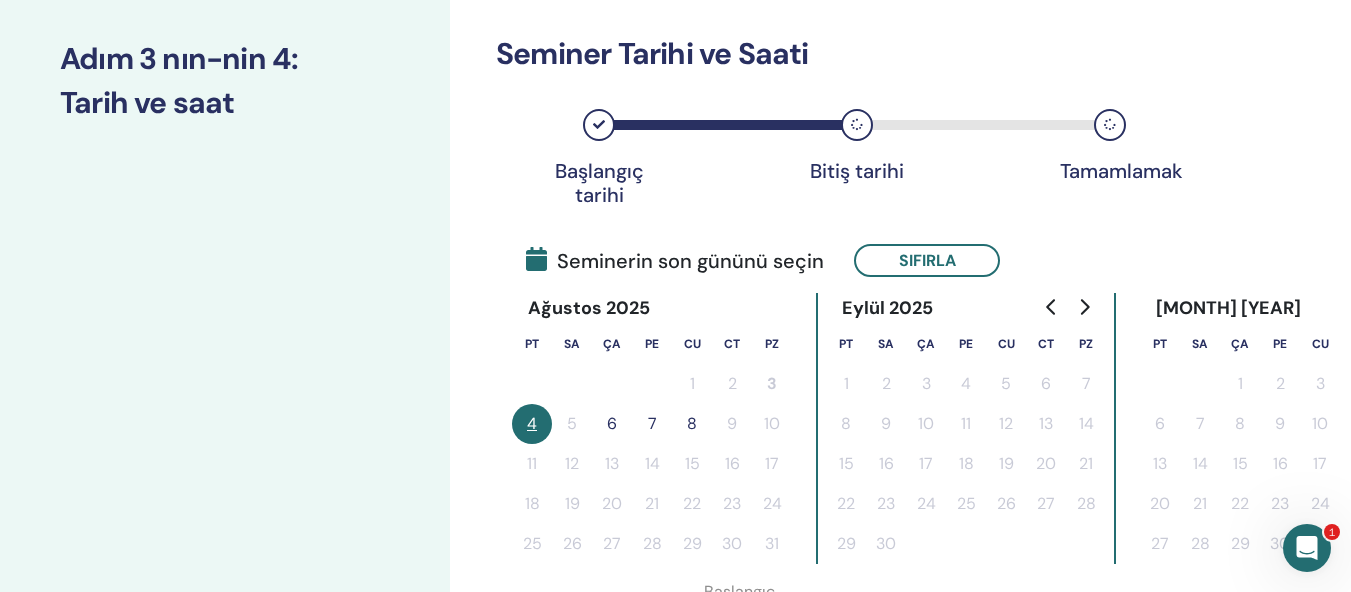 click on "6" at bounding box center (612, 424) 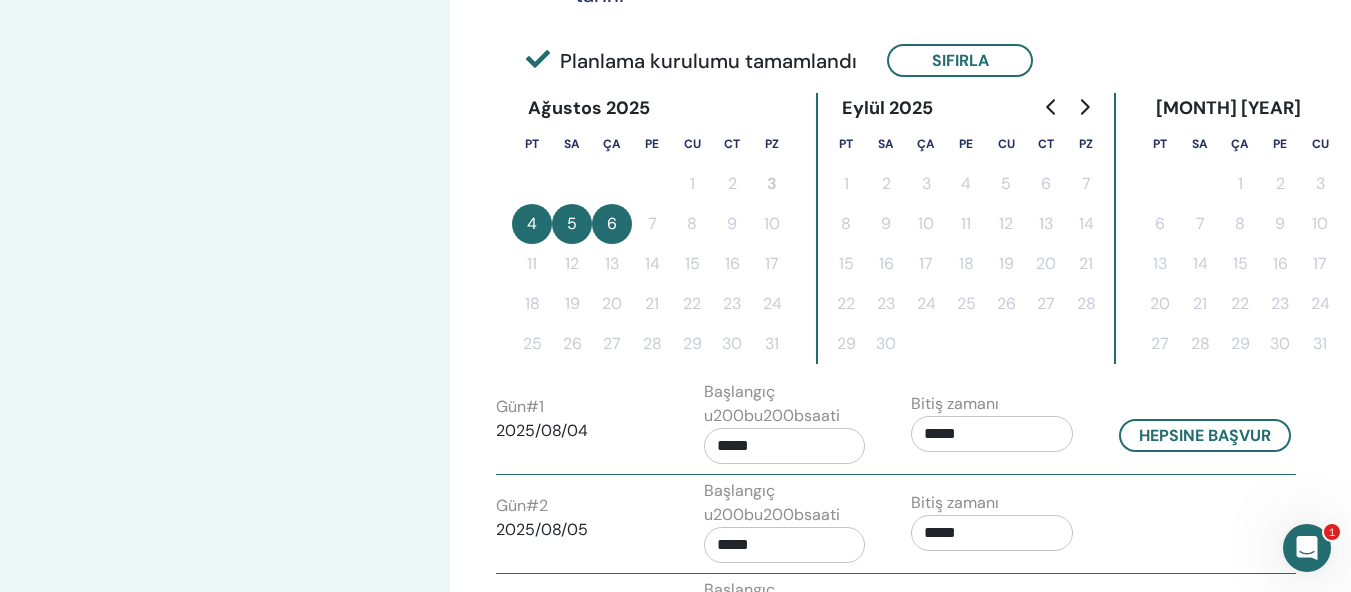scroll, scrollTop: 554, scrollLeft: 0, axis: vertical 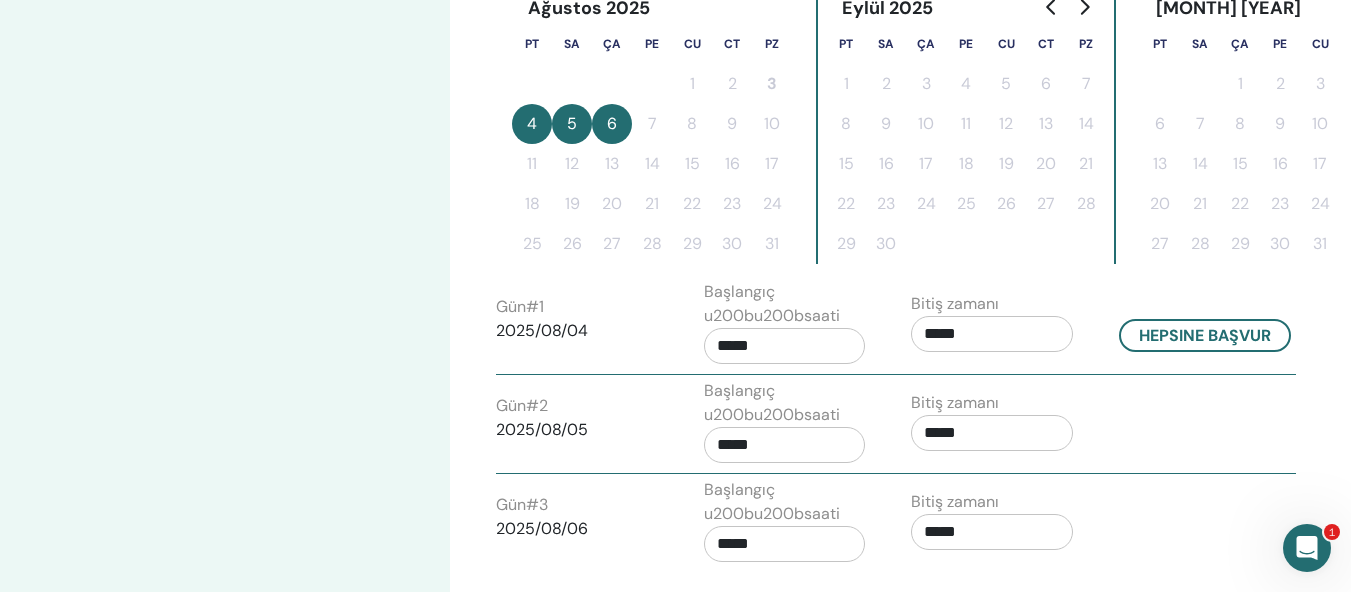 click on "*****" at bounding box center (785, 346) 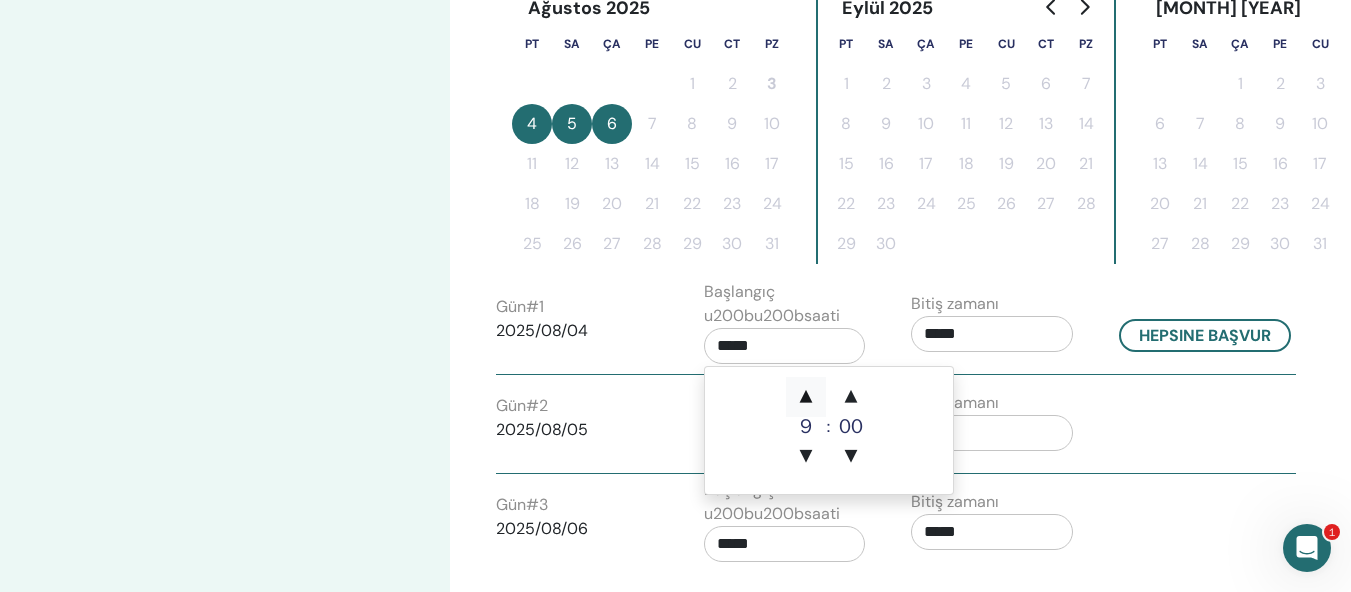 click on "▲" at bounding box center (806, 397) 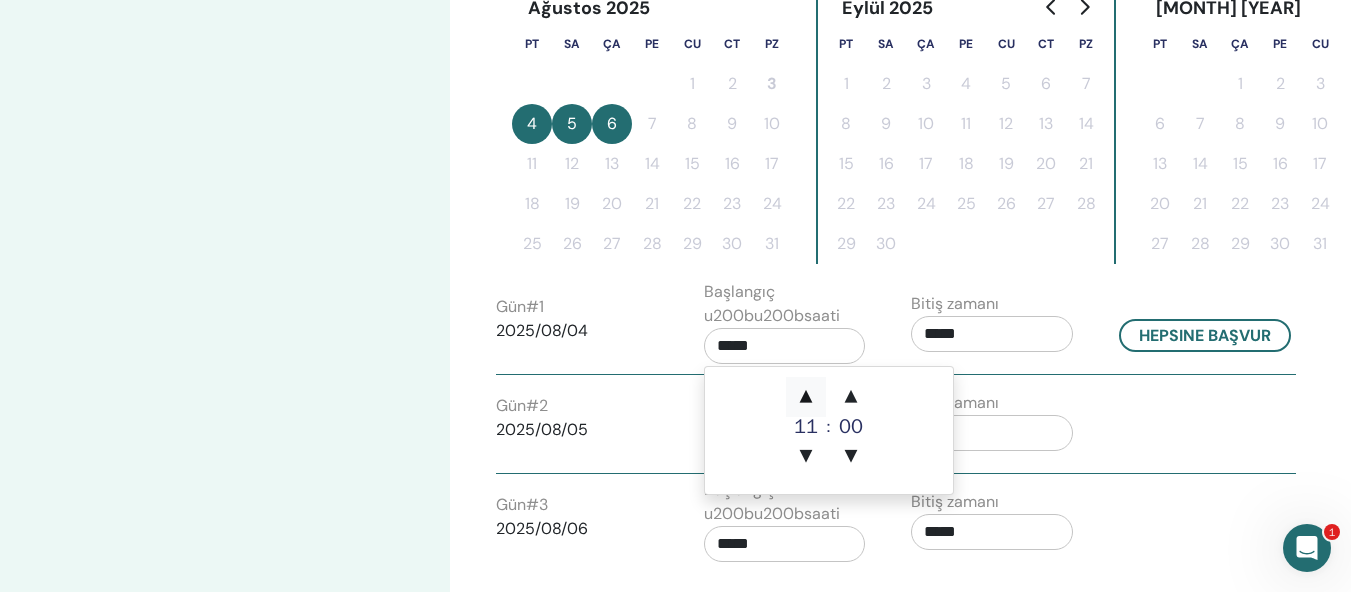 click on "▲" at bounding box center [806, 397] 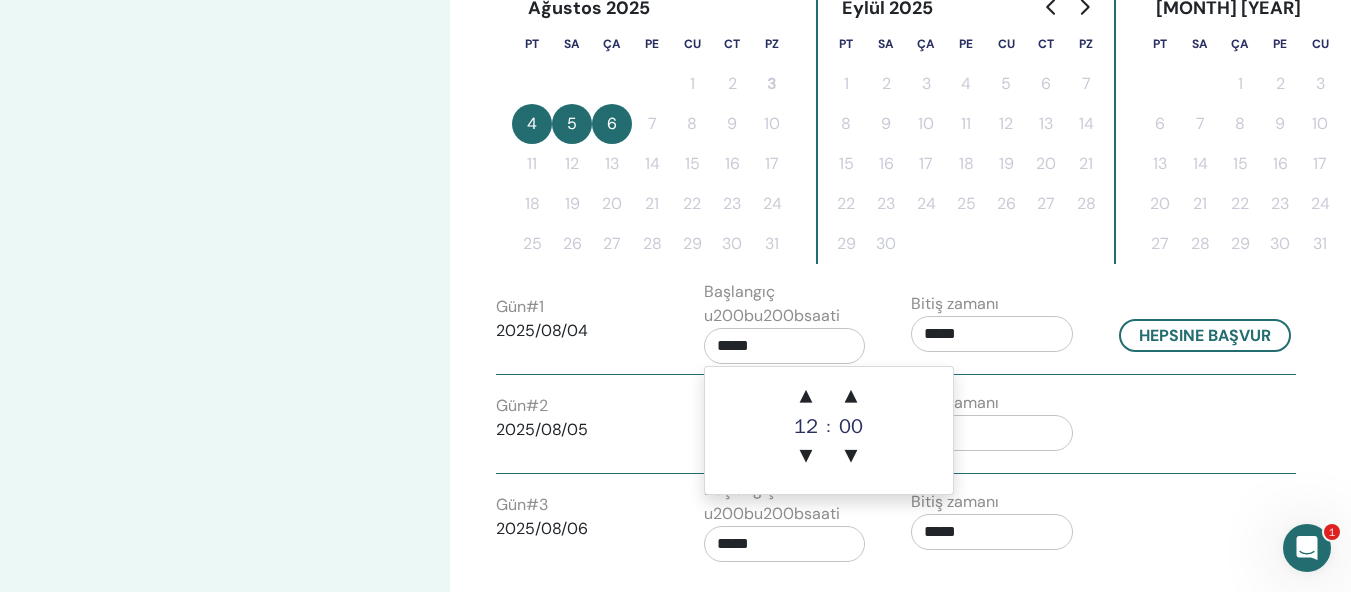 click on "*****" at bounding box center (992, 334) 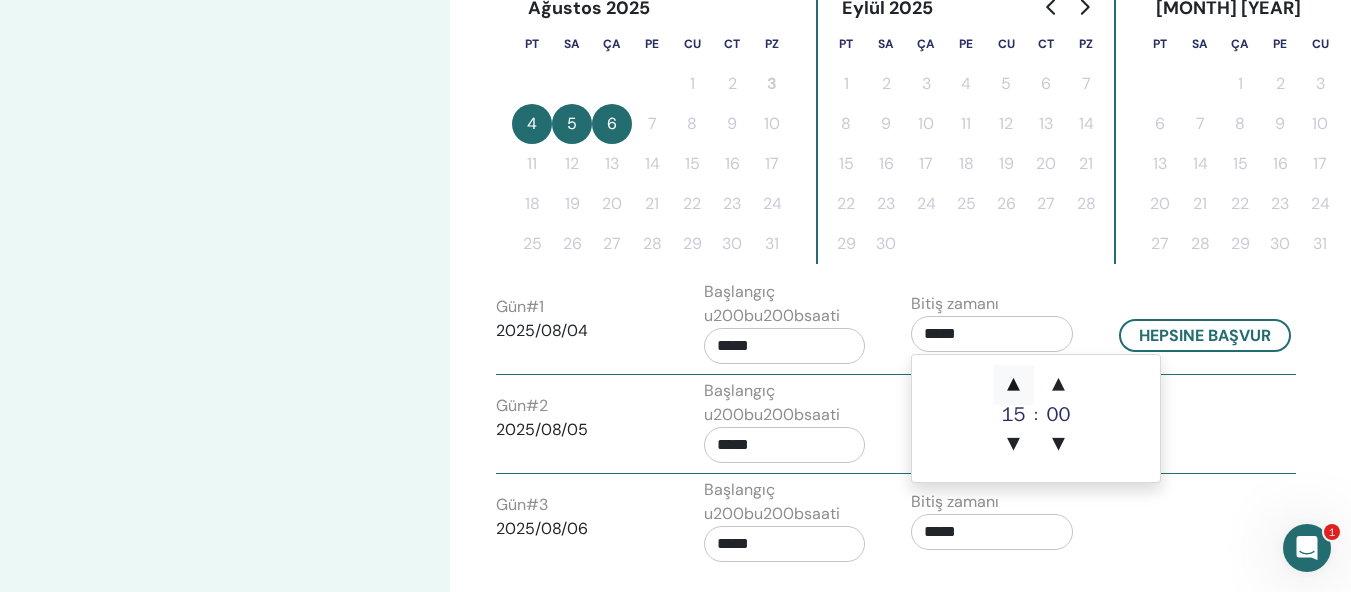 click on "▲" at bounding box center (1014, 385) 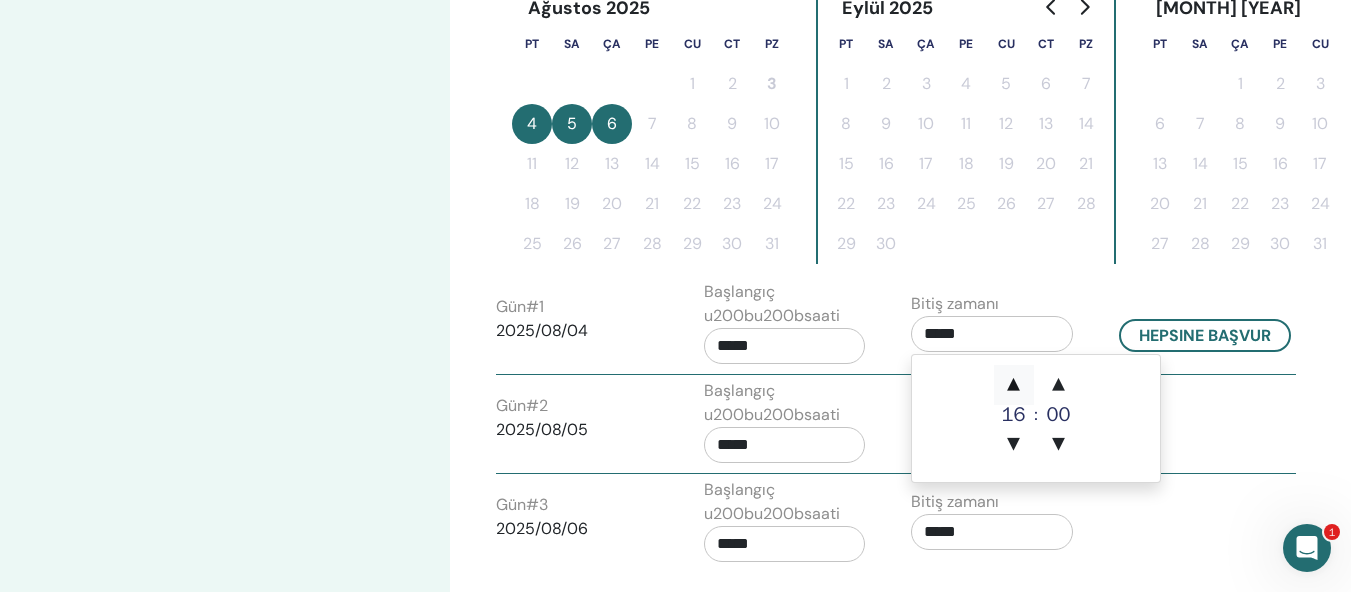 click on "▲" at bounding box center [1014, 385] 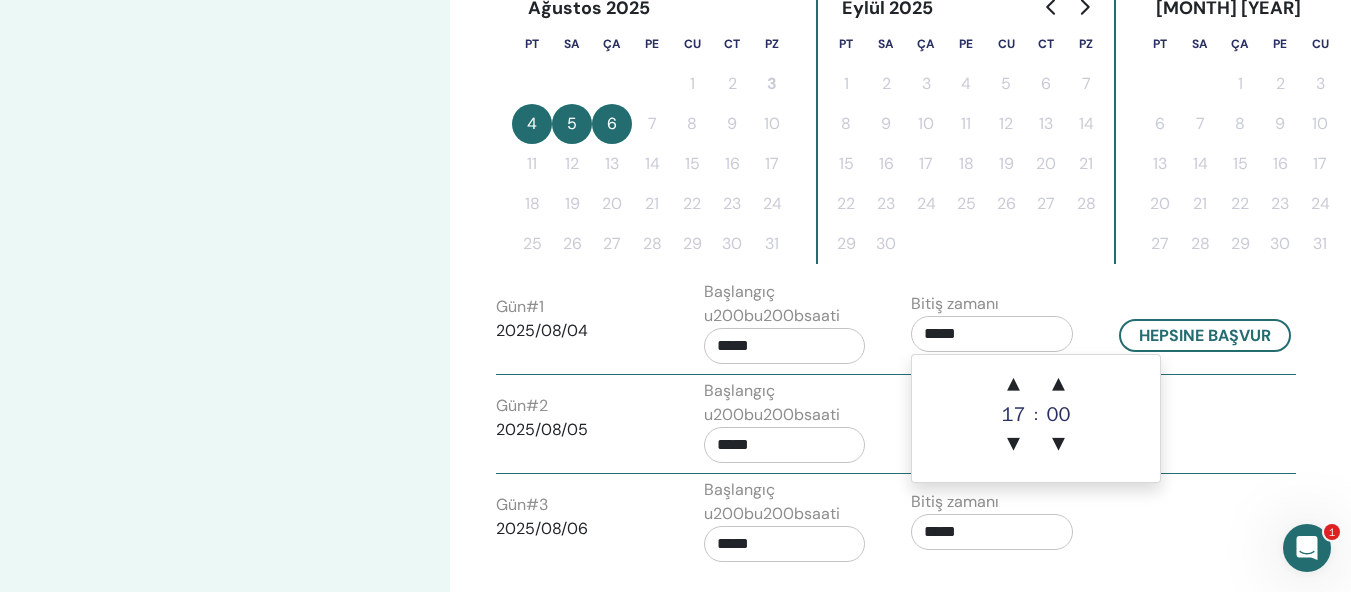 click on "Saat dilimi Saat dilimi (GMT-8) US/Alaska Seminer Tarihi ve Saati Başlangıç tarihi Bitiş tarihi Tamamlamak Planlama kurulumu tamamlandı Sıfırla Ağustos 2025 Pt Sa Ça Pe Cu Ct Pz 1 2 3 4 5 6 7 8 9 10 11 12 13 14 15 16 17 18 19 20 21 22 23 24 25 26 27 28 29 30 31 Eylül 2025 Pt Sa Ça Pe Cu Ct Pz 1 2 3 4 5 6 7 8 9 10 11 12 13 14 15 16 17 18 19 20 21 22 23 24 25 26 27 28 29 30 Ekim 2025 Pt Sa Ça Pe Cu Ct Pz 1 2 3 4 5 6 7 8 9 10 11 12 13 14 15 16 17 18 19 20 21 22 23 24 25 26 27 28 29 30 31 Gün  # 1 2025/08/04 Başlangıç u200bu200bsaati ***** Bitiş zamanı ***** Hepsine başvur Gün  # 2 2025/08/05 Başlangıç u200bu200bsaati ***** Bitiş zamanı ***** Gün  # 3 2025/08/06 Başlangıç u200bu200bsaati ***** Bitiş zamanı ***** Geri Sonraki" at bounding box center (900, 233) 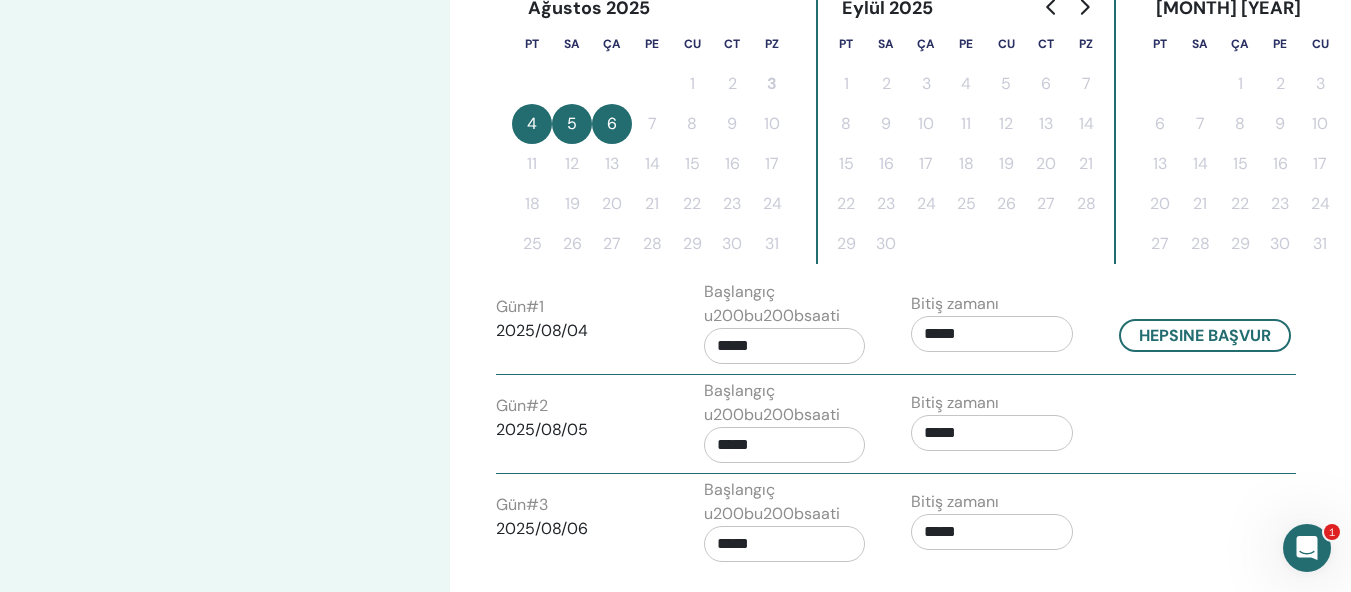 scroll, scrollTop: 654, scrollLeft: 0, axis: vertical 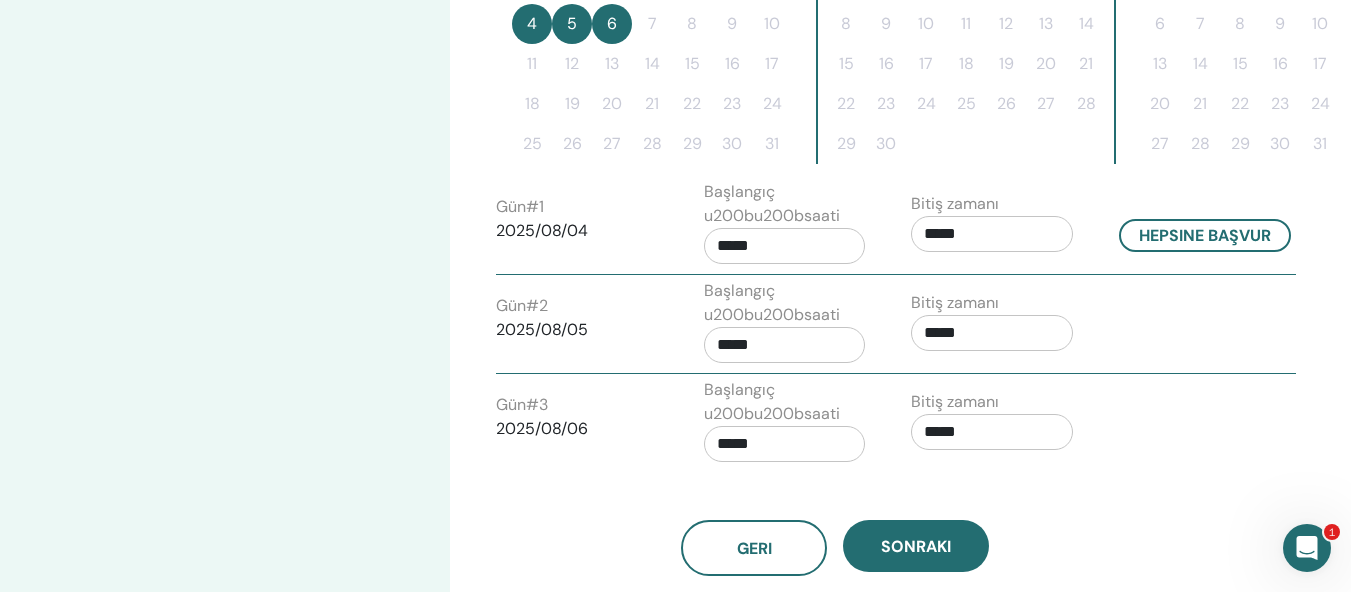 click on "*****" at bounding box center (785, 345) 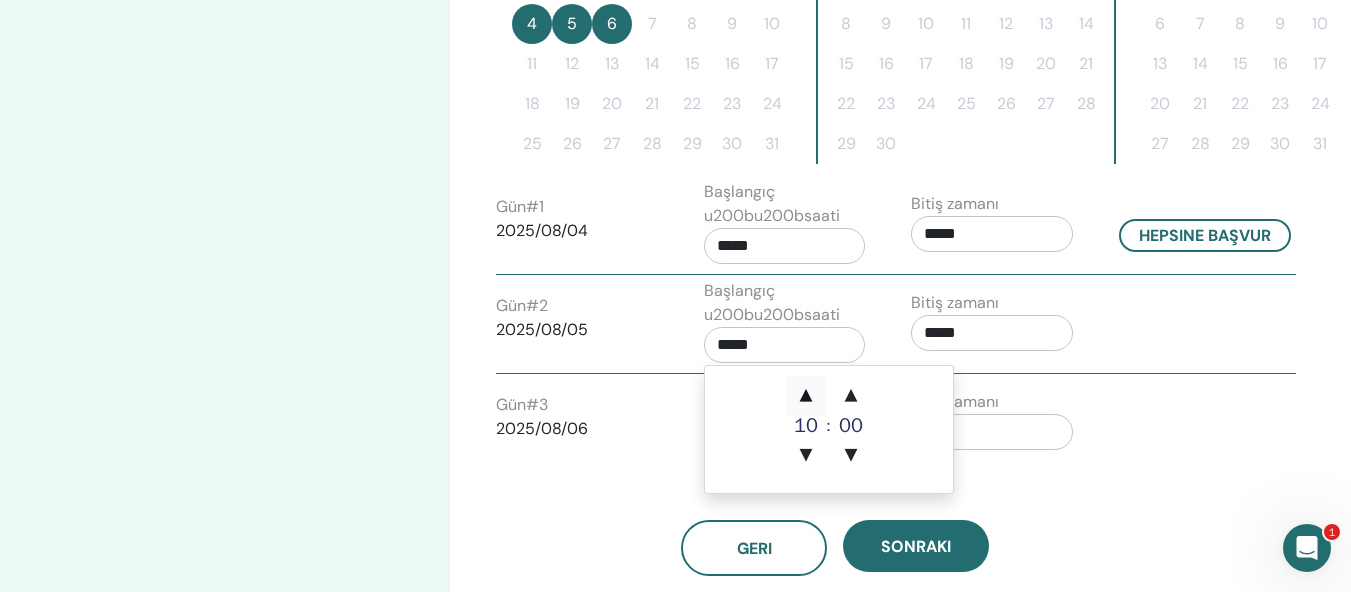 click on "▲" at bounding box center [806, 396] 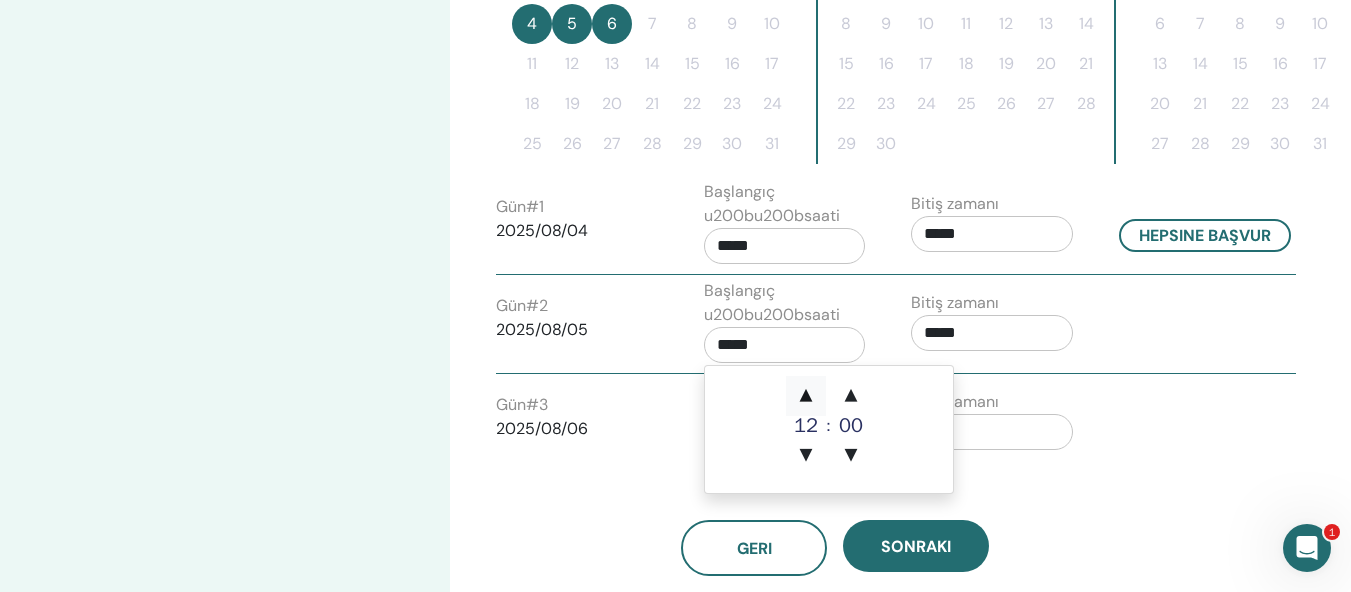 click on "▲" at bounding box center [806, 396] 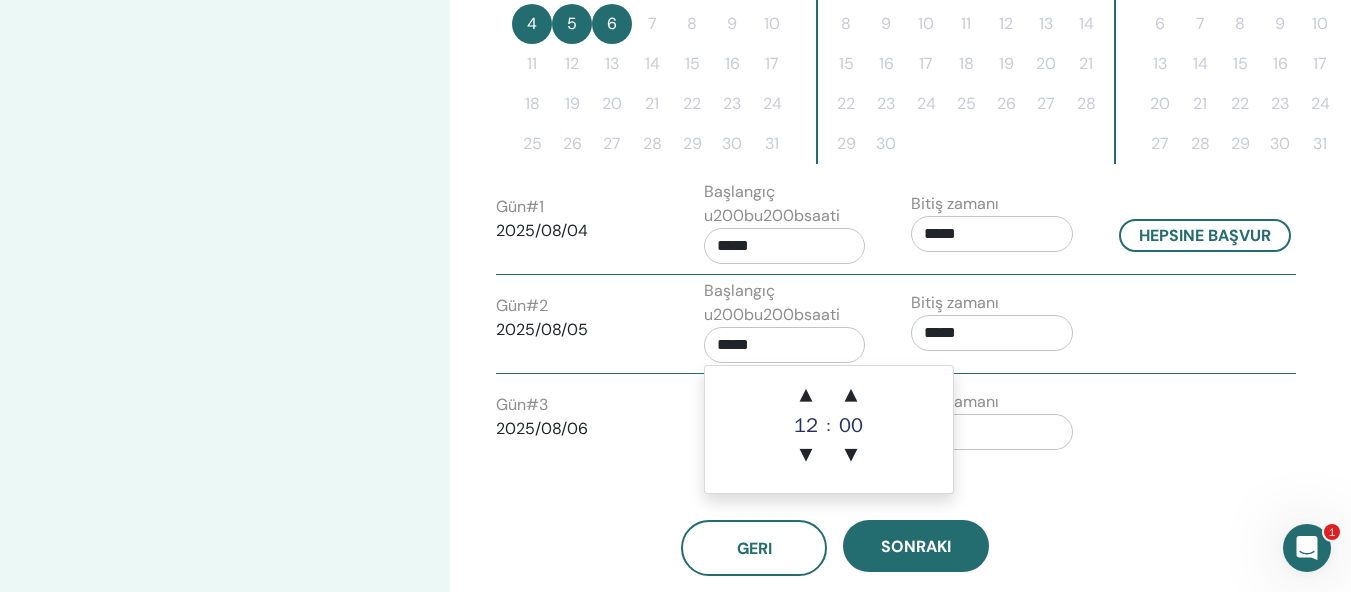 click on "*****" at bounding box center [992, 333] 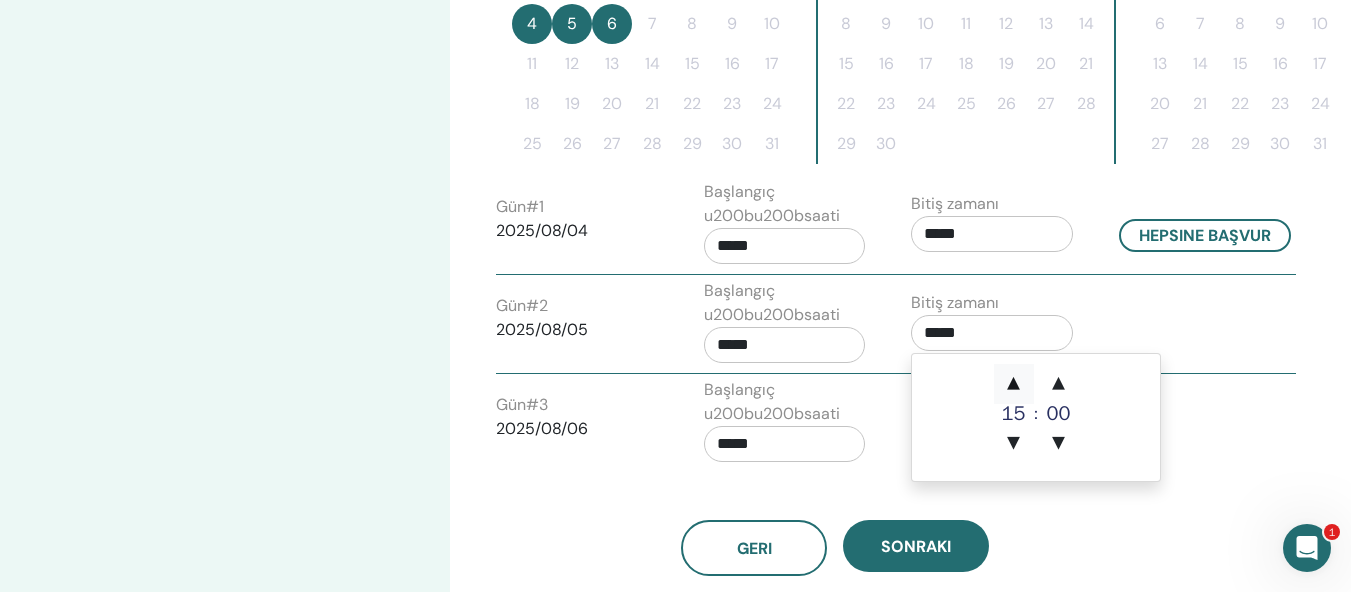 click on "▲" at bounding box center (1014, 384) 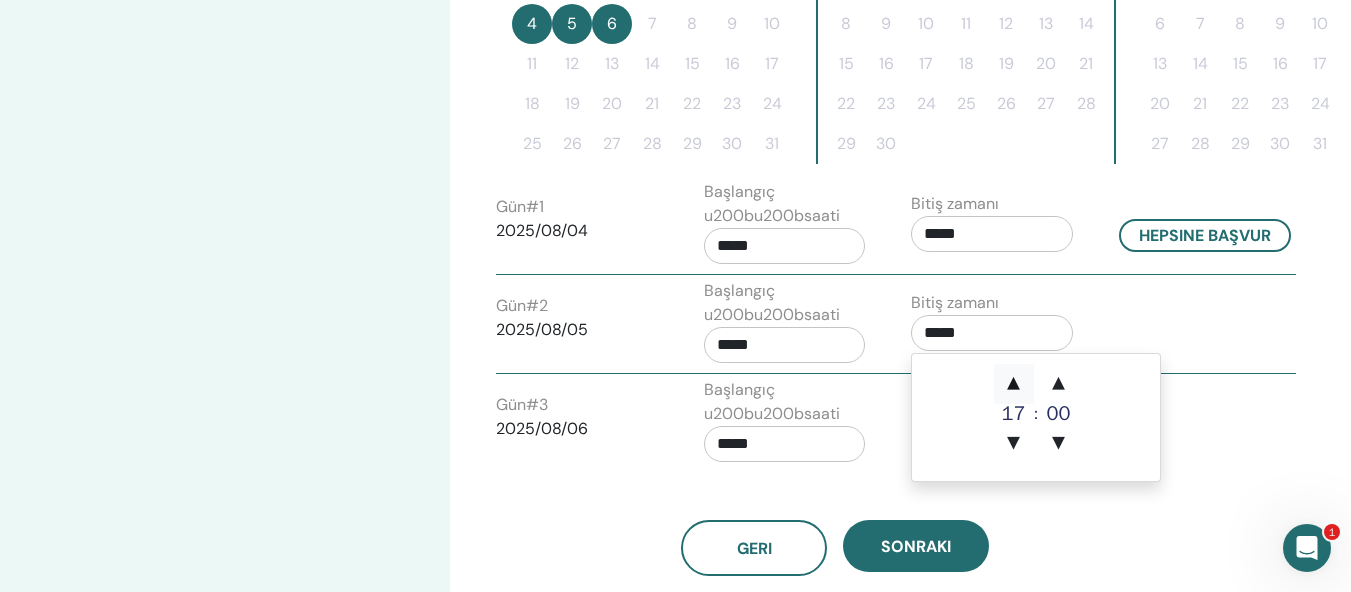 click on "▲" at bounding box center (1014, 384) 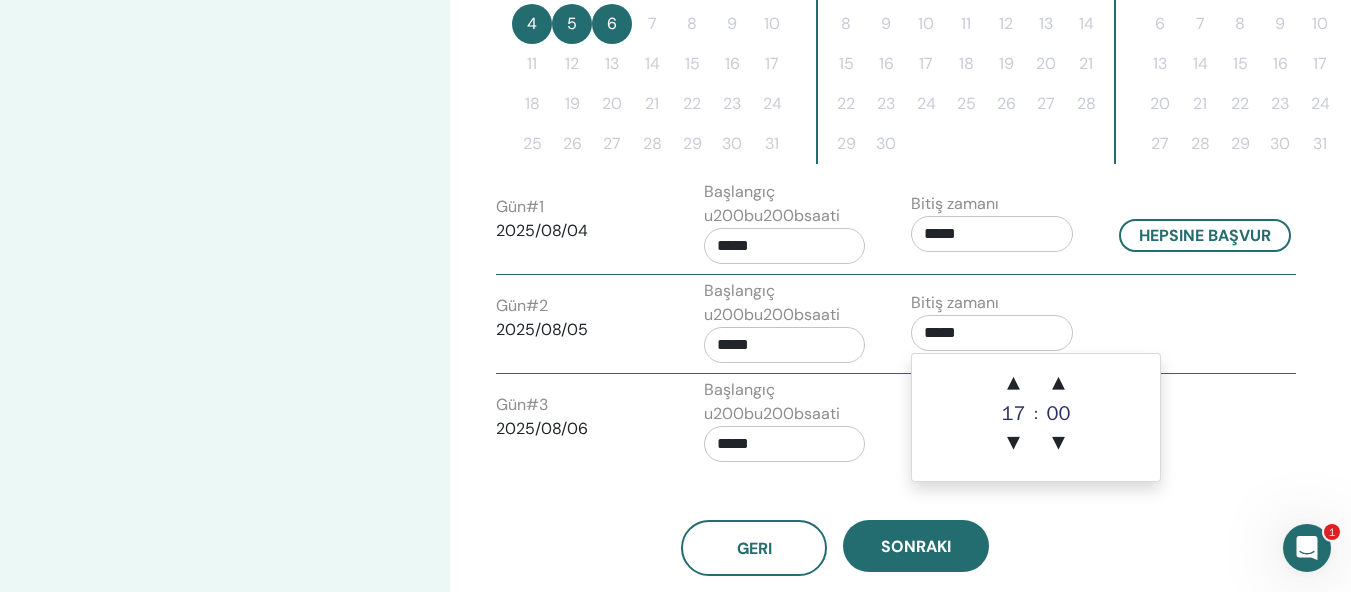 click on "*****" at bounding box center [785, 444] 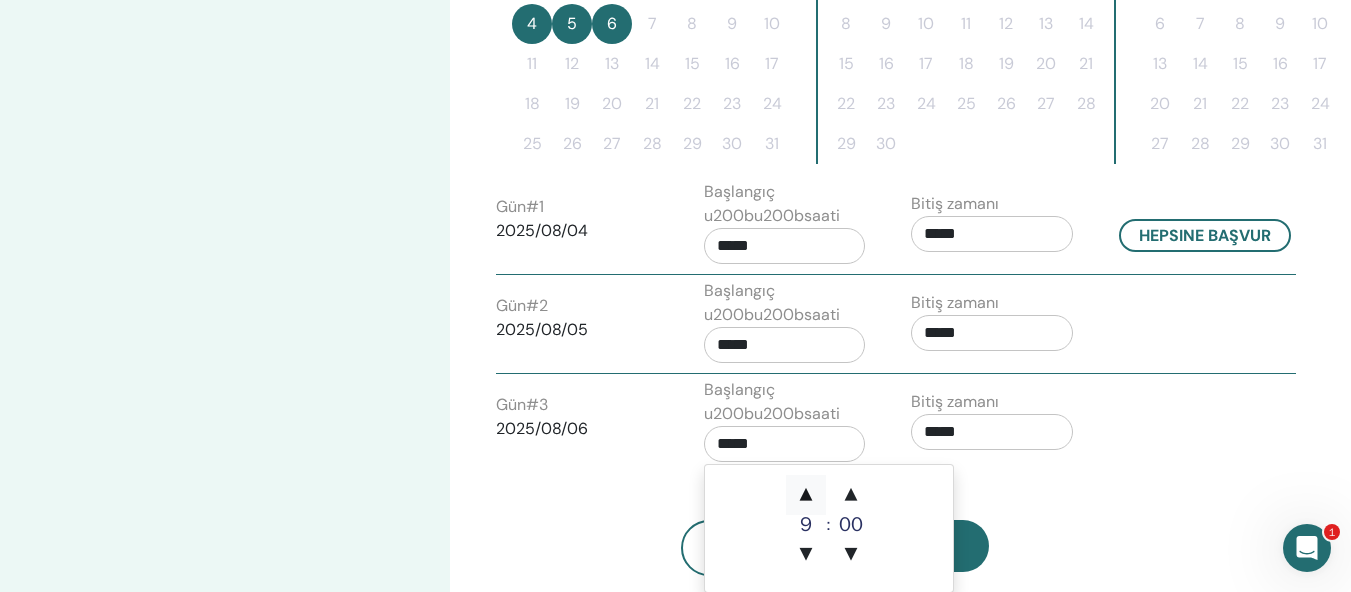 click on "▲" at bounding box center (806, 495) 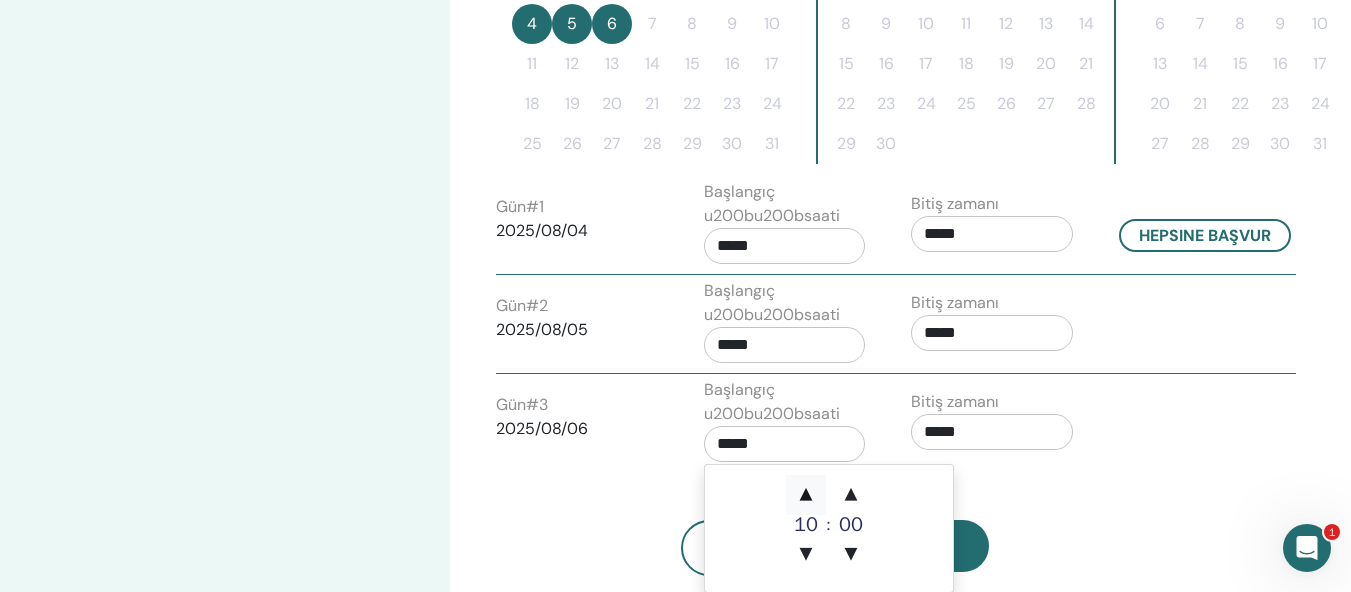 click on "▲" at bounding box center [806, 495] 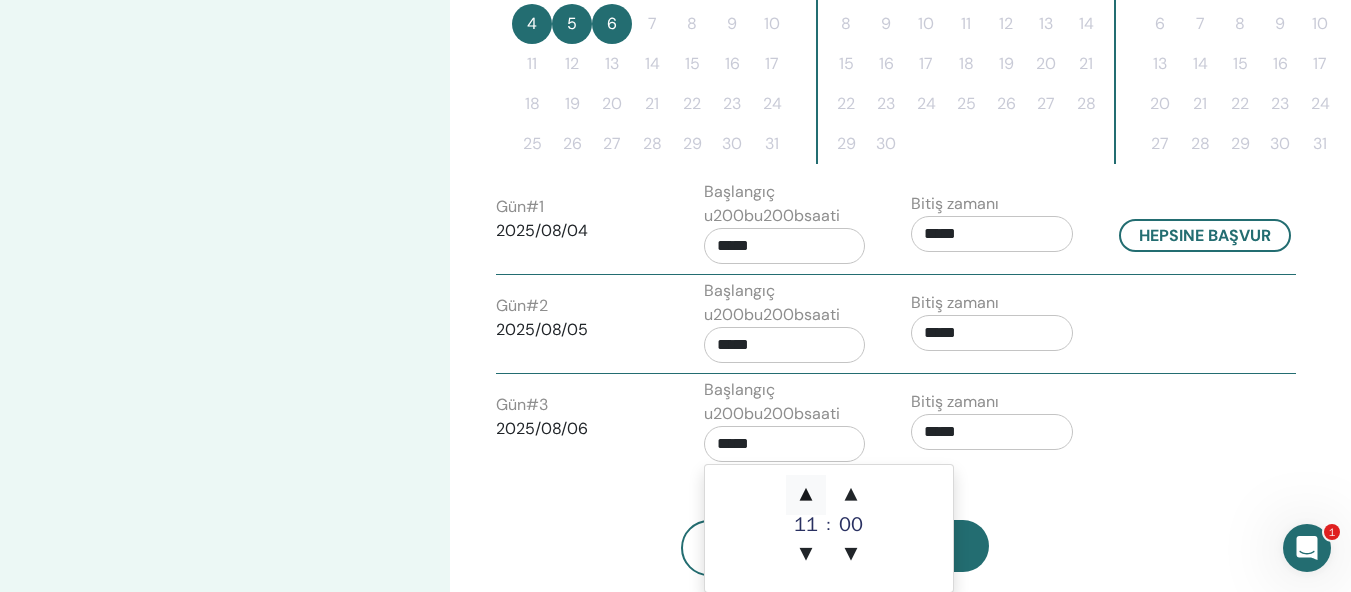 click on "▲" at bounding box center (806, 495) 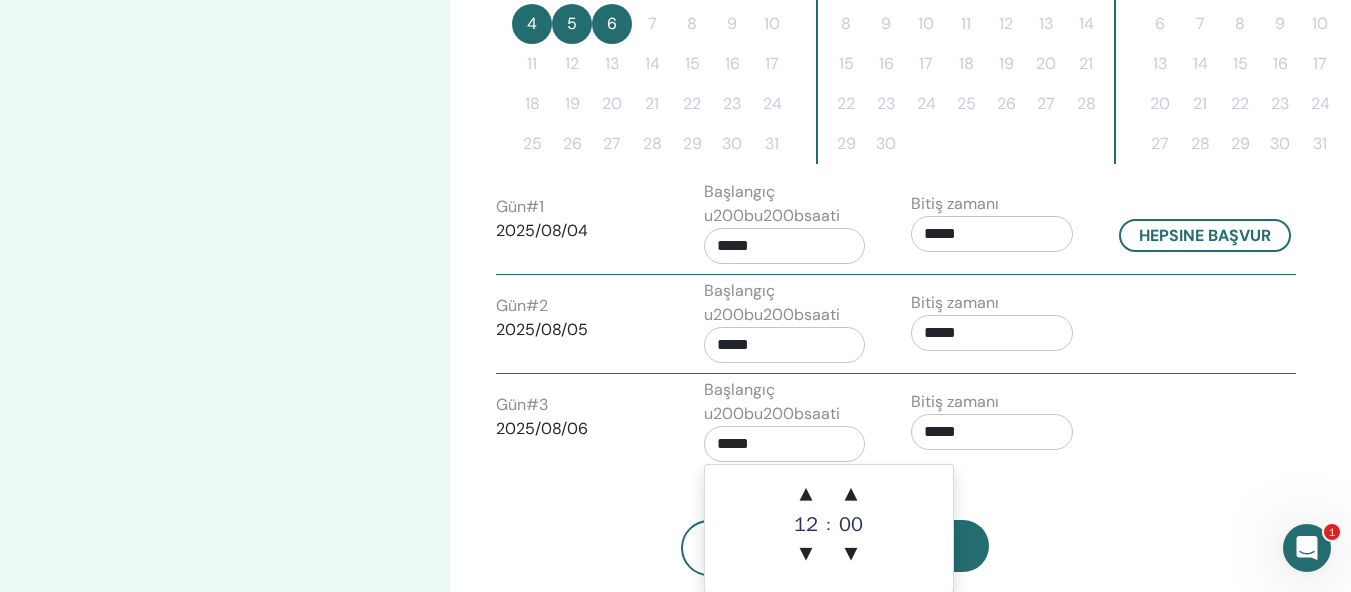 click on "*****" at bounding box center (992, 432) 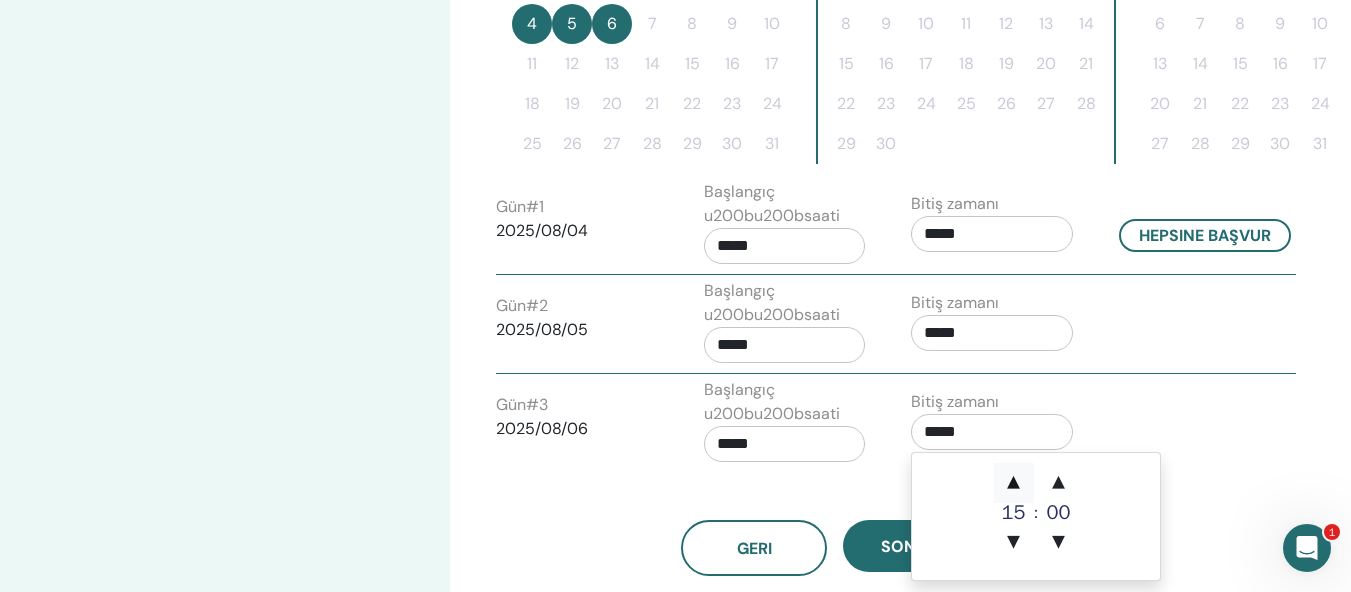 click on "▲" at bounding box center (1014, 483) 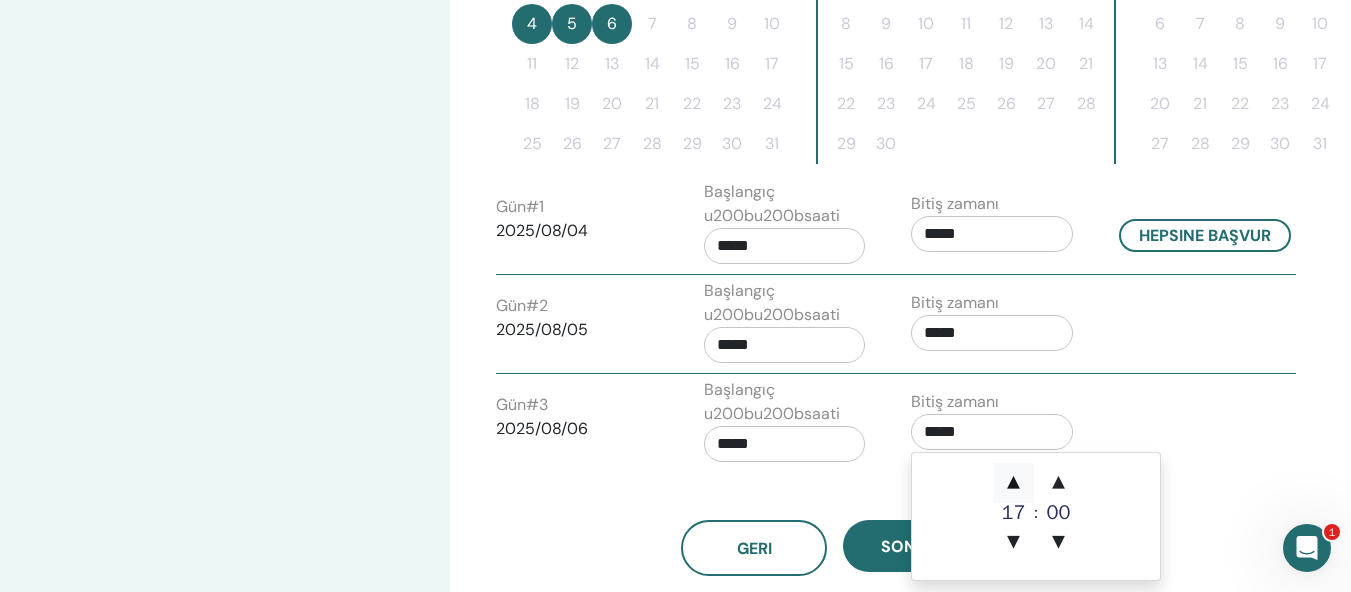 click on "▲" at bounding box center [1014, 483] 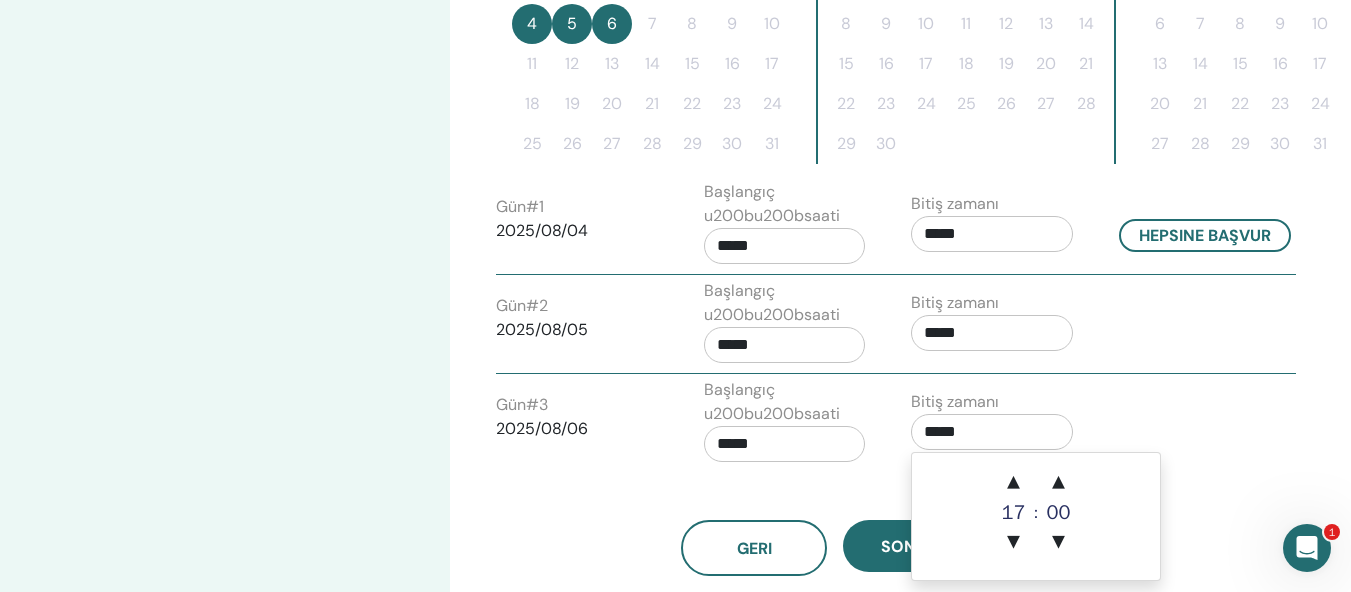 click on "Bitiş zamanı *****" at bounding box center (1000, 425) 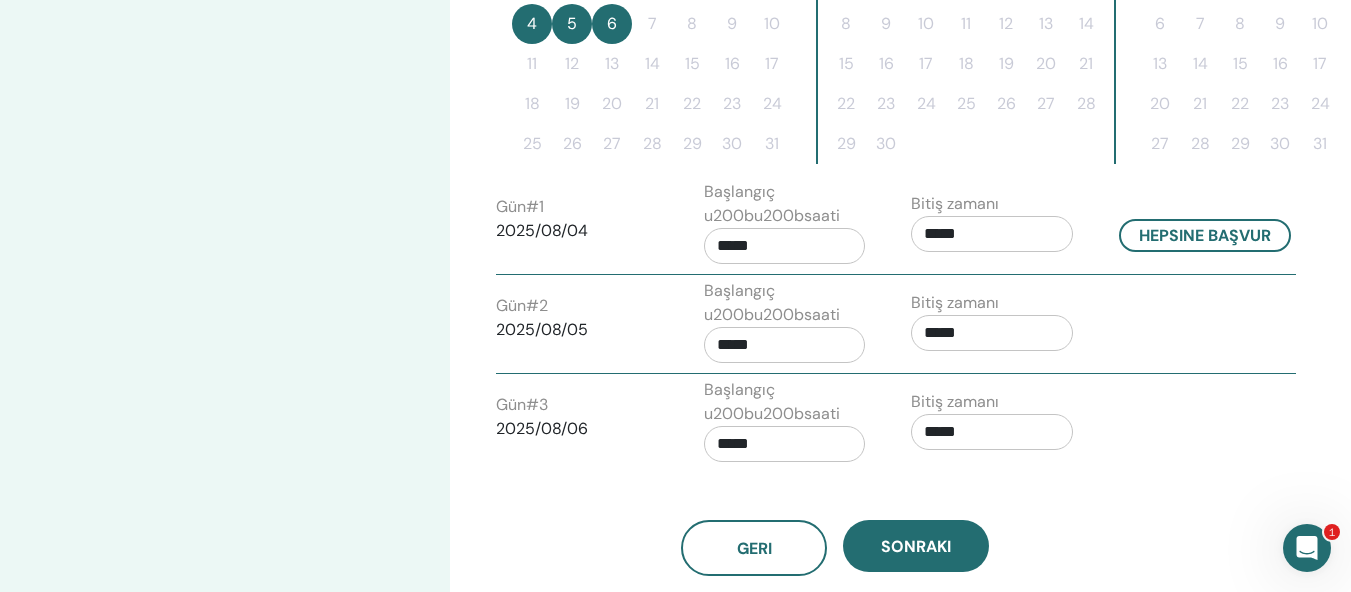 scroll, scrollTop: 754, scrollLeft: 0, axis: vertical 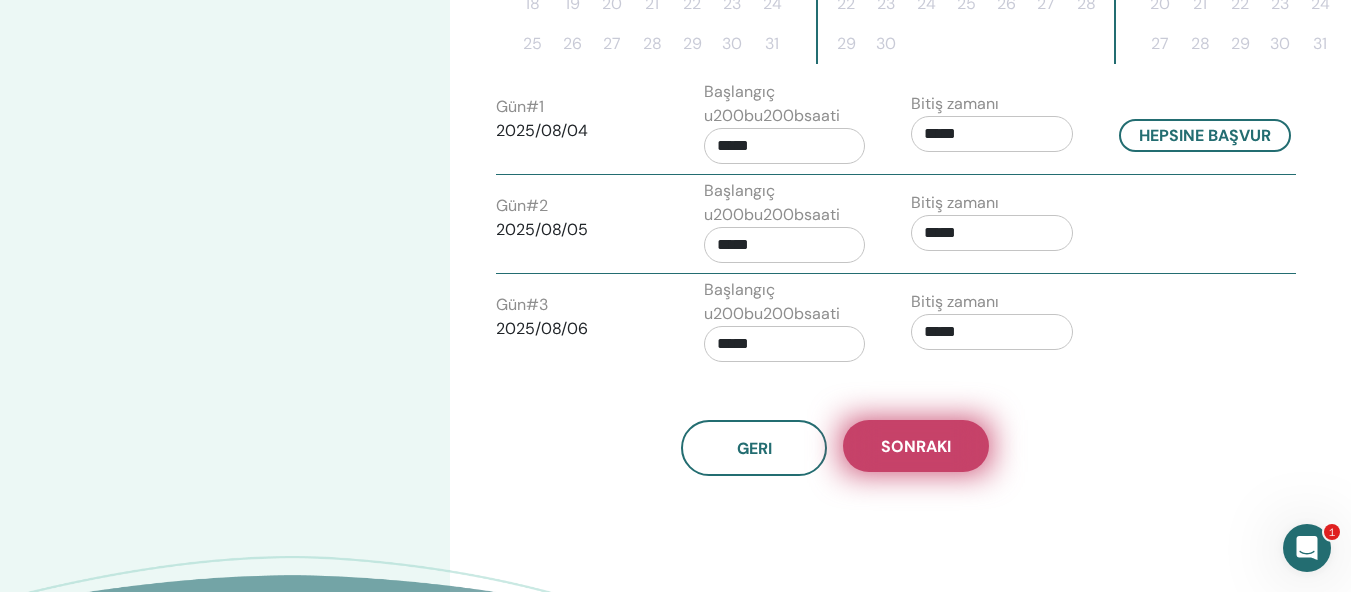 click on "Sonraki" at bounding box center [916, 446] 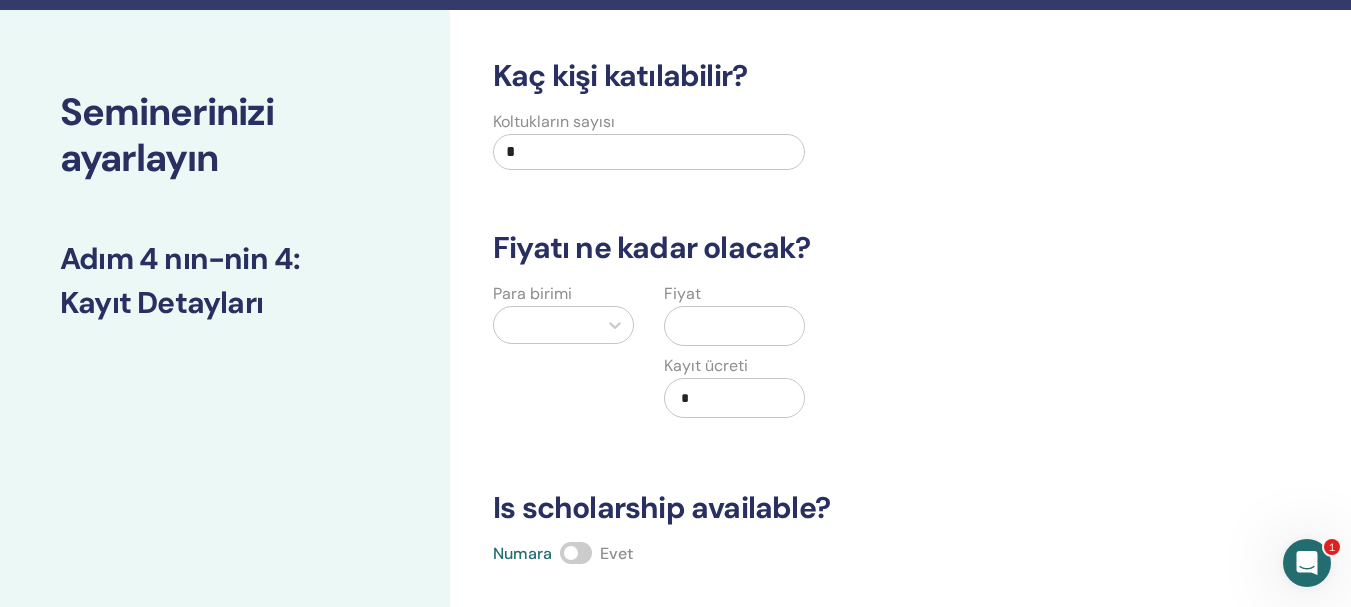 scroll, scrollTop: 0, scrollLeft: 0, axis: both 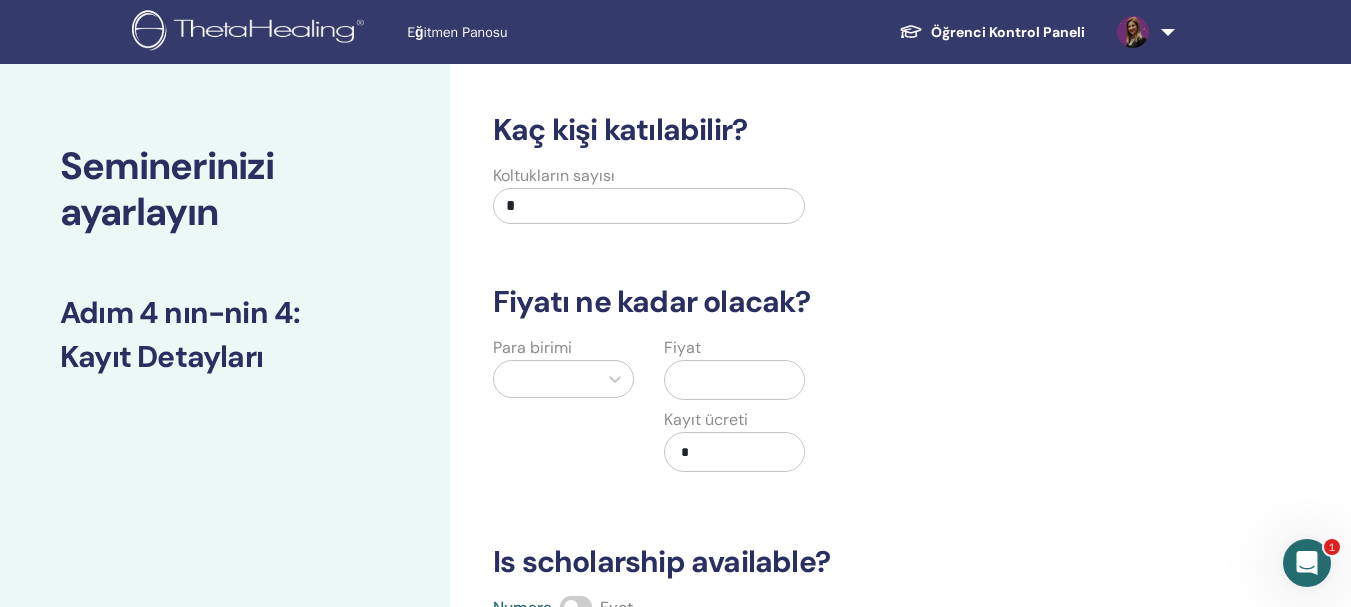 click on "*" at bounding box center [649, 206] 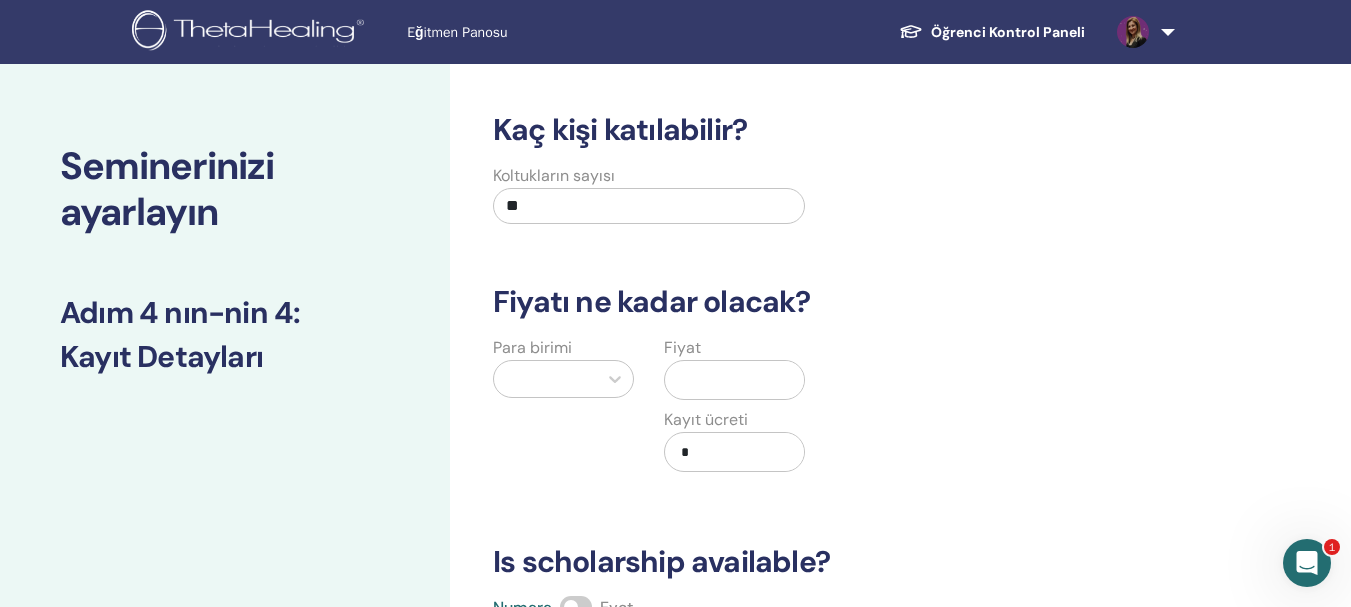 scroll, scrollTop: 100, scrollLeft: 0, axis: vertical 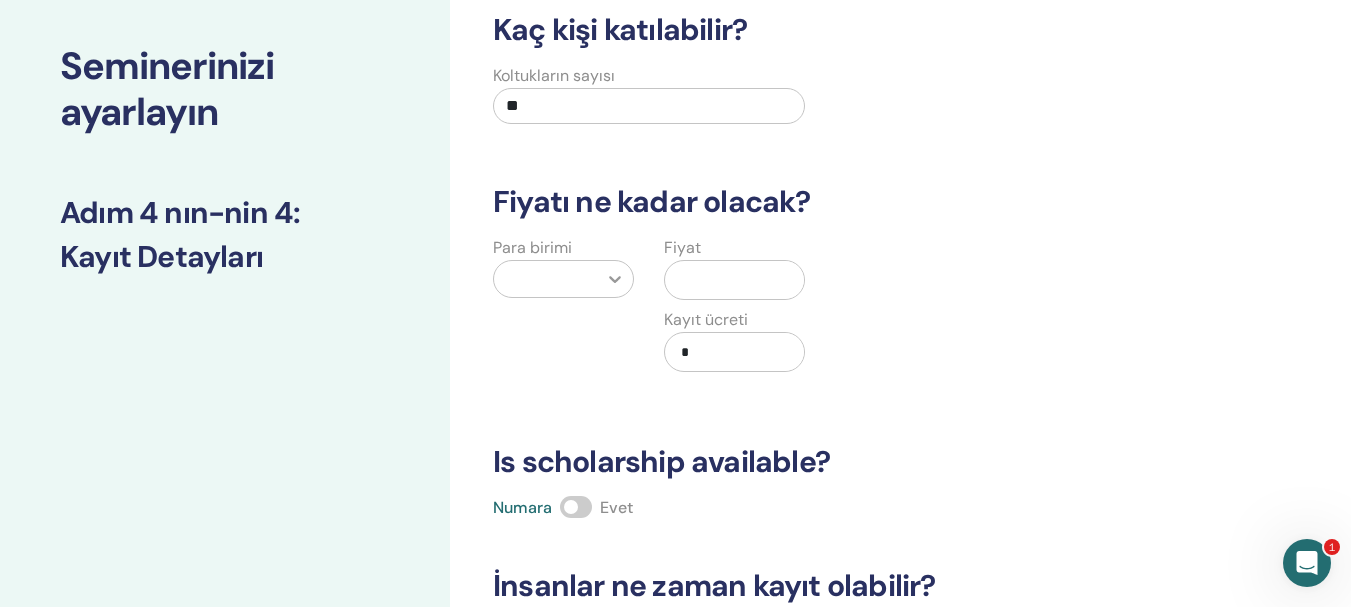 type on "**" 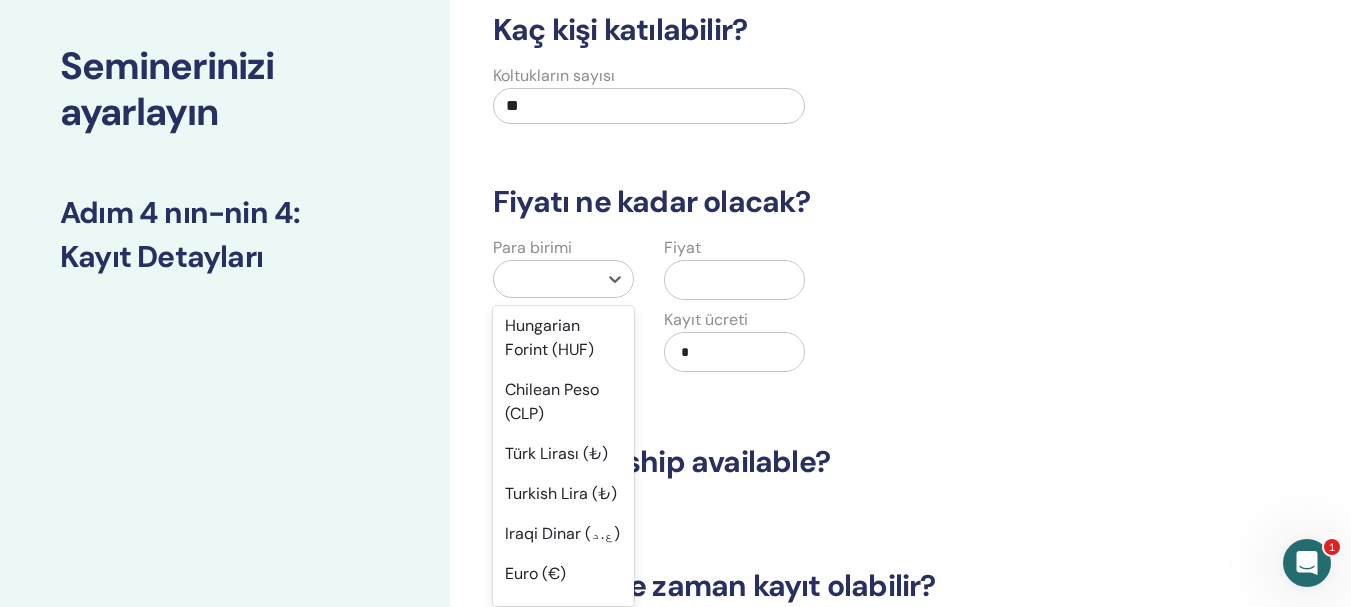 scroll, scrollTop: 1672, scrollLeft: 0, axis: vertical 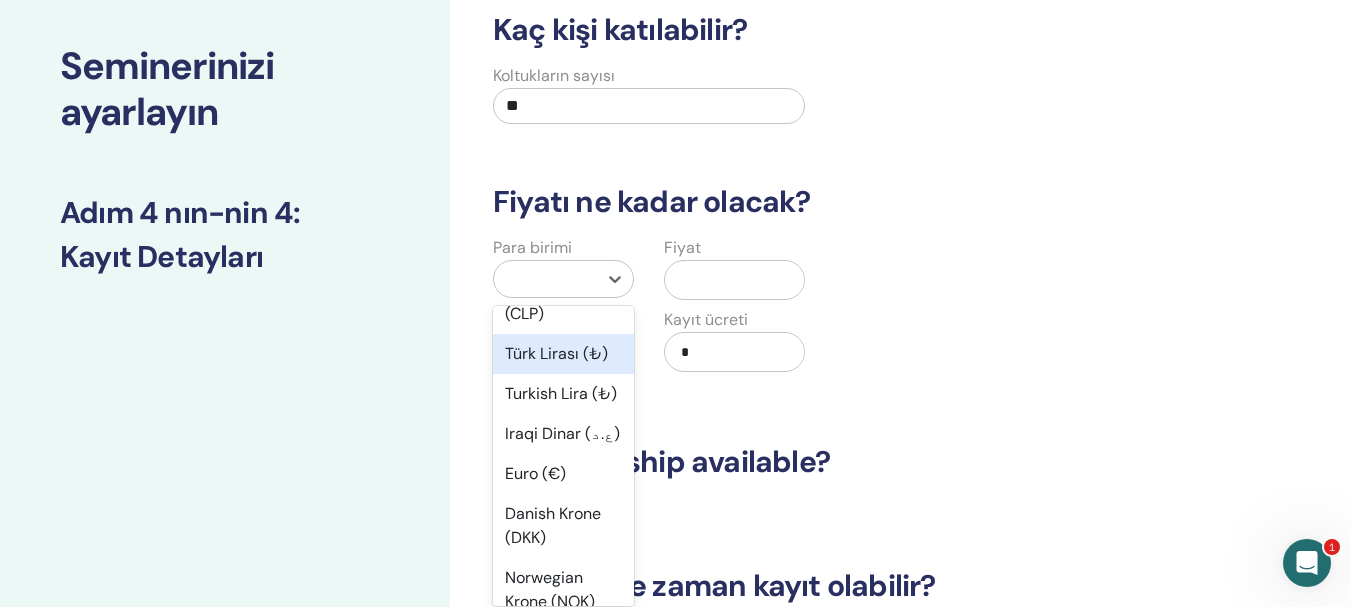 click on "Türk Lirası (₺)" at bounding box center [563, 354] 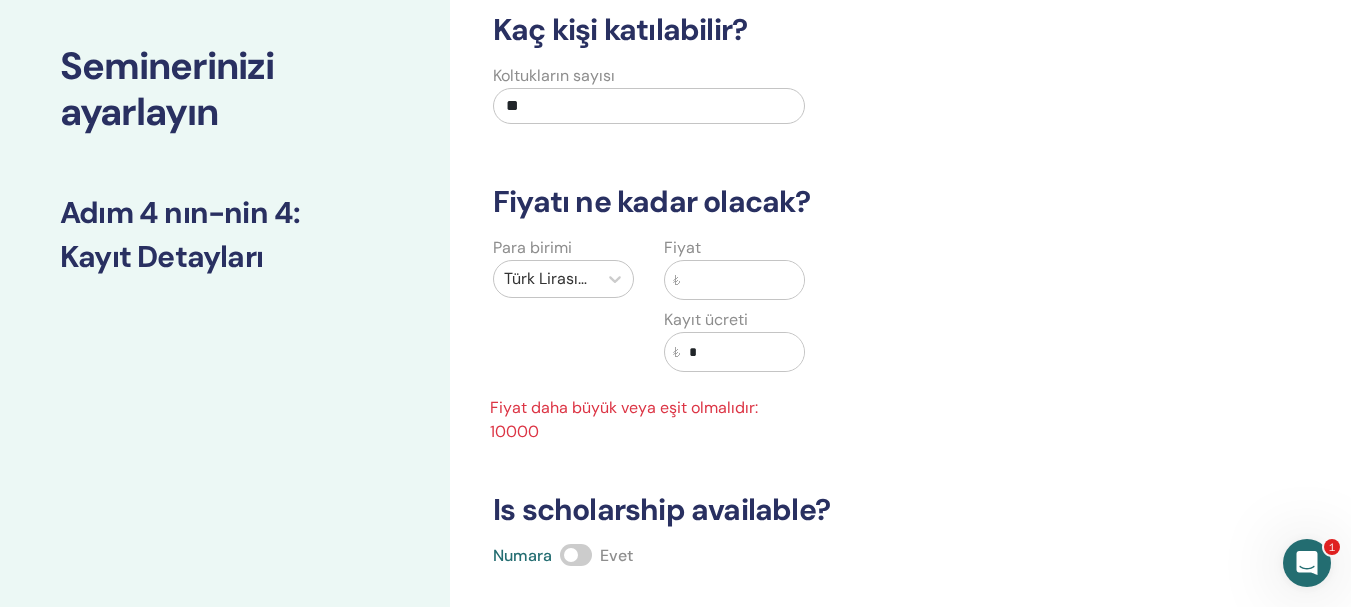 click at bounding box center [742, 280] 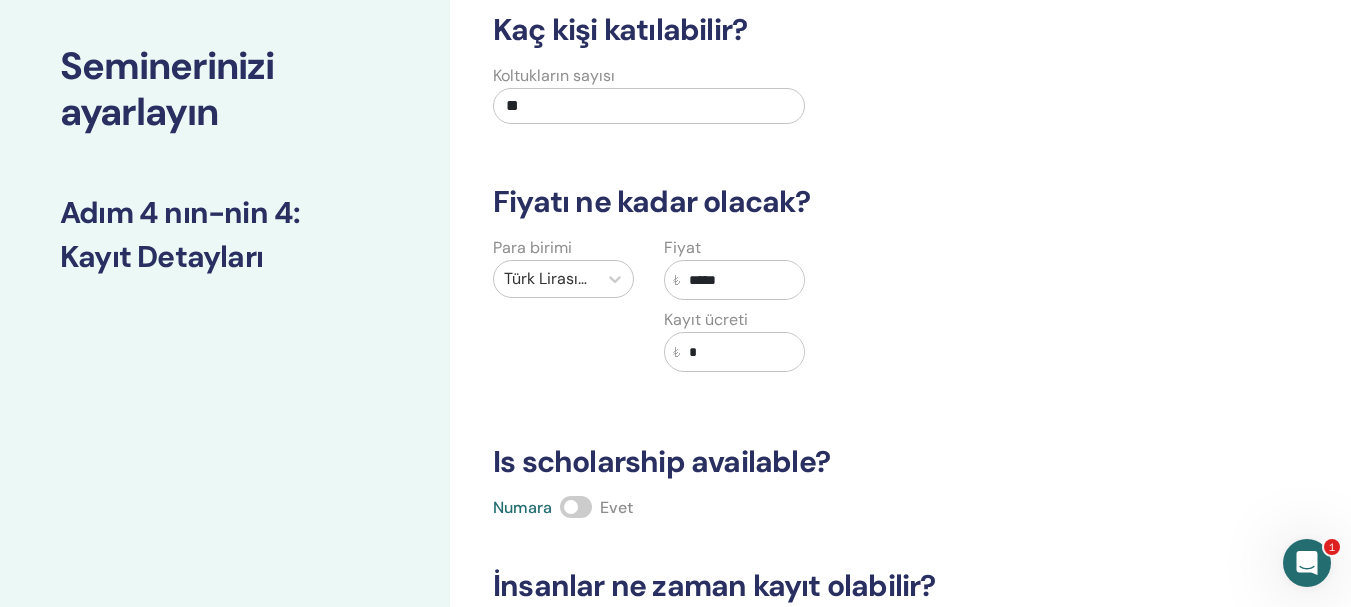 type on "*****" 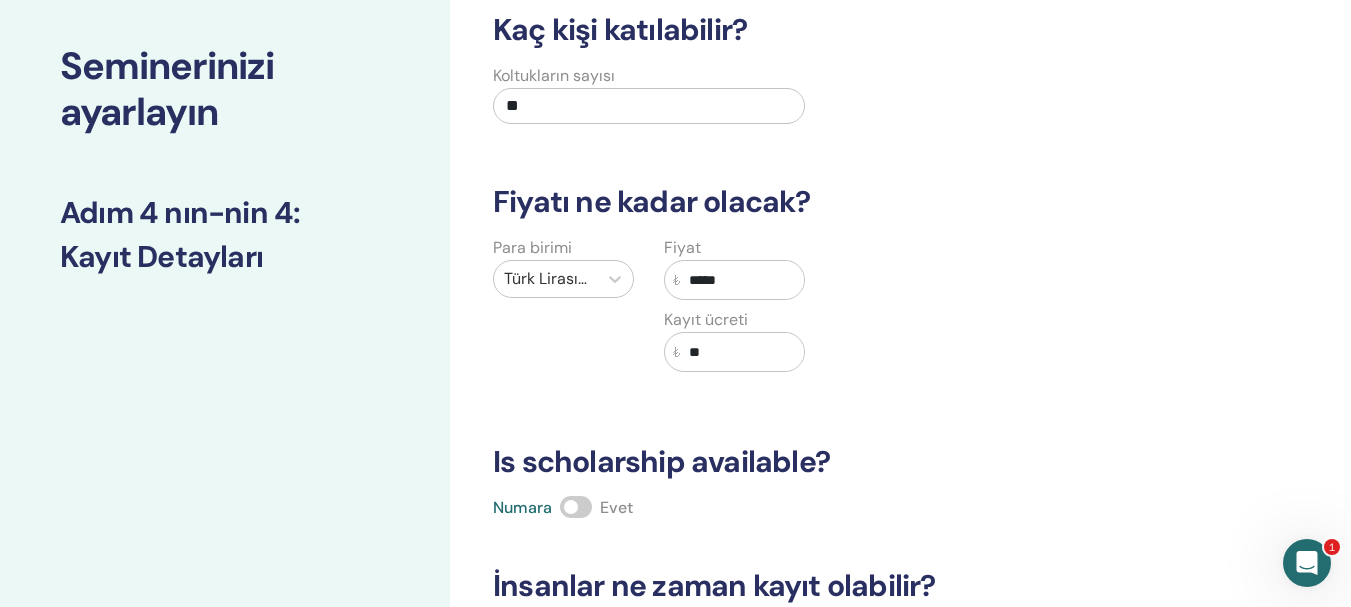 type on "*" 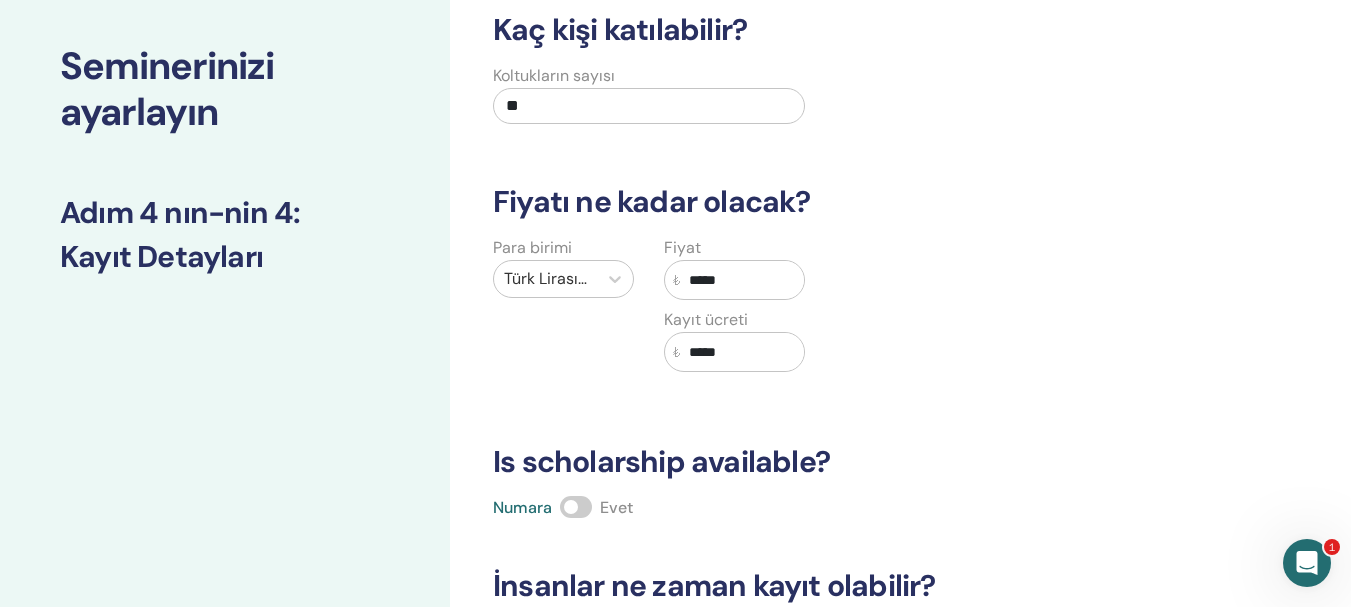 type on "*****" 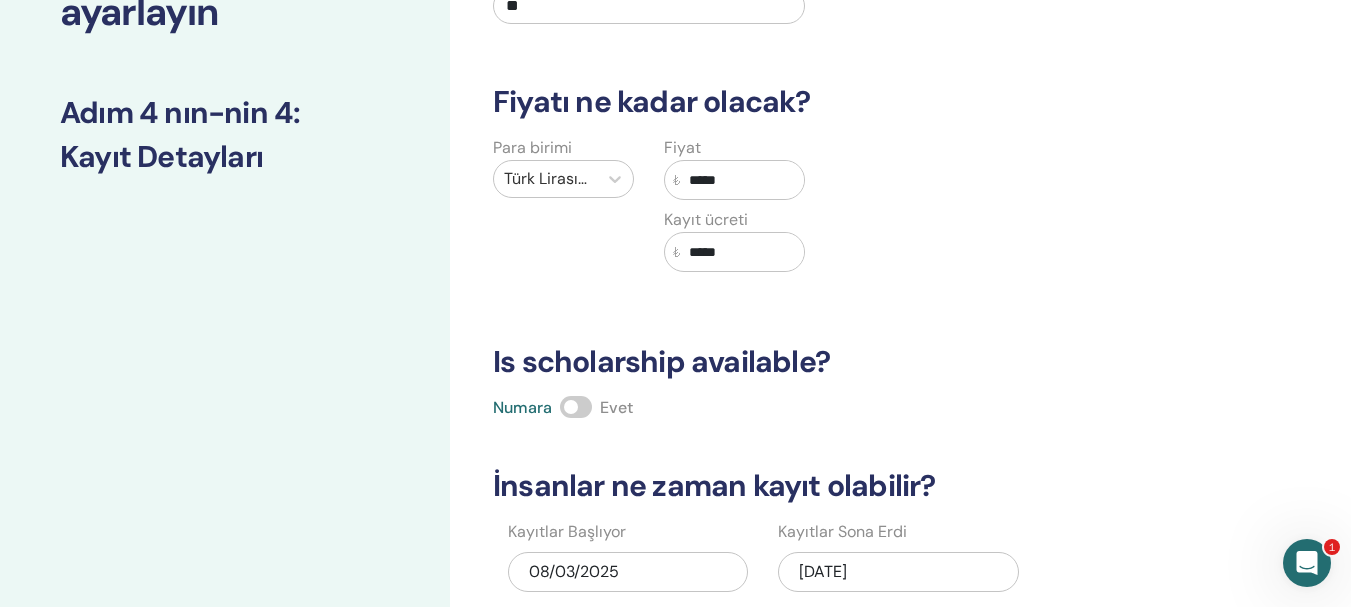 scroll, scrollTop: 300, scrollLeft: 0, axis: vertical 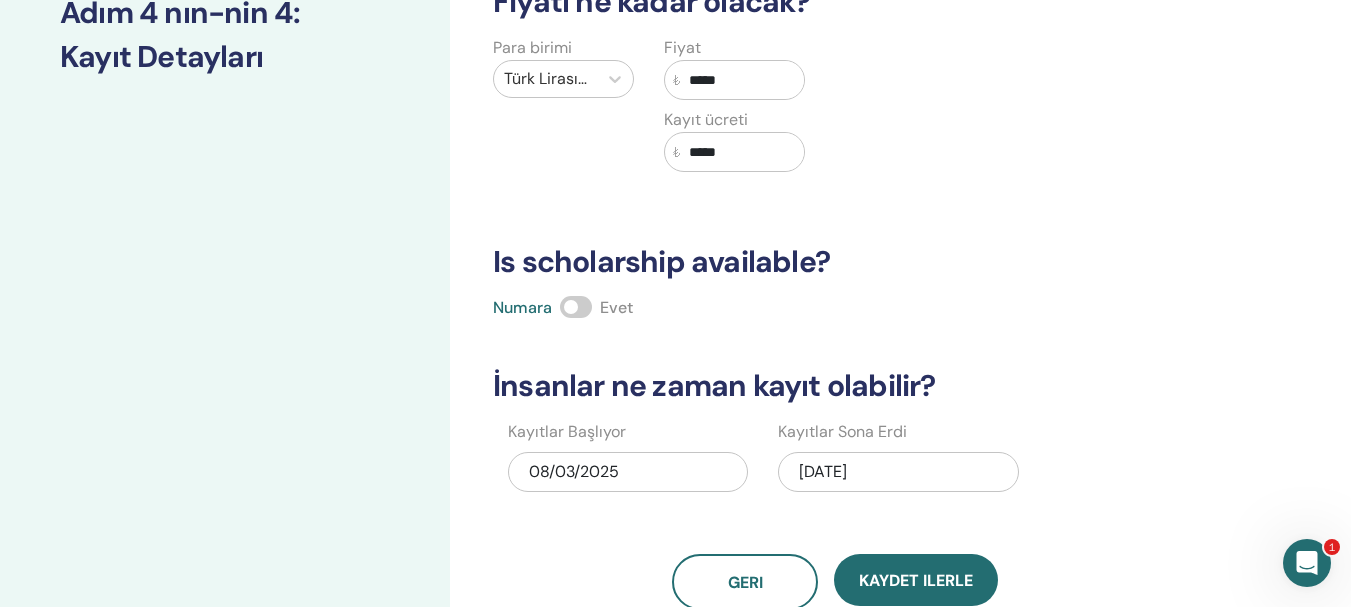 click at bounding box center (576, 307) 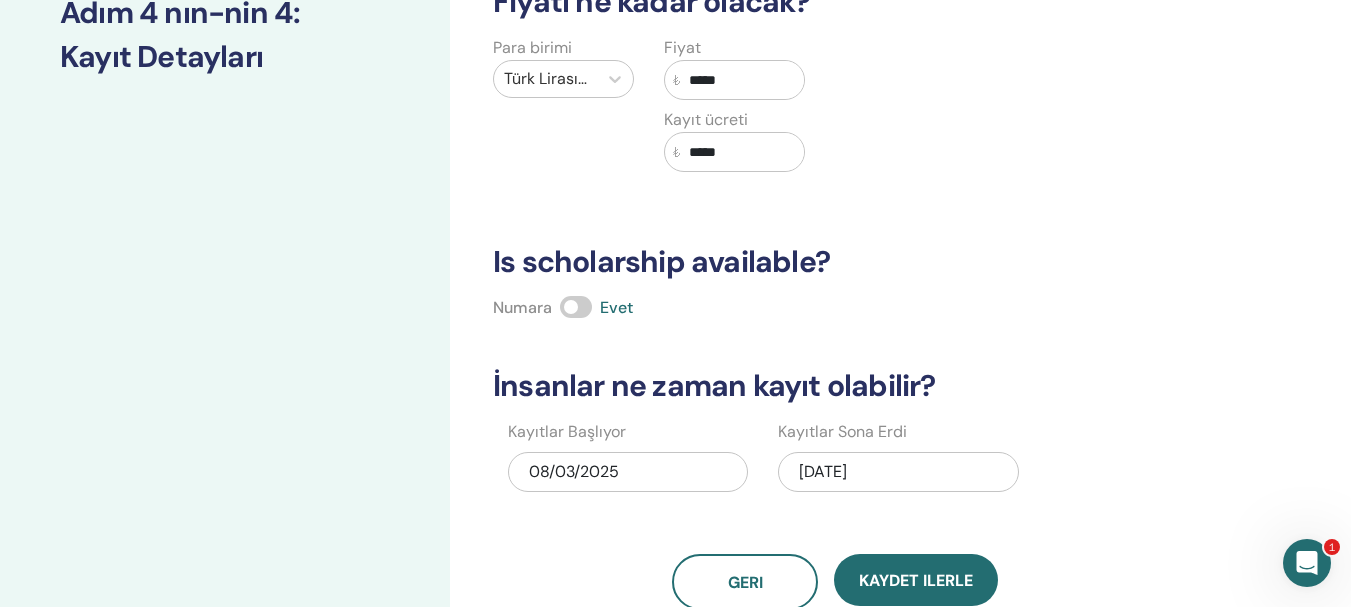 scroll, scrollTop: 400, scrollLeft: 0, axis: vertical 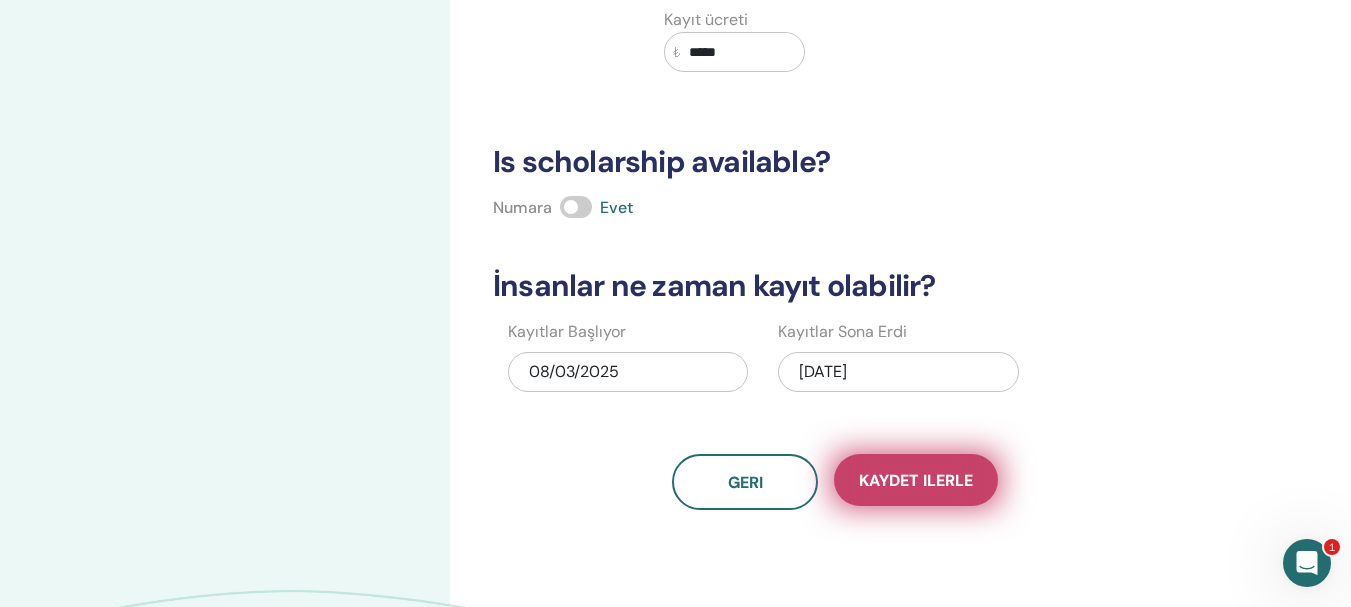 click on "Kaydet ilerle" at bounding box center (916, 480) 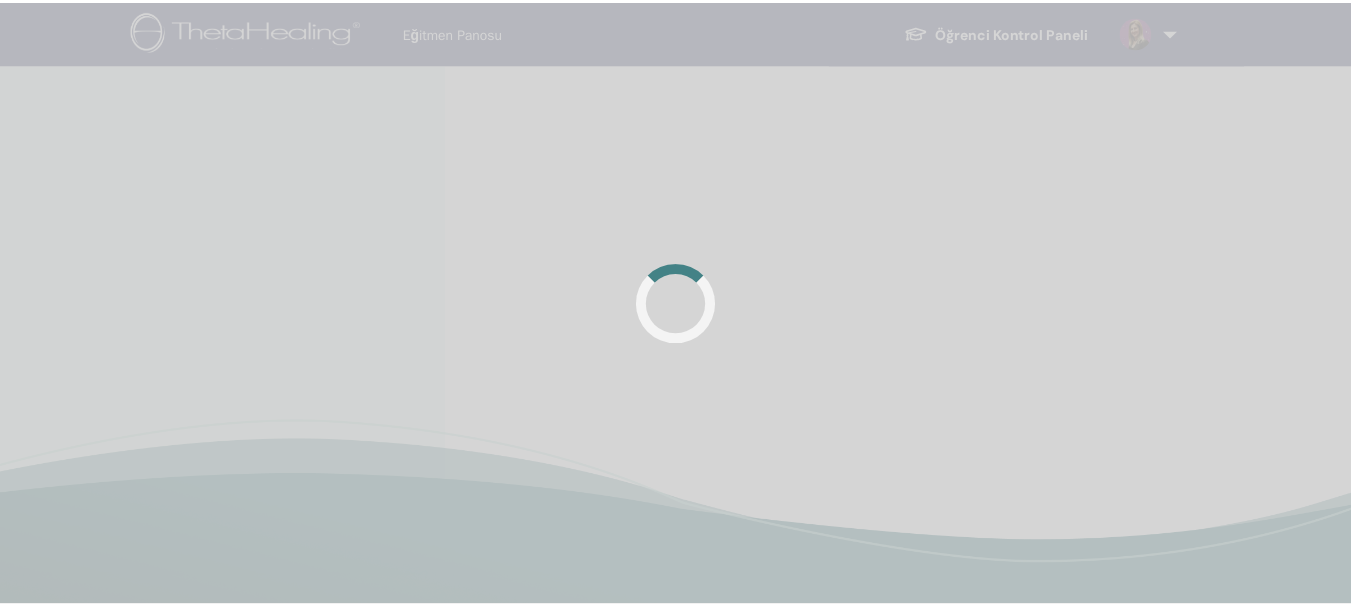 scroll, scrollTop: 0, scrollLeft: 0, axis: both 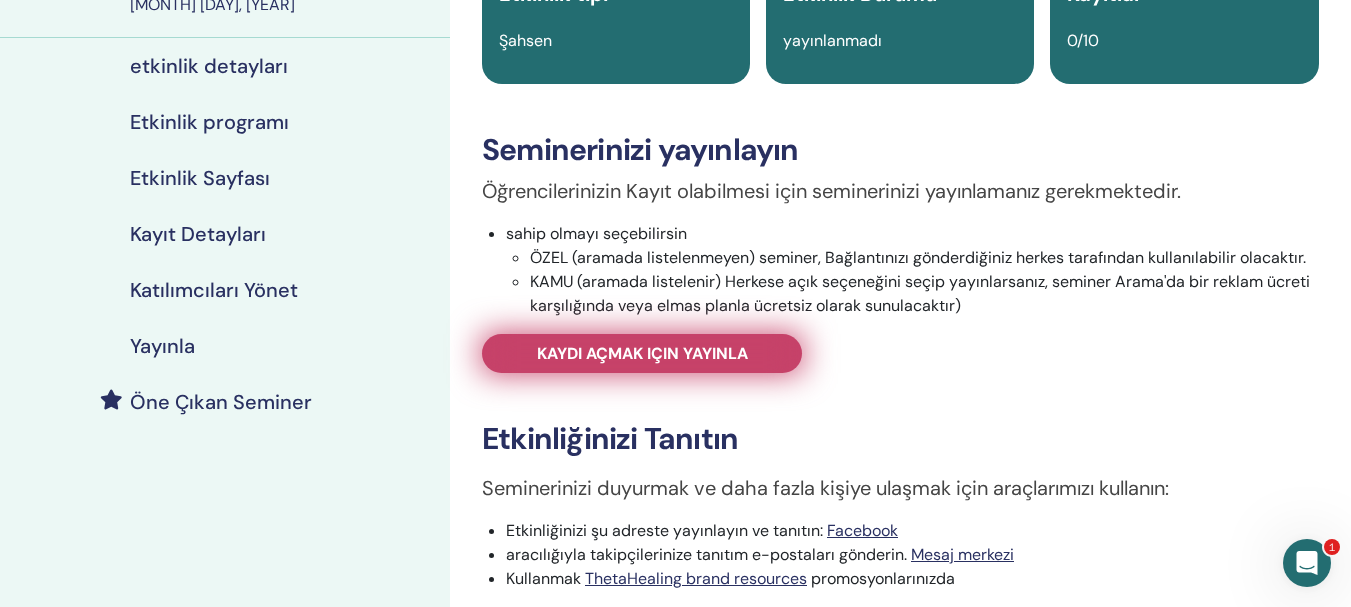 click on "Kaydı açmak için yayınla" at bounding box center [642, 353] 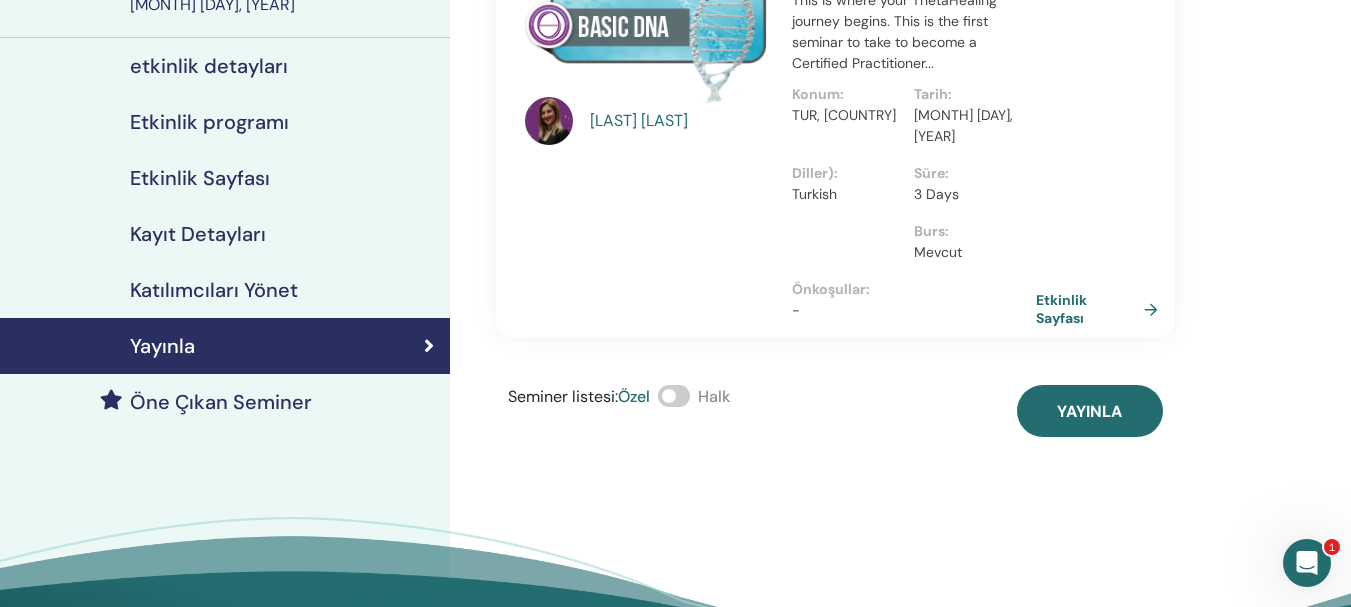 scroll, scrollTop: 100, scrollLeft: 0, axis: vertical 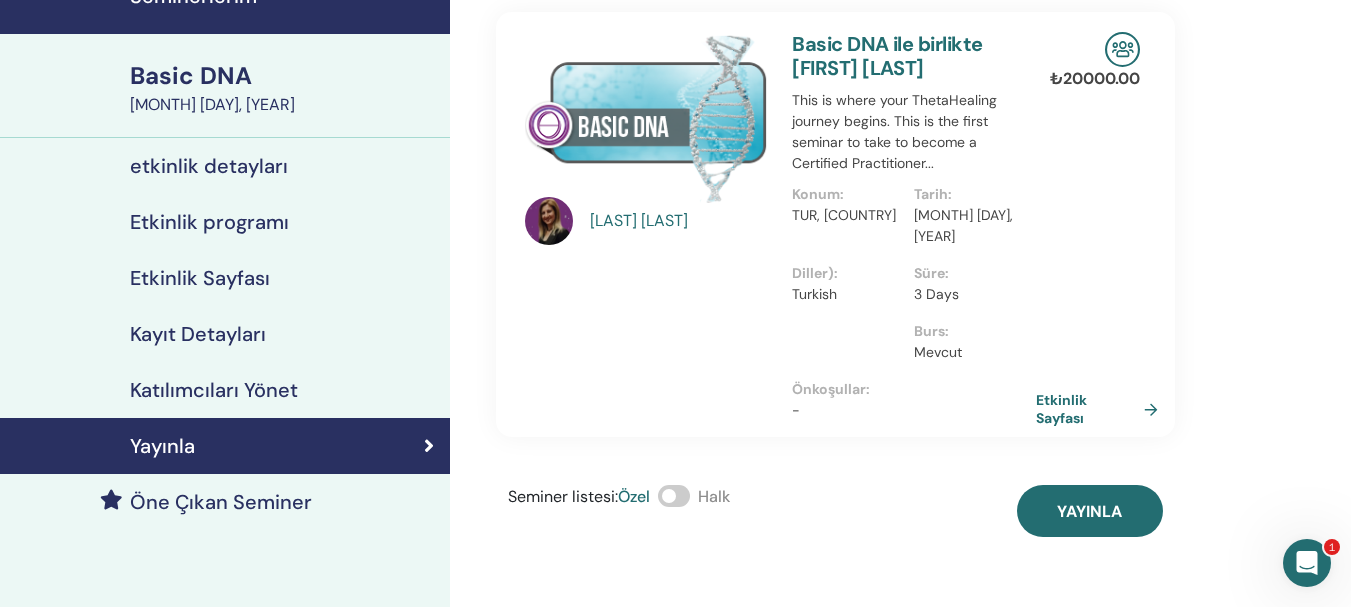 click on "₺ 20000.00" at bounding box center [1095, 79] 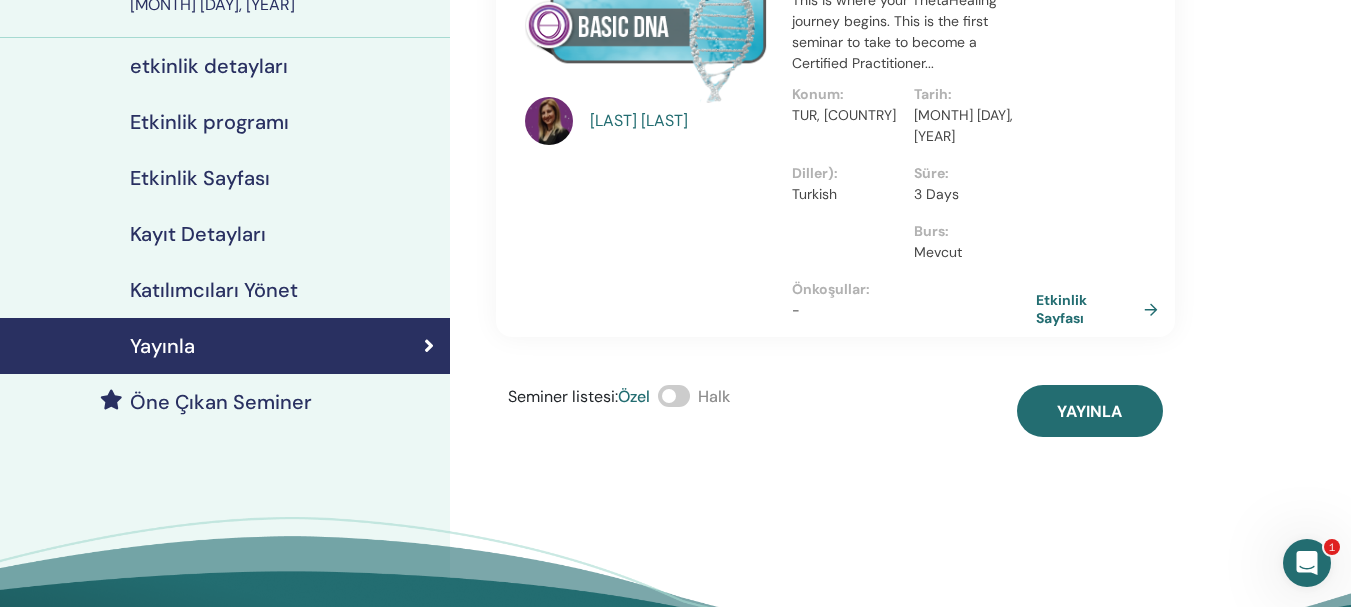 click on "Kayıt Detayları" at bounding box center (198, 234) 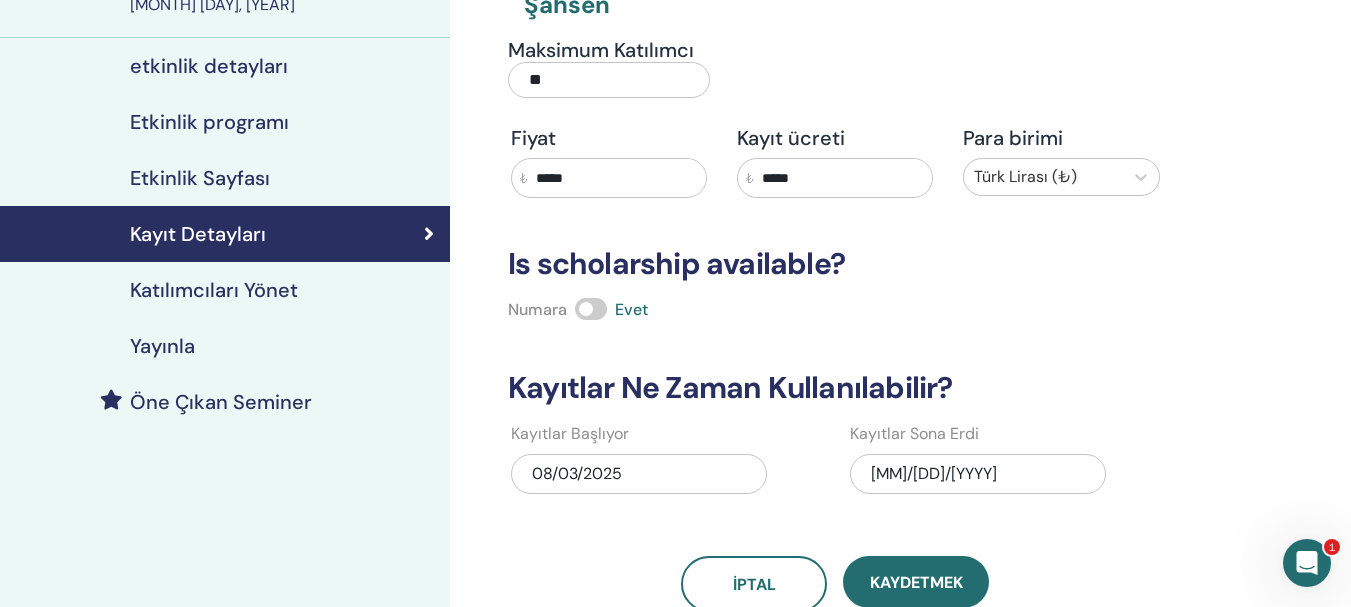 click on "*****" at bounding box center [843, 178] 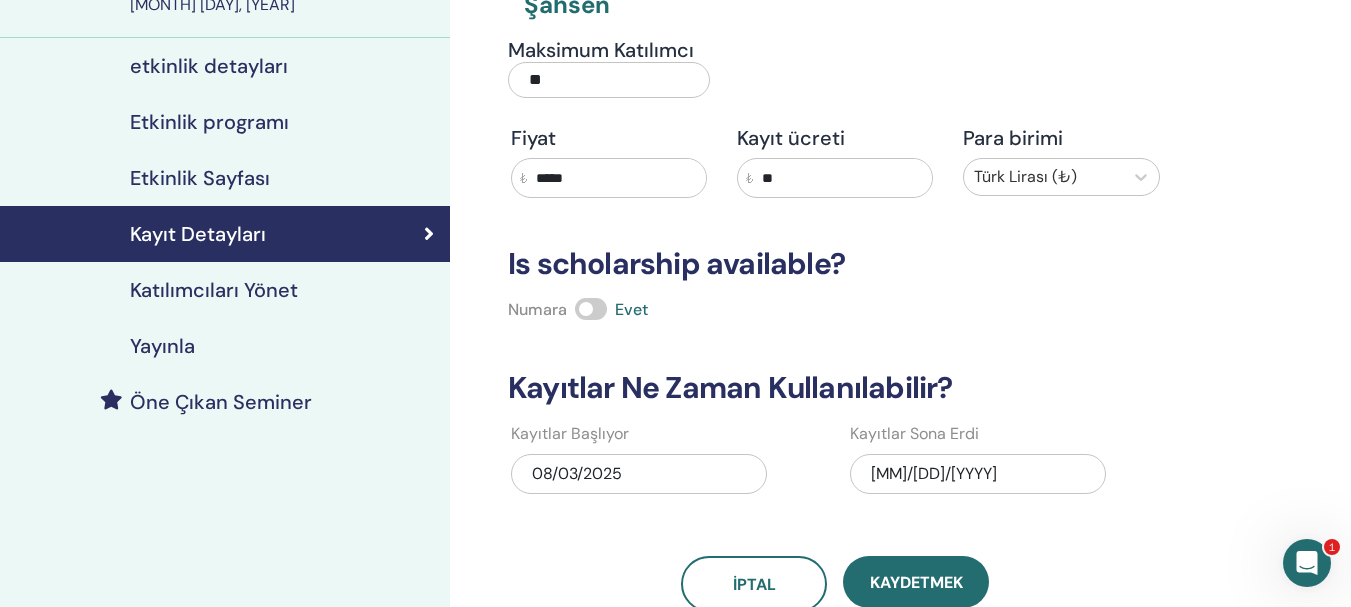 type on "*" 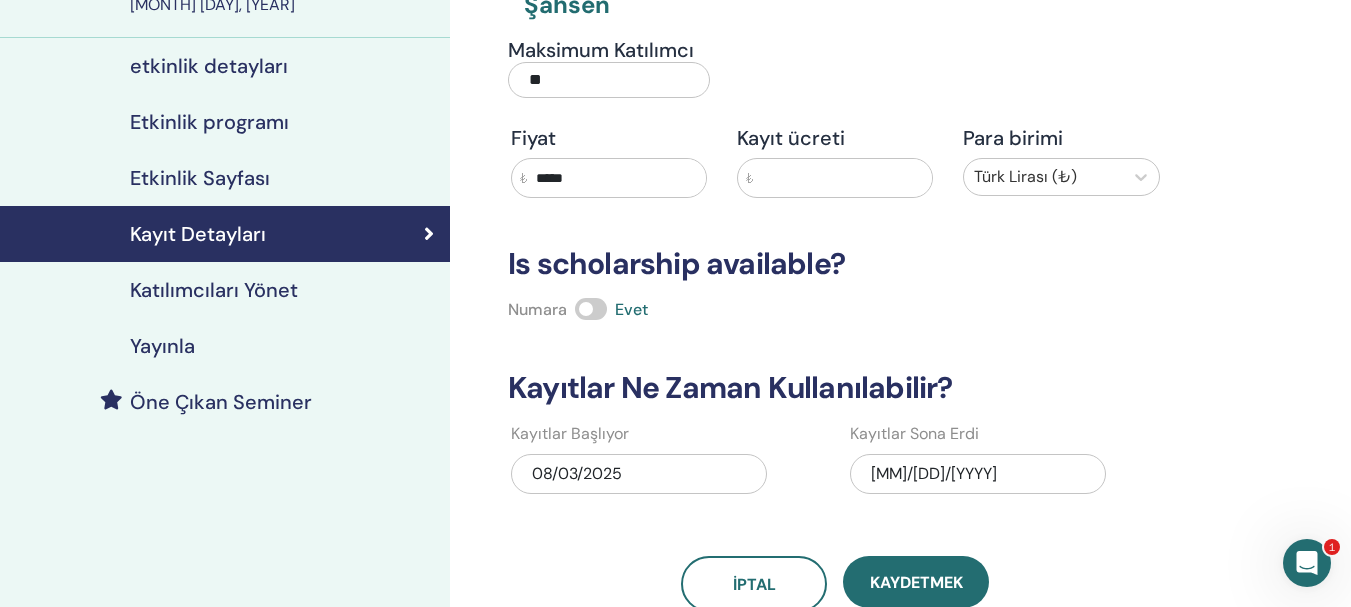 type 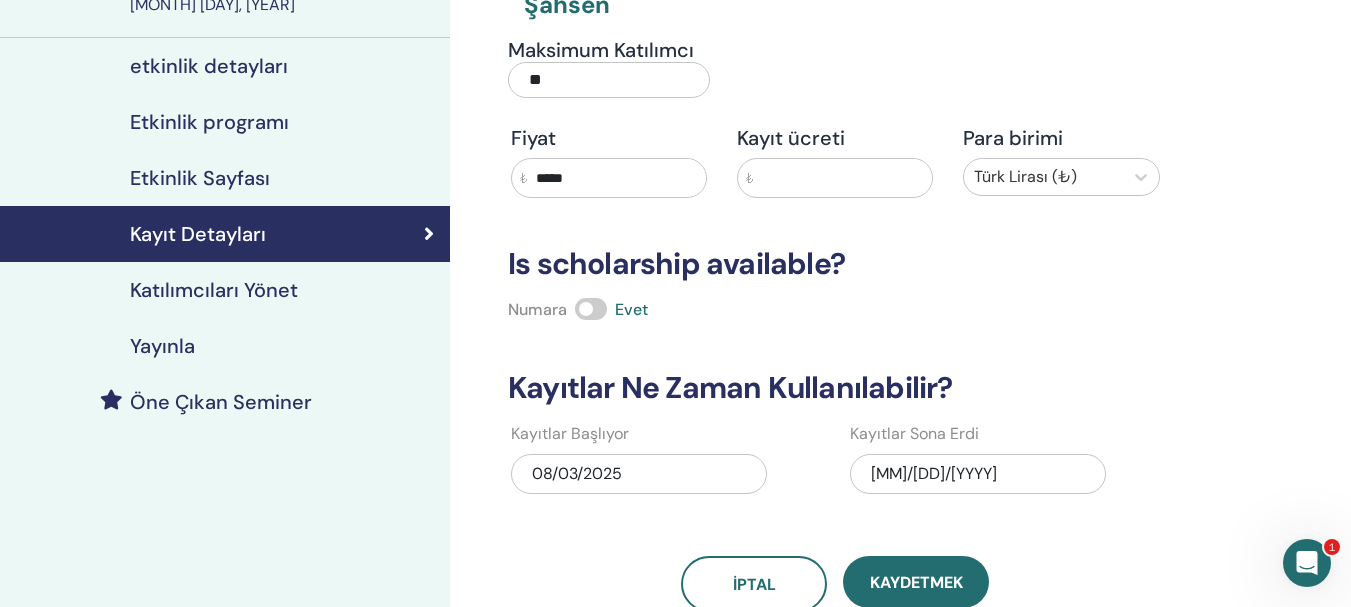 scroll, scrollTop: 300, scrollLeft: 0, axis: vertical 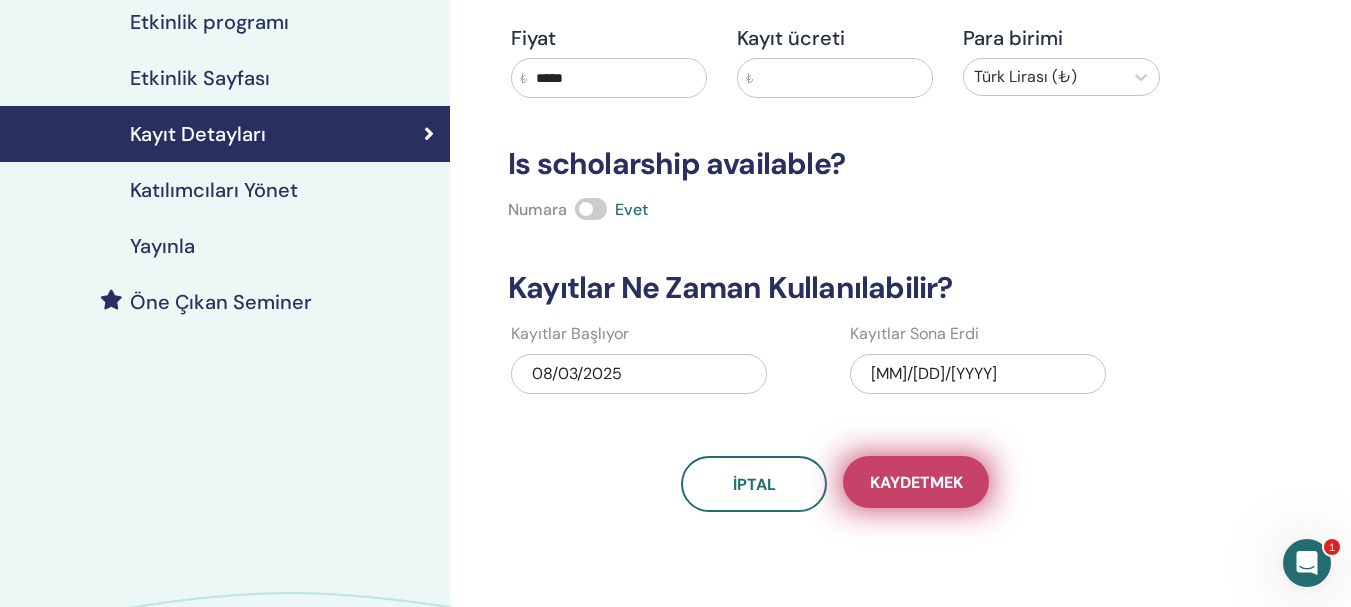click on "Kaydetmek" at bounding box center [916, 482] 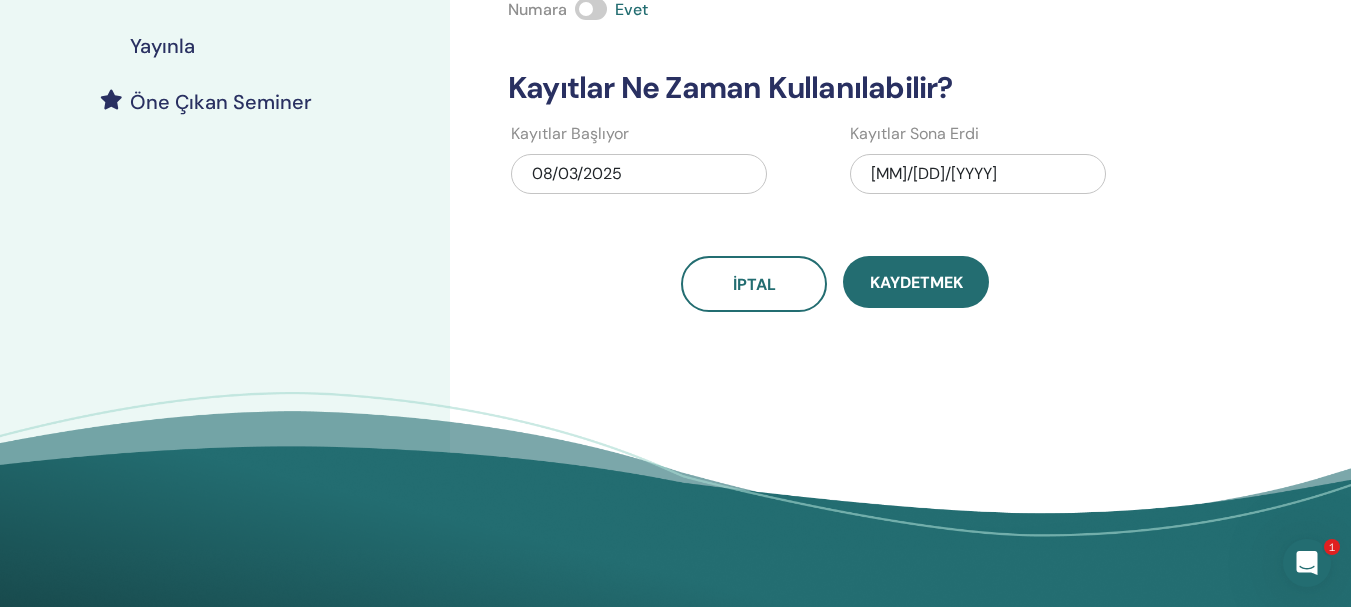 scroll, scrollTop: 200, scrollLeft: 0, axis: vertical 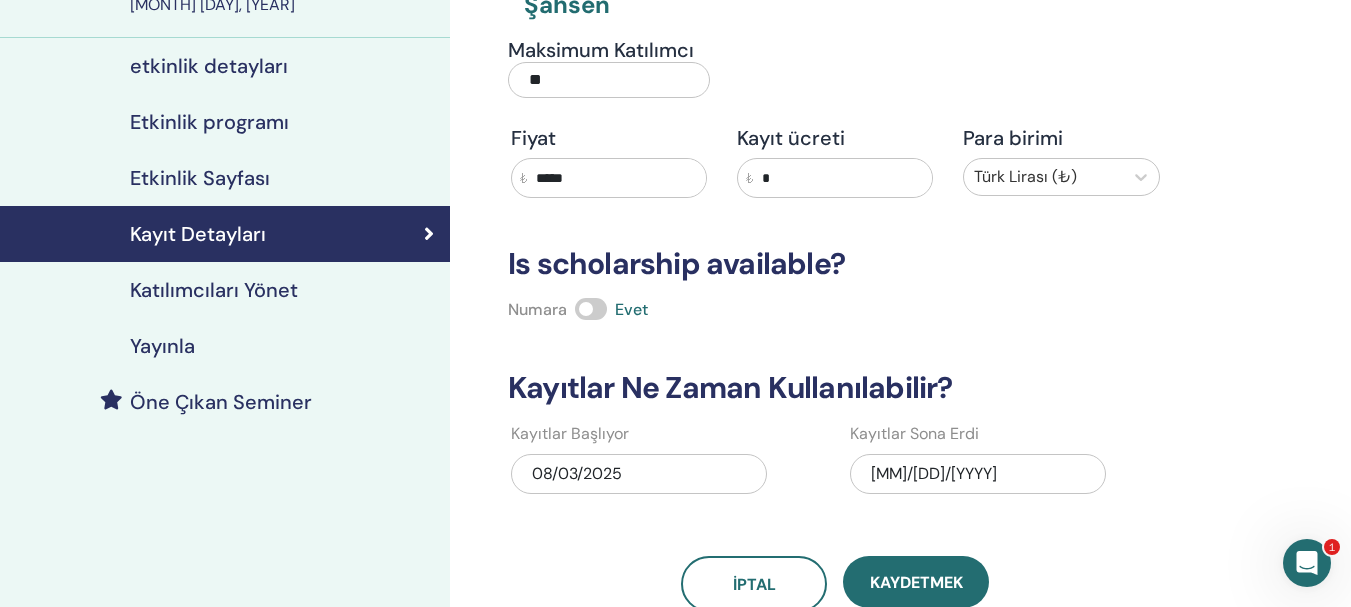 click on "Yayınla" at bounding box center [162, 346] 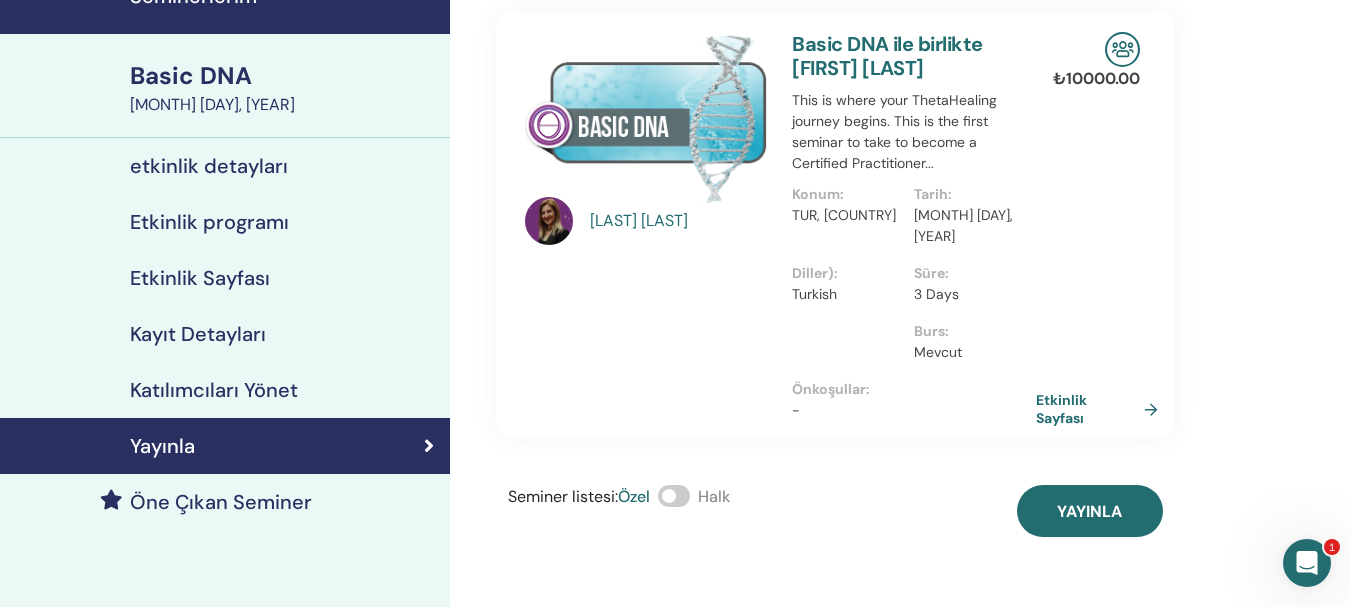 scroll, scrollTop: 200, scrollLeft: 0, axis: vertical 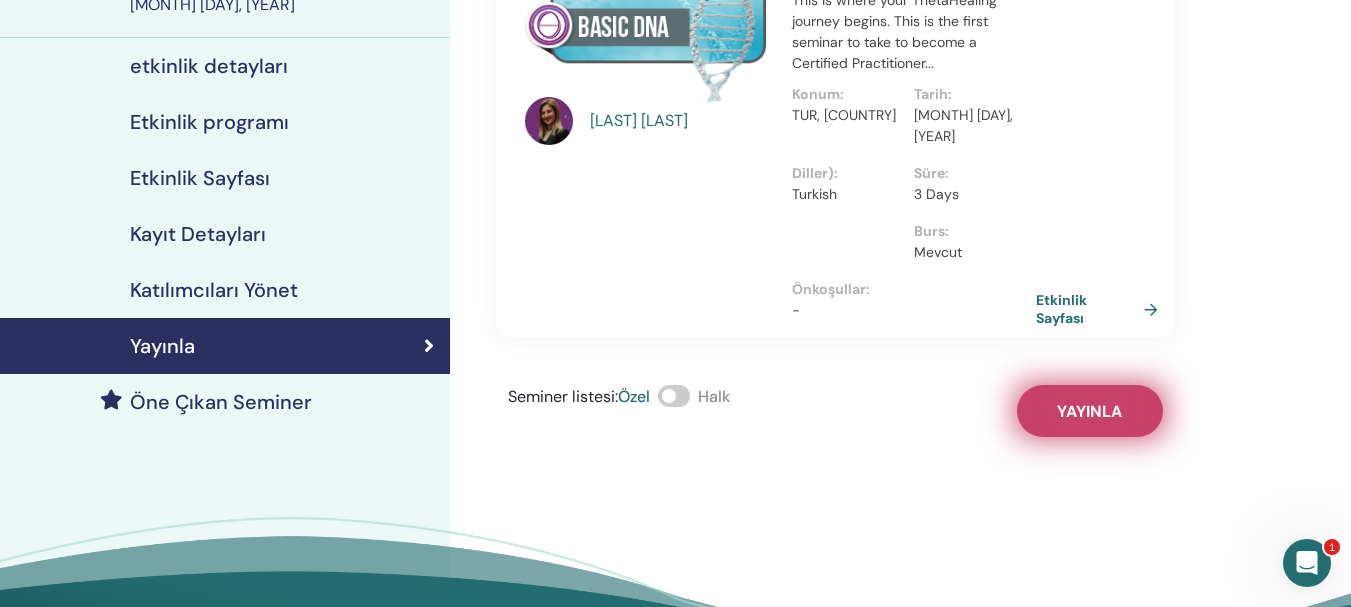 click on "Yayınla" at bounding box center (1089, 411) 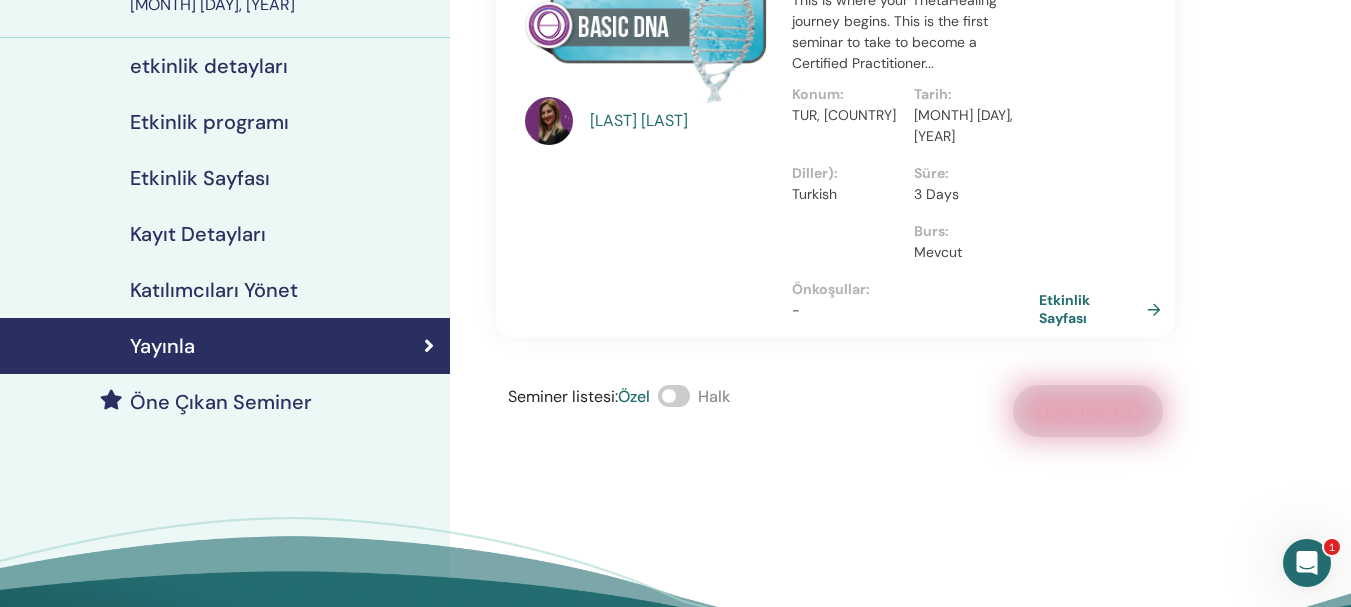 click on "Etkinlik Sayfası" at bounding box center (1104, 309) 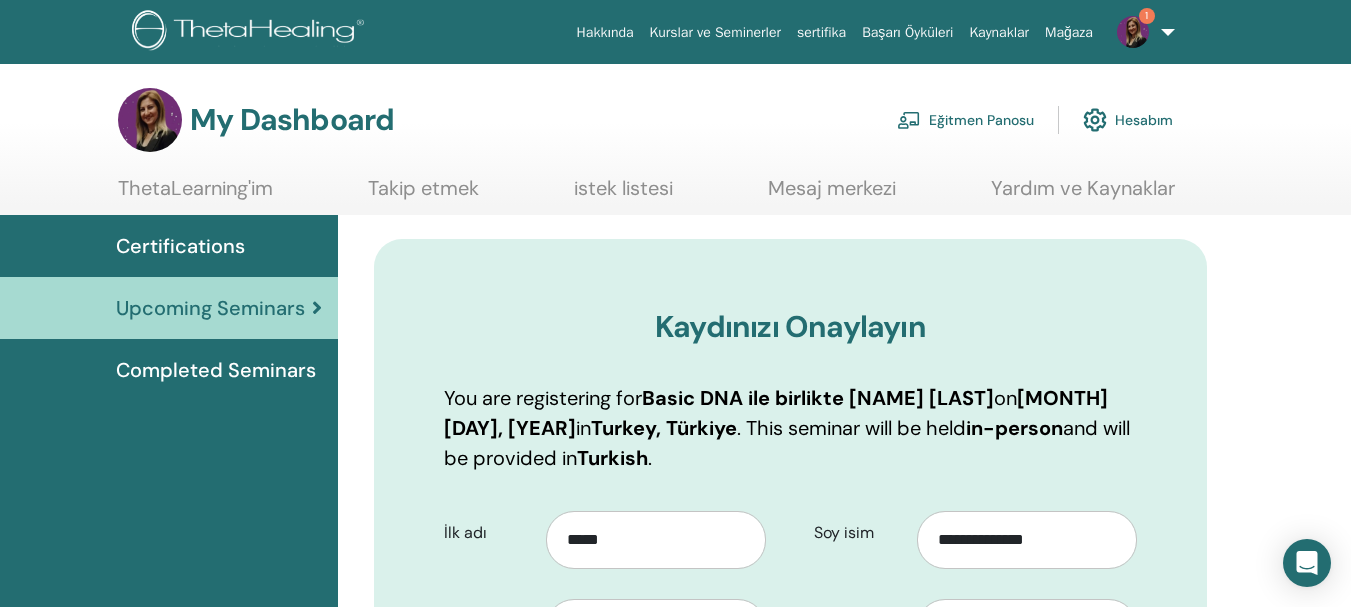 scroll, scrollTop: 0, scrollLeft: 0, axis: both 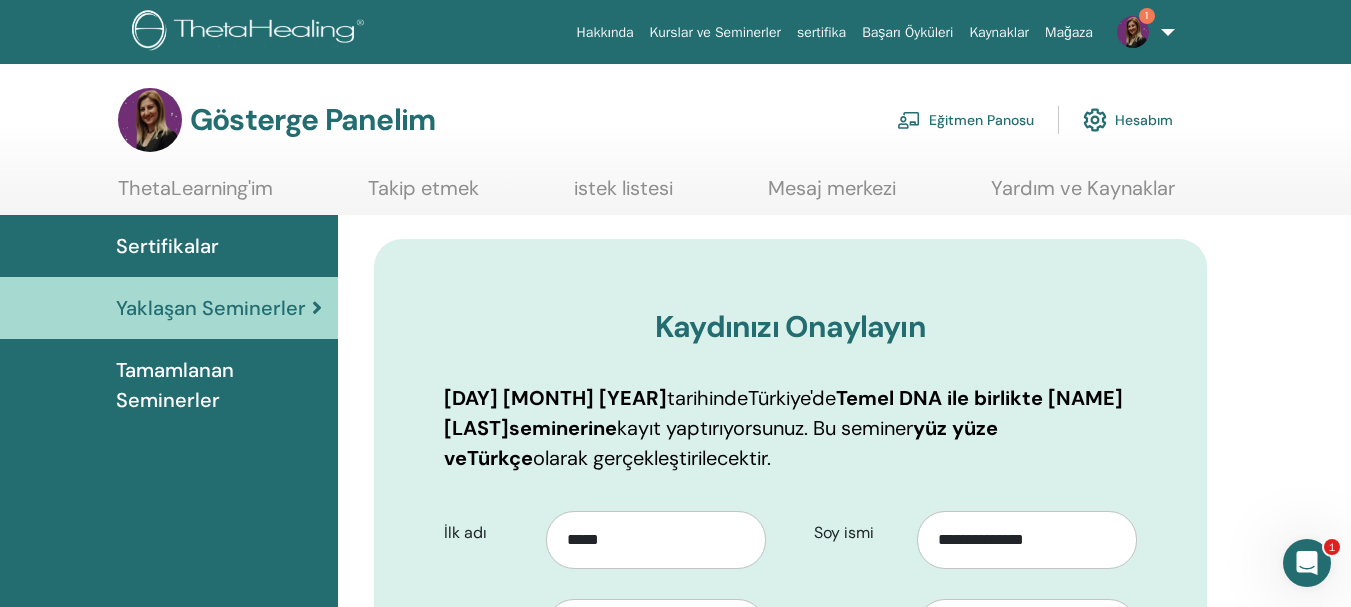 click on "1" at bounding box center [1142, 32] 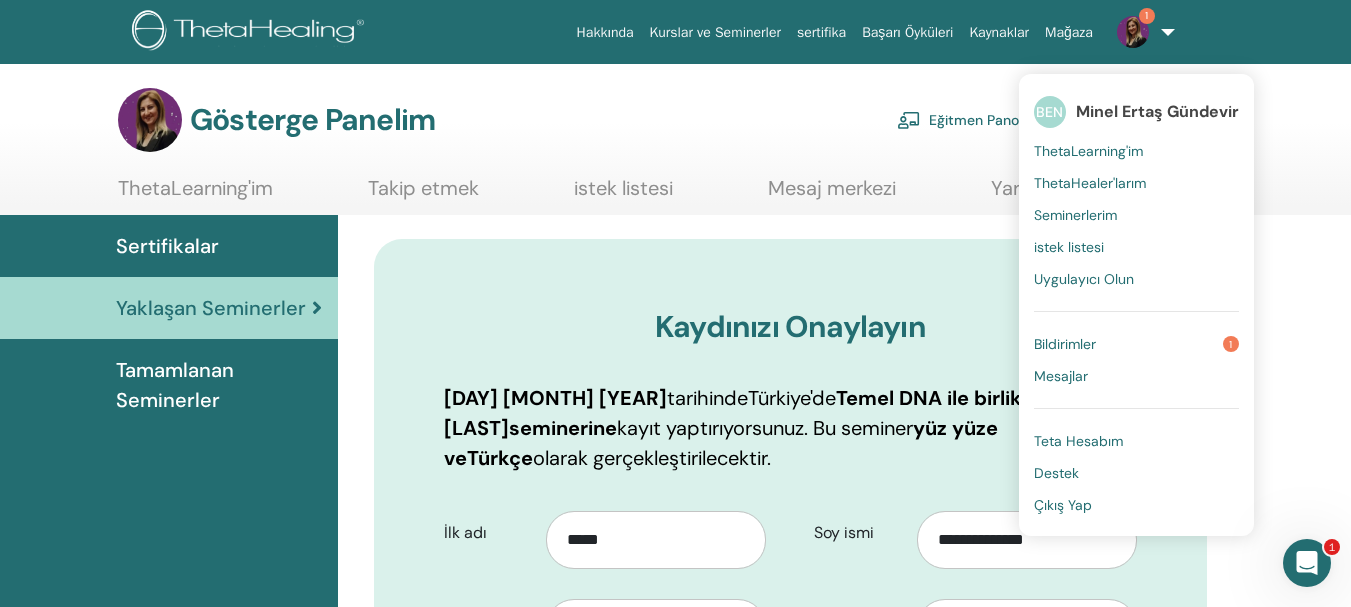 click on "Bildirimler" at bounding box center (1065, 344) 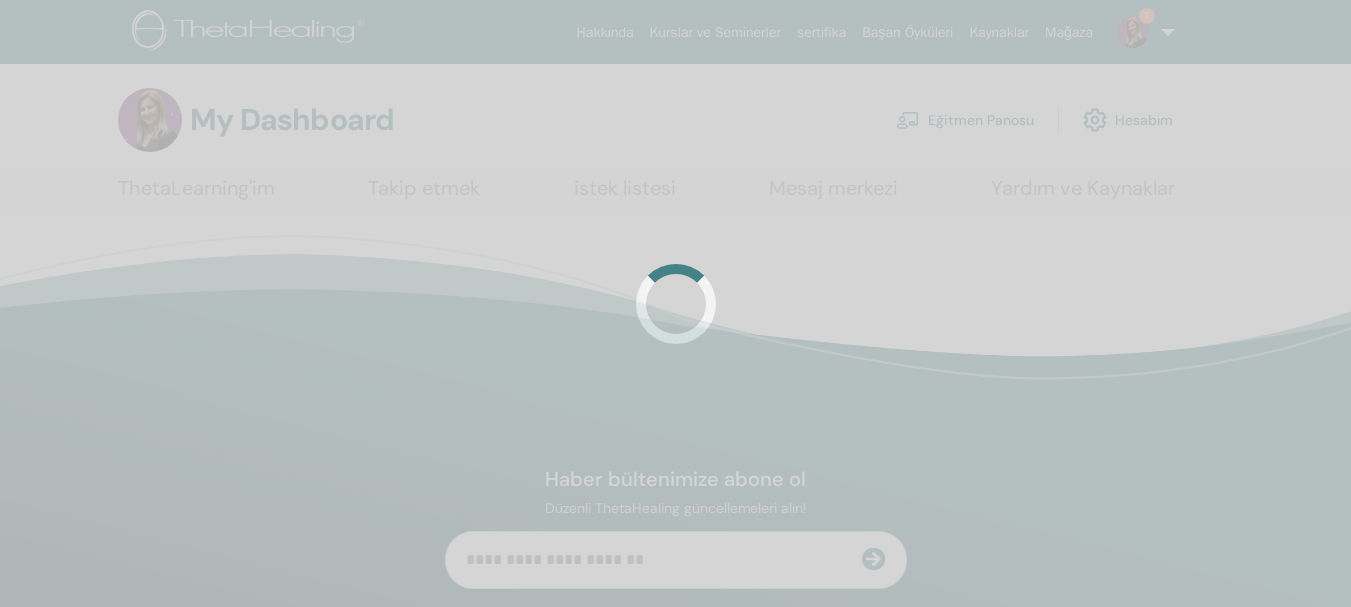 scroll, scrollTop: 0, scrollLeft: 0, axis: both 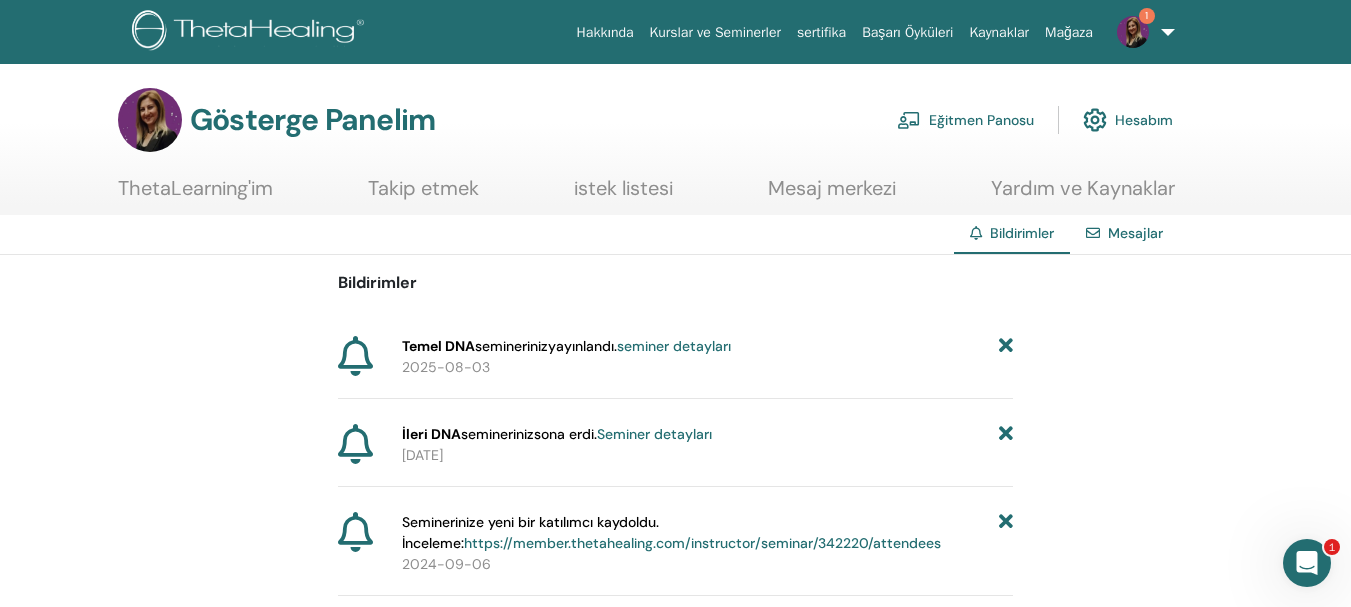 click on "seminer detayları" at bounding box center (674, 346) 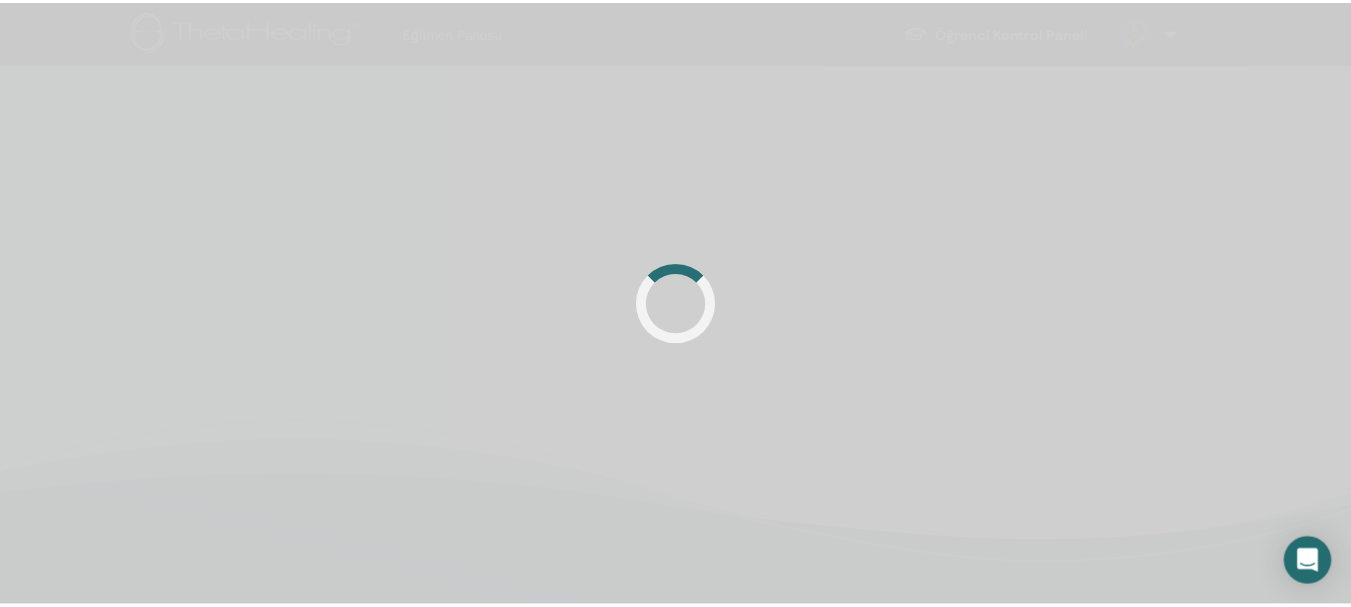 scroll, scrollTop: 0, scrollLeft: 0, axis: both 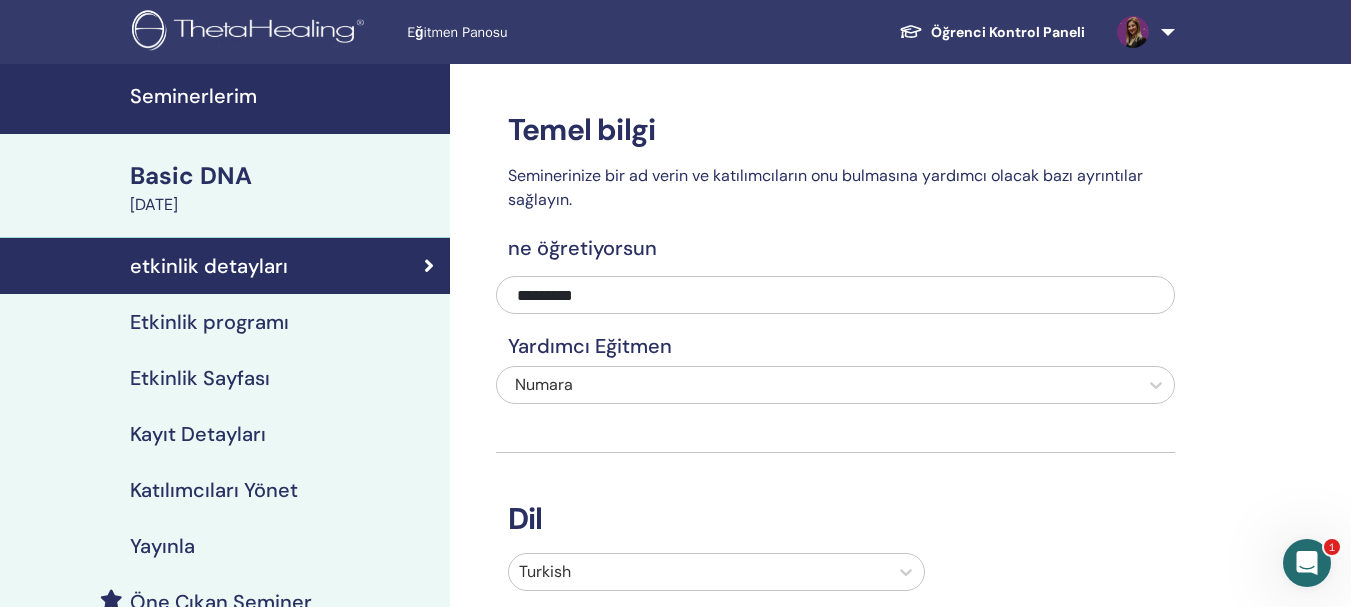 click on "Etkinlik Sayfası" at bounding box center (200, 378) 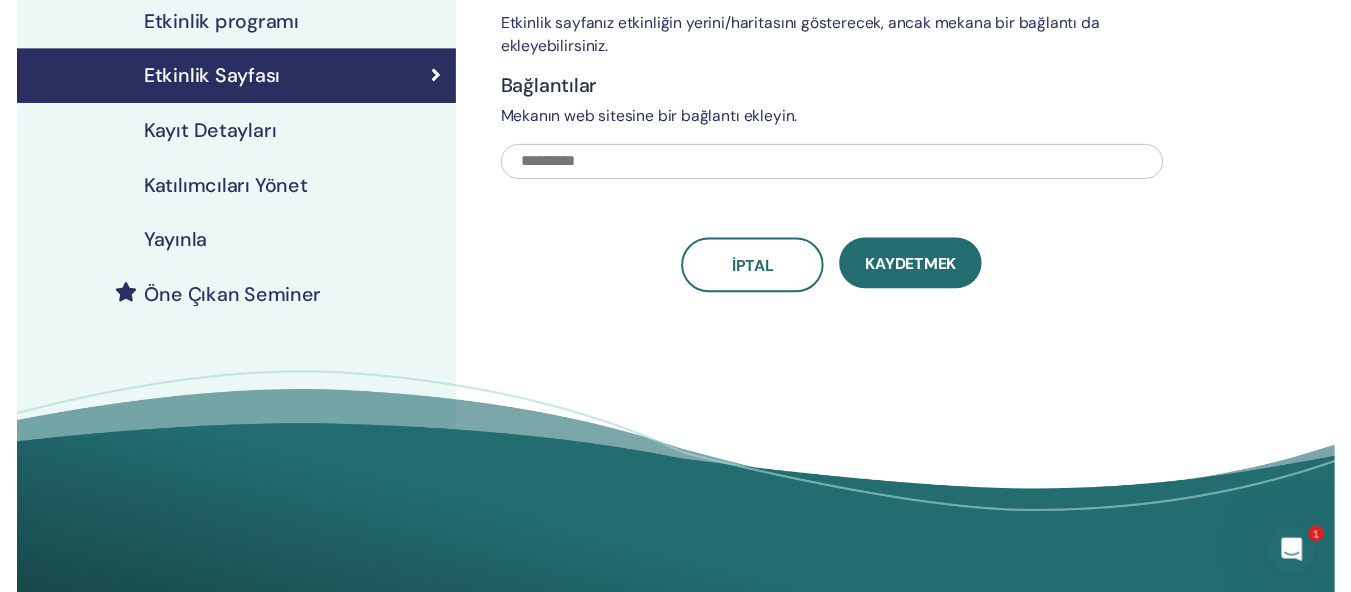 scroll, scrollTop: 100, scrollLeft: 0, axis: vertical 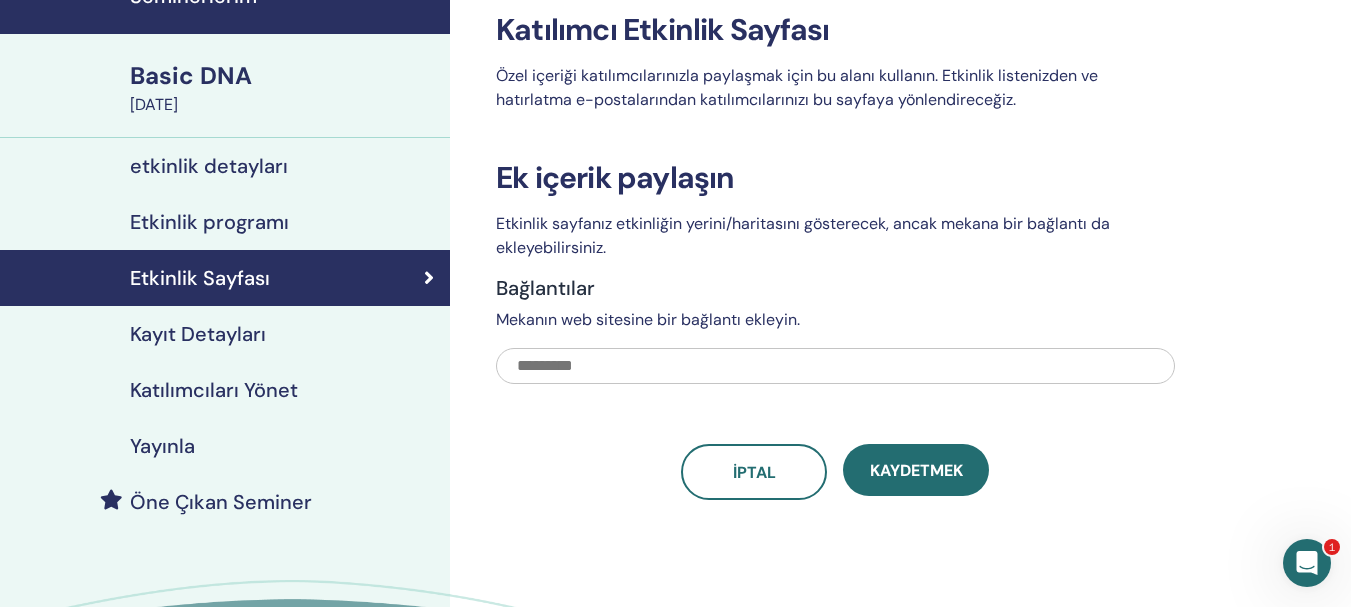 click on "Etkinlik programı" at bounding box center [209, 222] 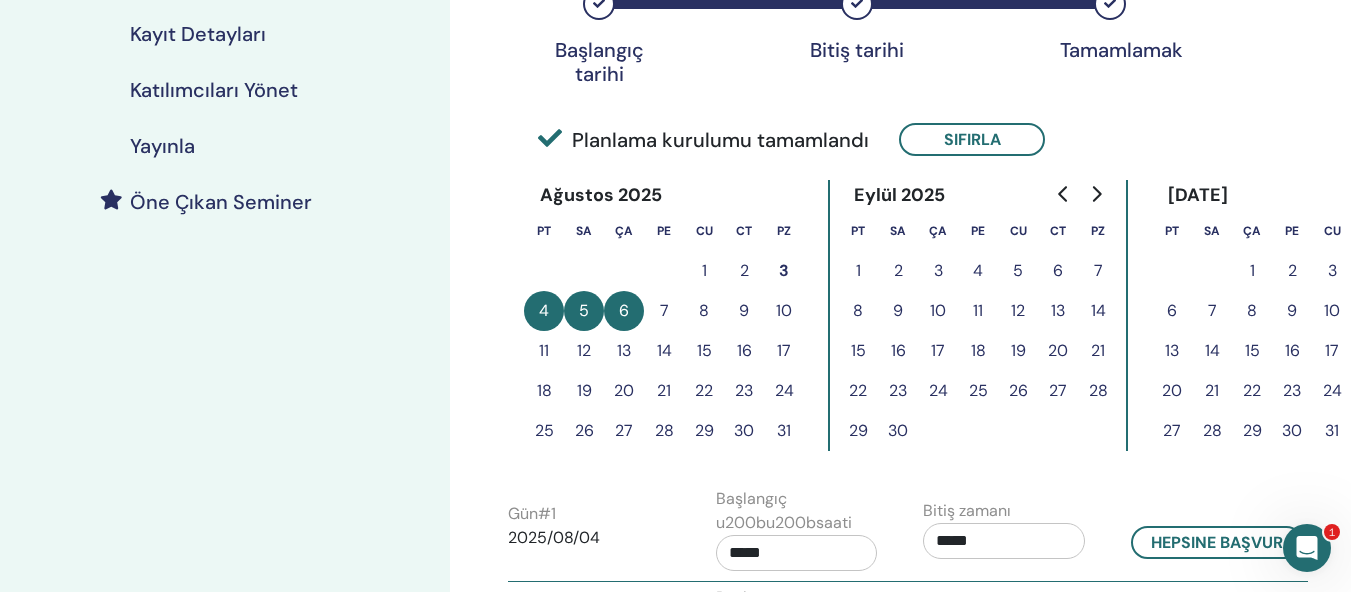scroll, scrollTop: 300, scrollLeft: 0, axis: vertical 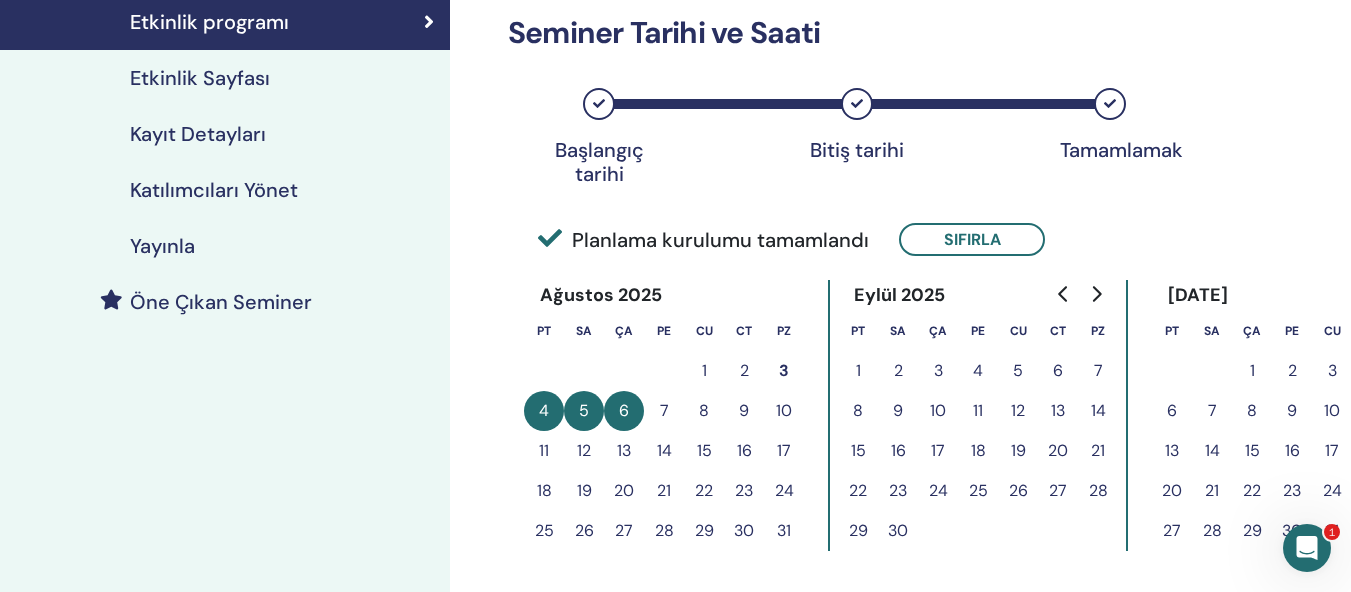 click 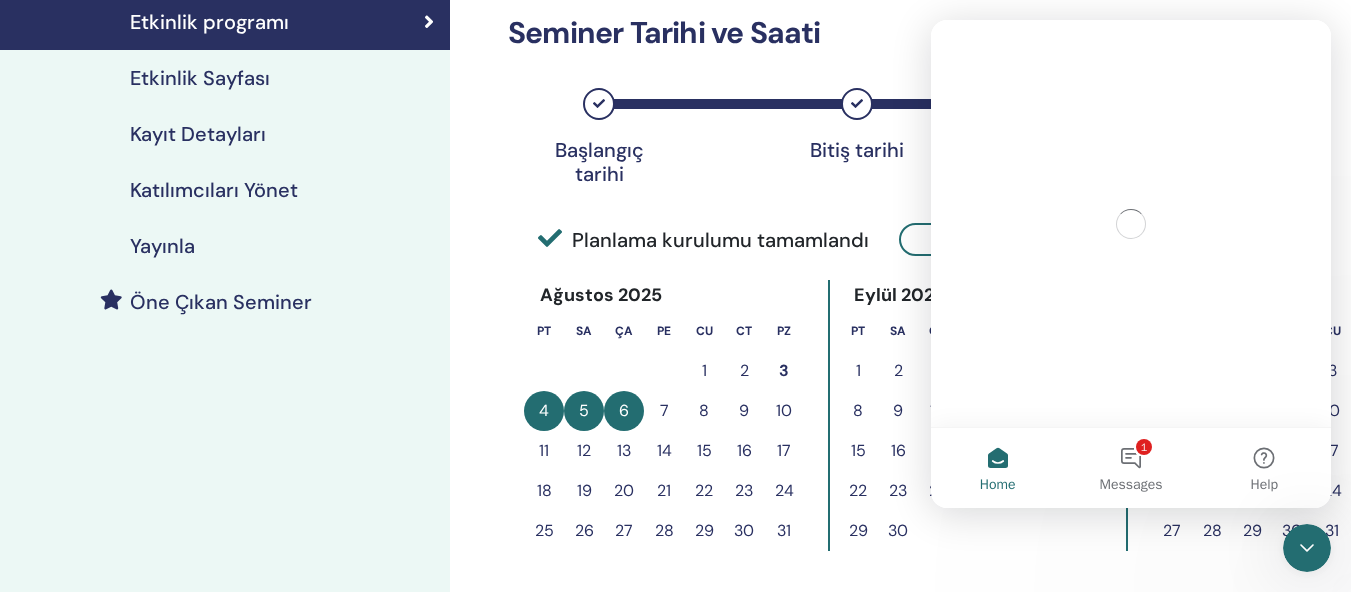 scroll, scrollTop: 0, scrollLeft: 0, axis: both 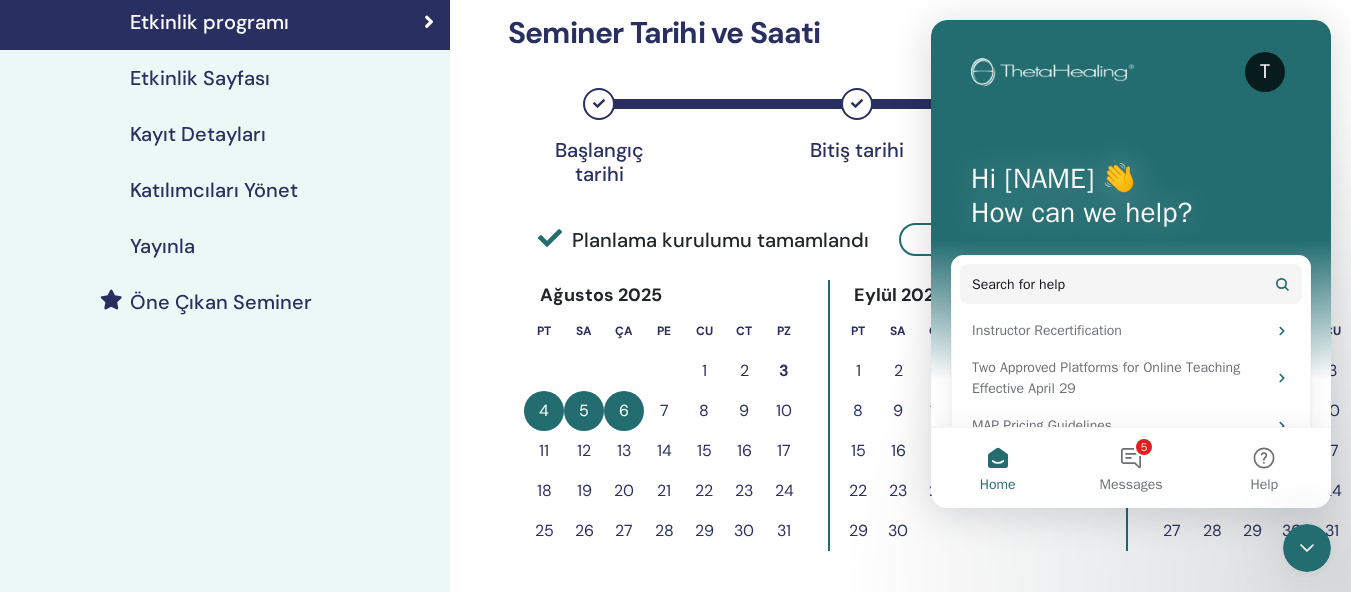 click 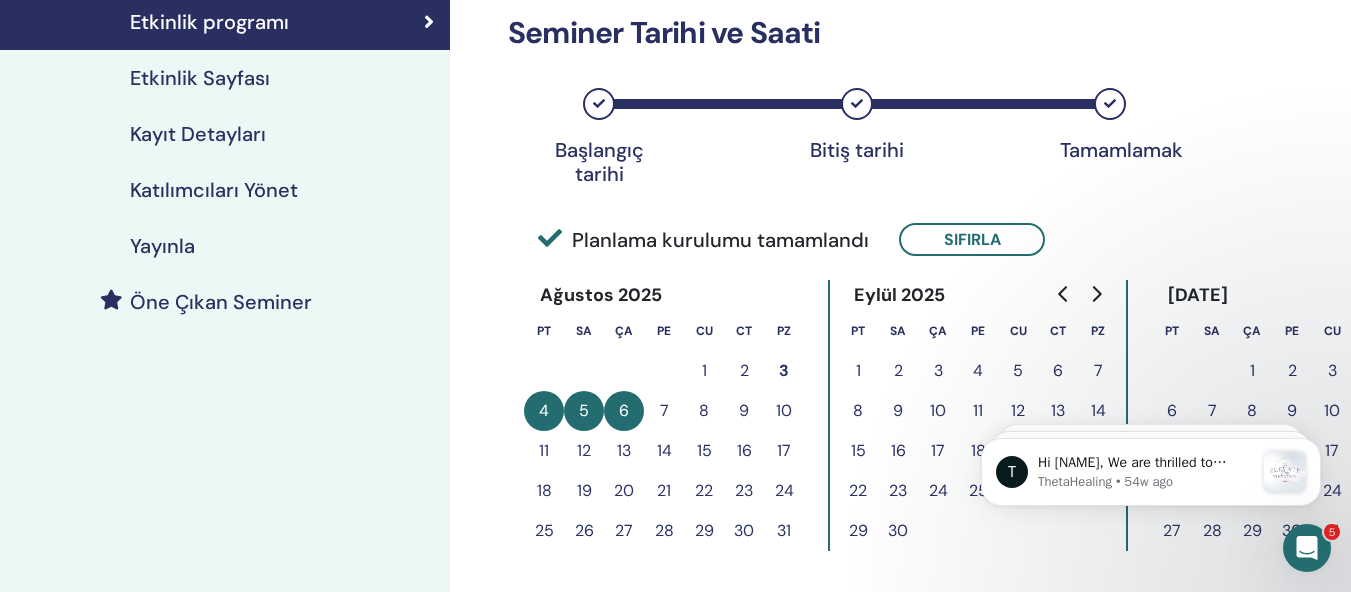 scroll, scrollTop: 0, scrollLeft: 0, axis: both 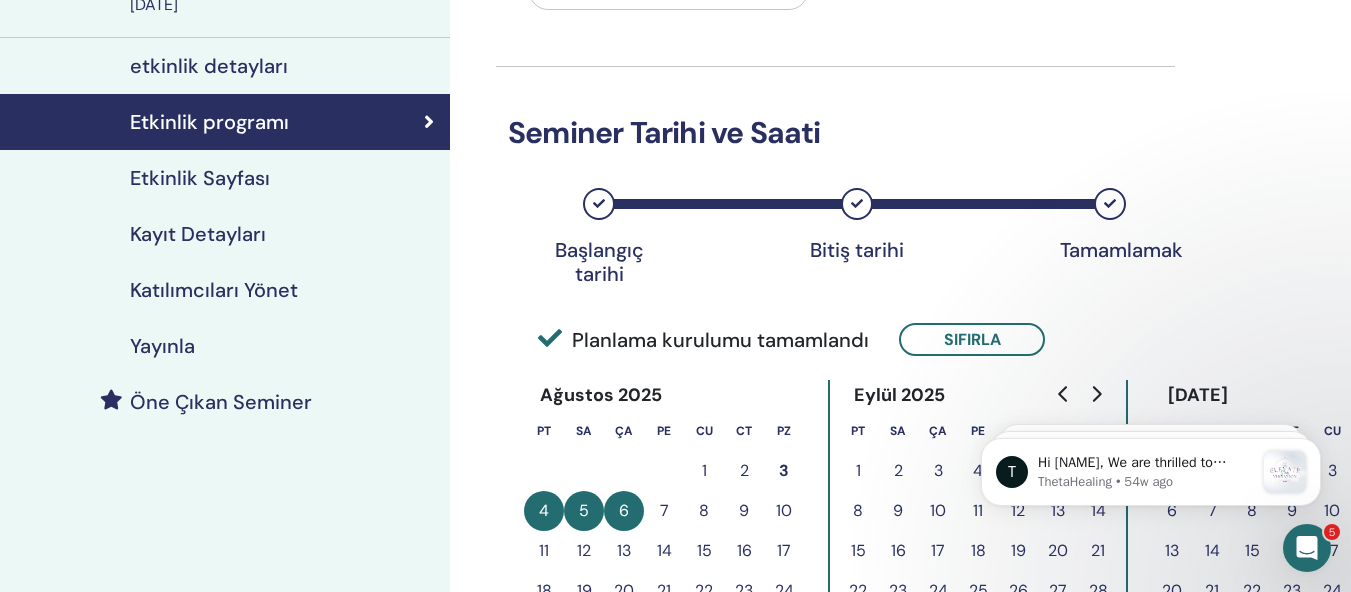 click on "Kayıt Detayları" at bounding box center (198, 234) 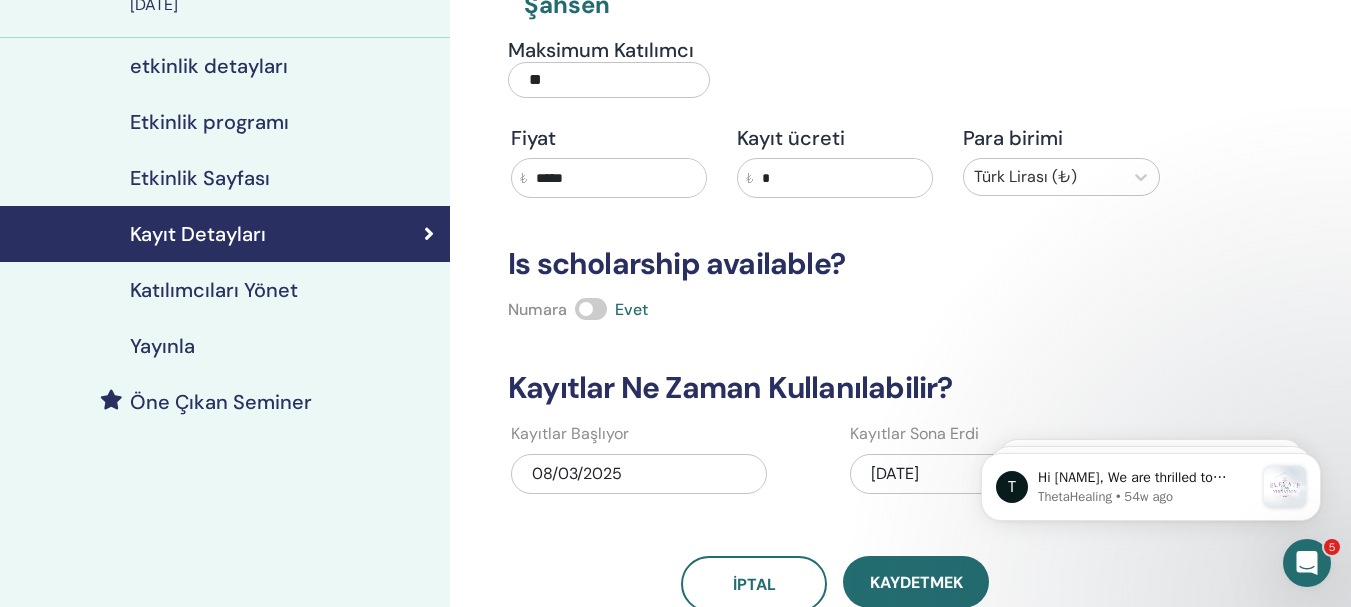 scroll, scrollTop: 0, scrollLeft: 0, axis: both 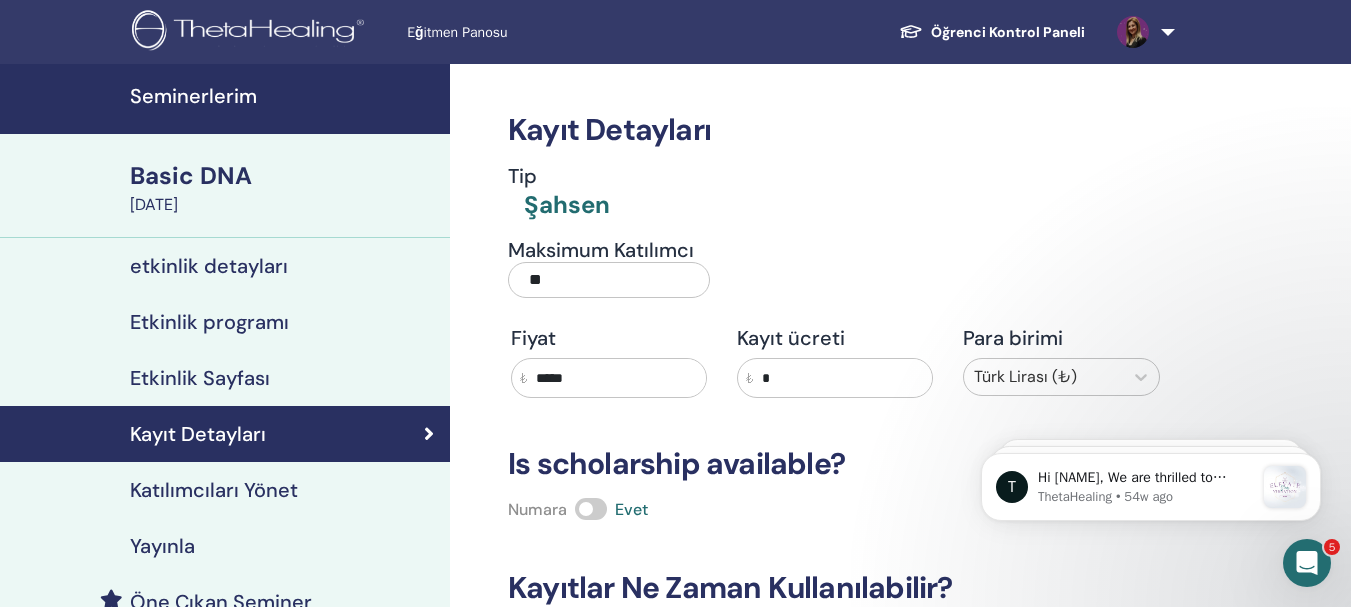 click on "Etkinlik Sayfası" at bounding box center [200, 378] 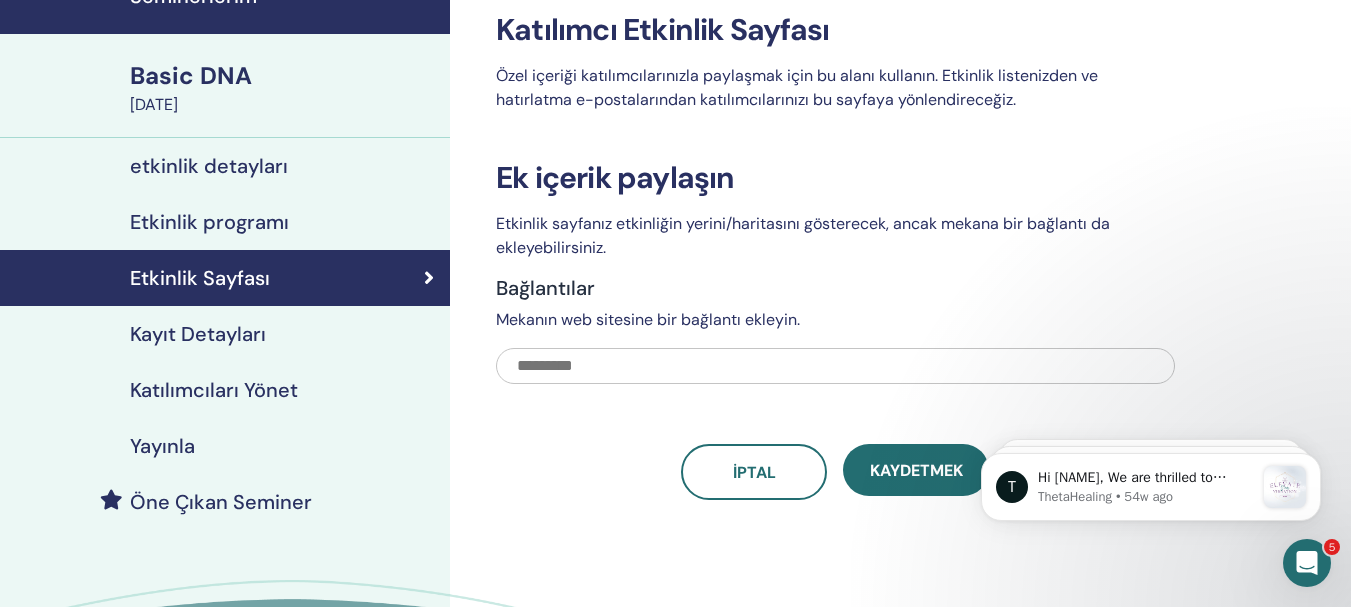 scroll, scrollTop: 0, scrollLeft: 0, axis: both 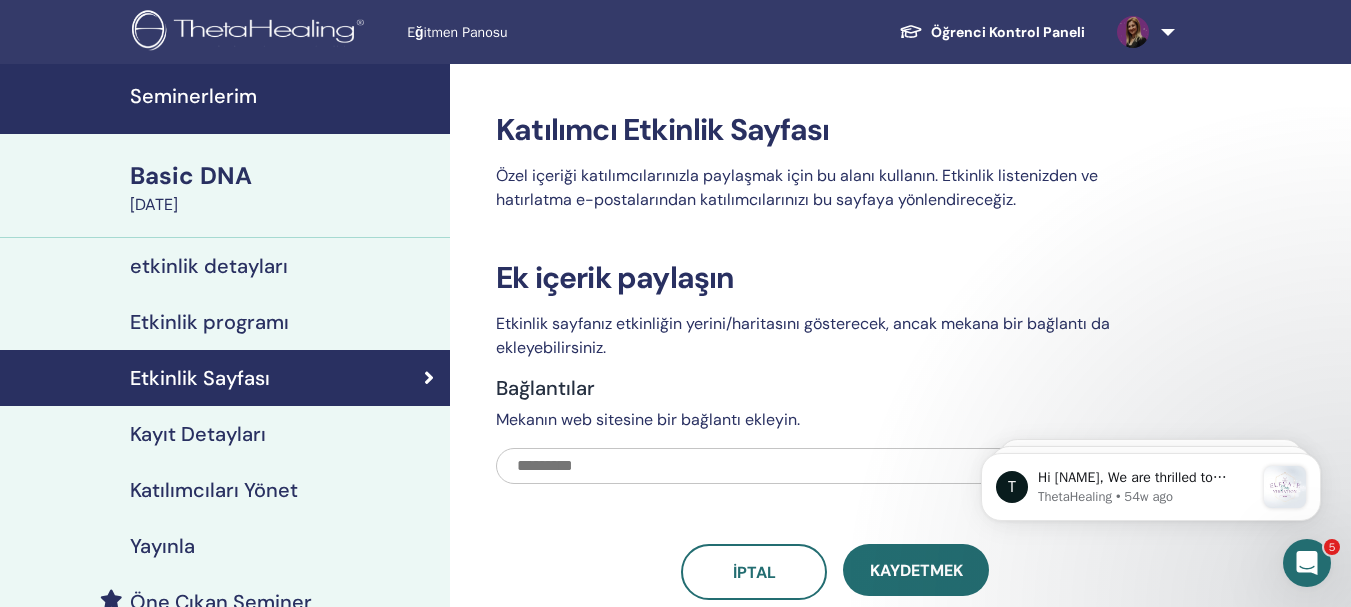 click on "etkinlik detayları" at bounding box center (209, 266) 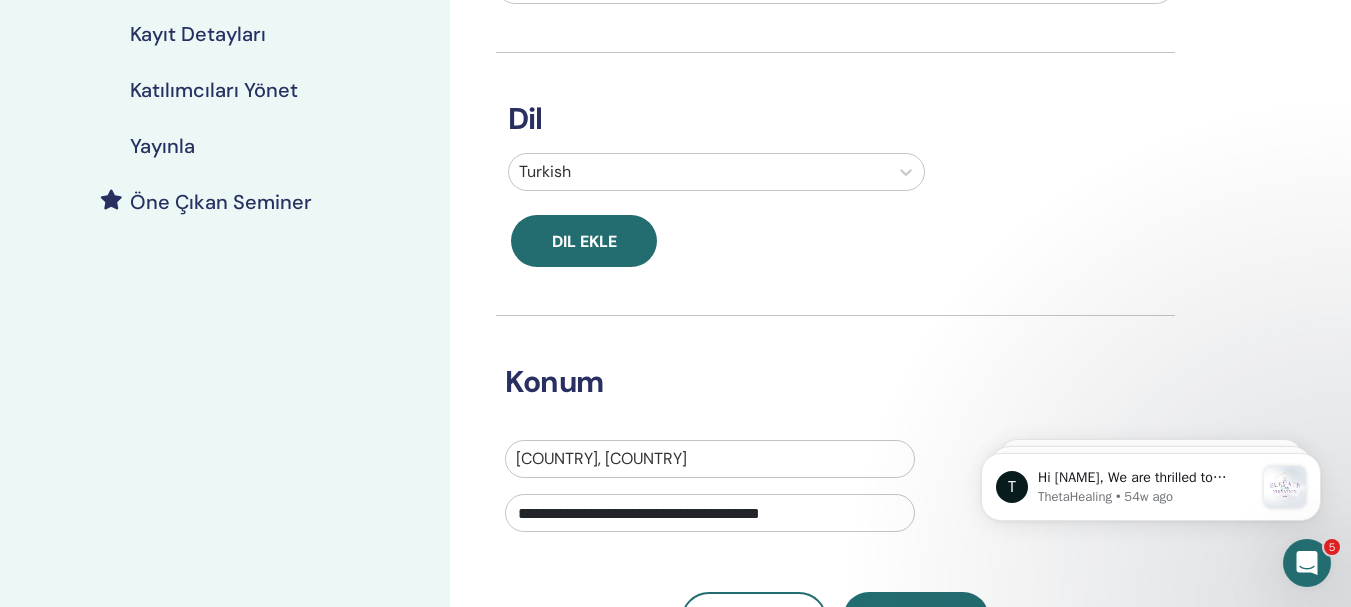 scroll, scrollTop: 100, scrollLeft: 0, axis: vertical 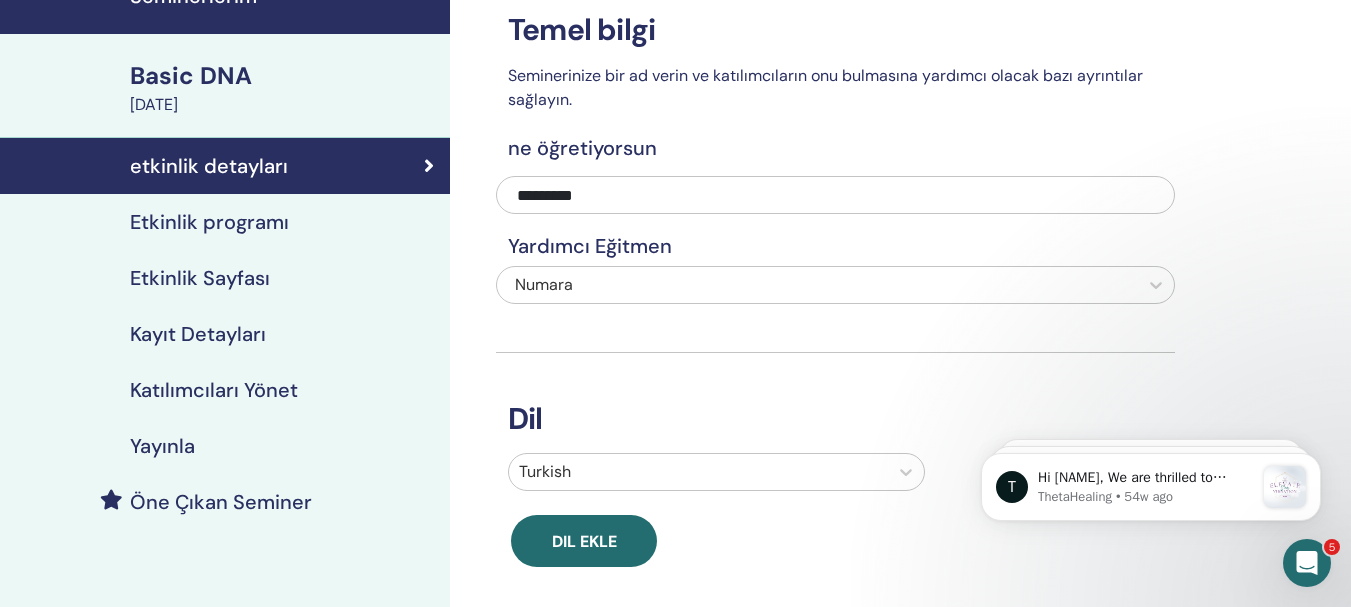 click on "Yayınla" at bounding box center [162, 446] 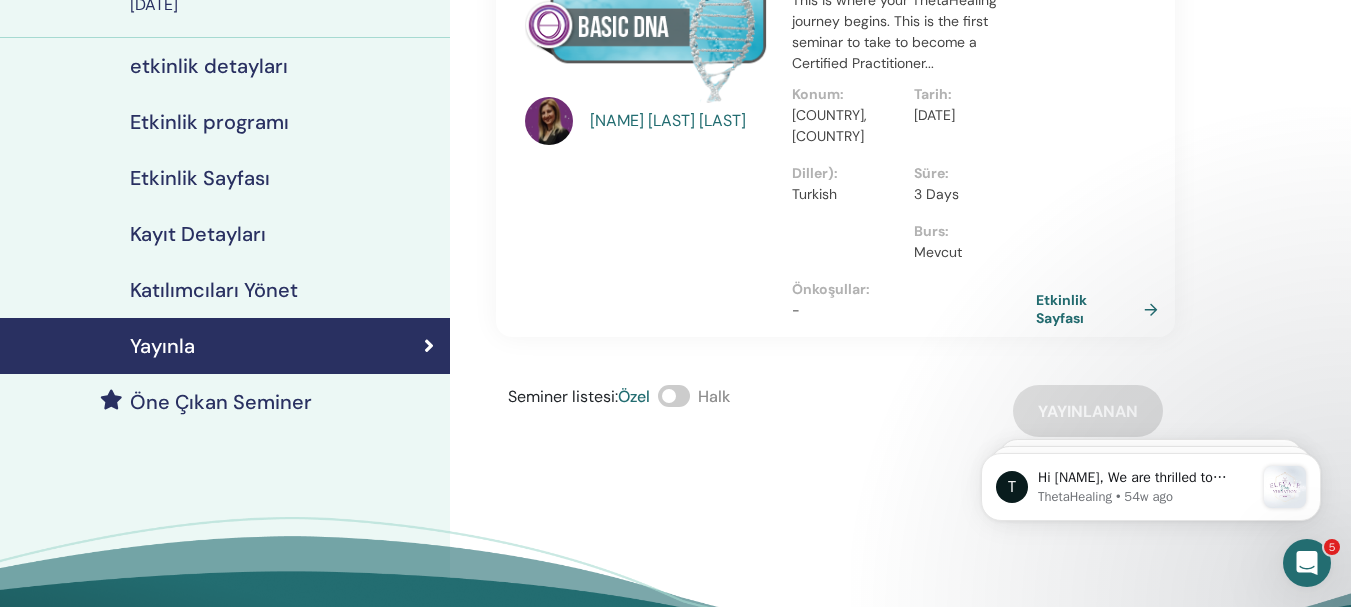 scroll, scrollTop: 300, scrollLeft: 0, axis: vertical 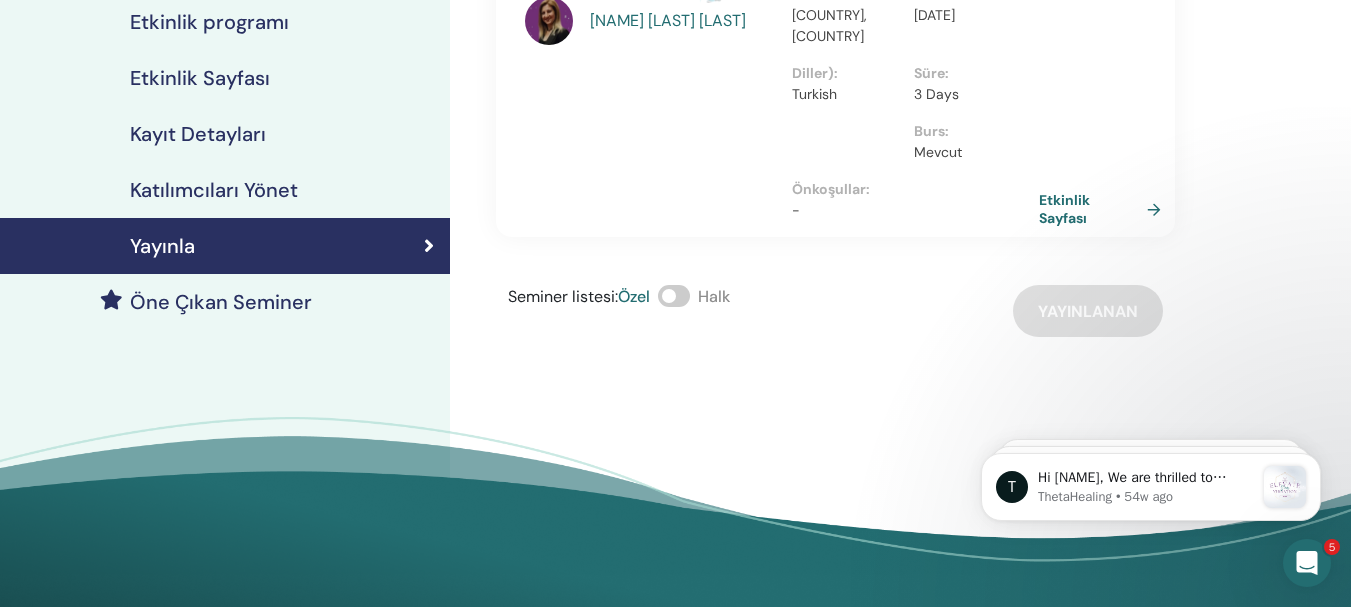click on "Etkinlik Sayfası" at bounding box center [1104, 209] 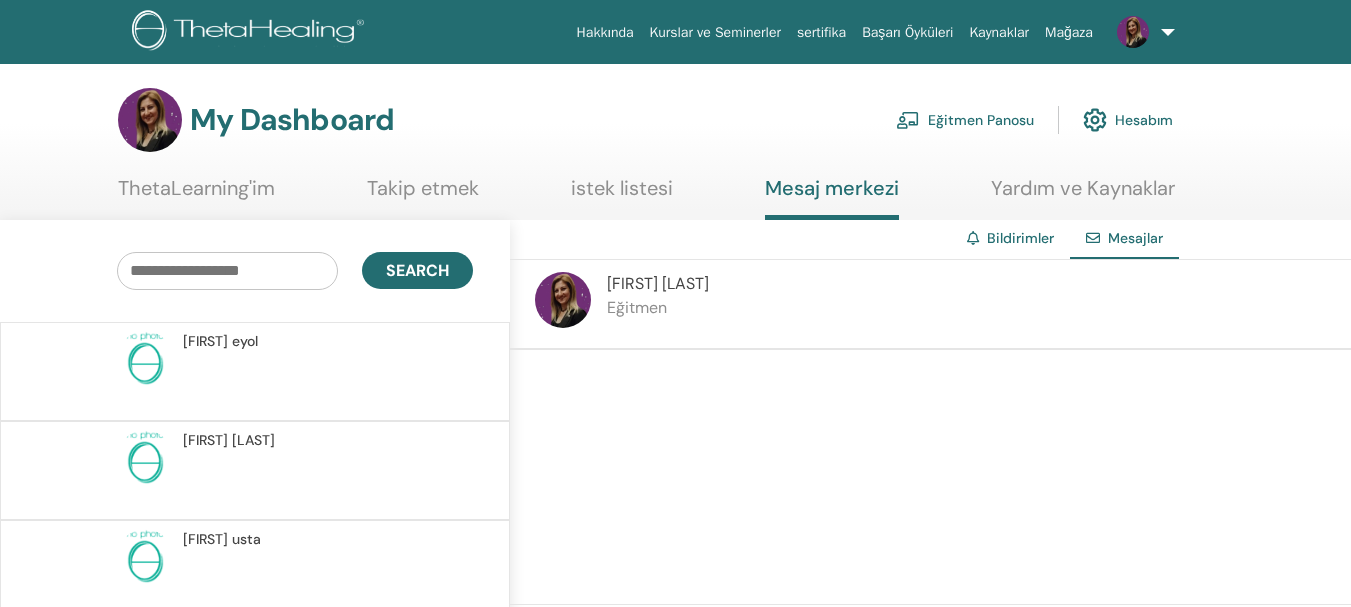 scroll, scrollTop: 79, scrollLeft: 0, axis: vertical 